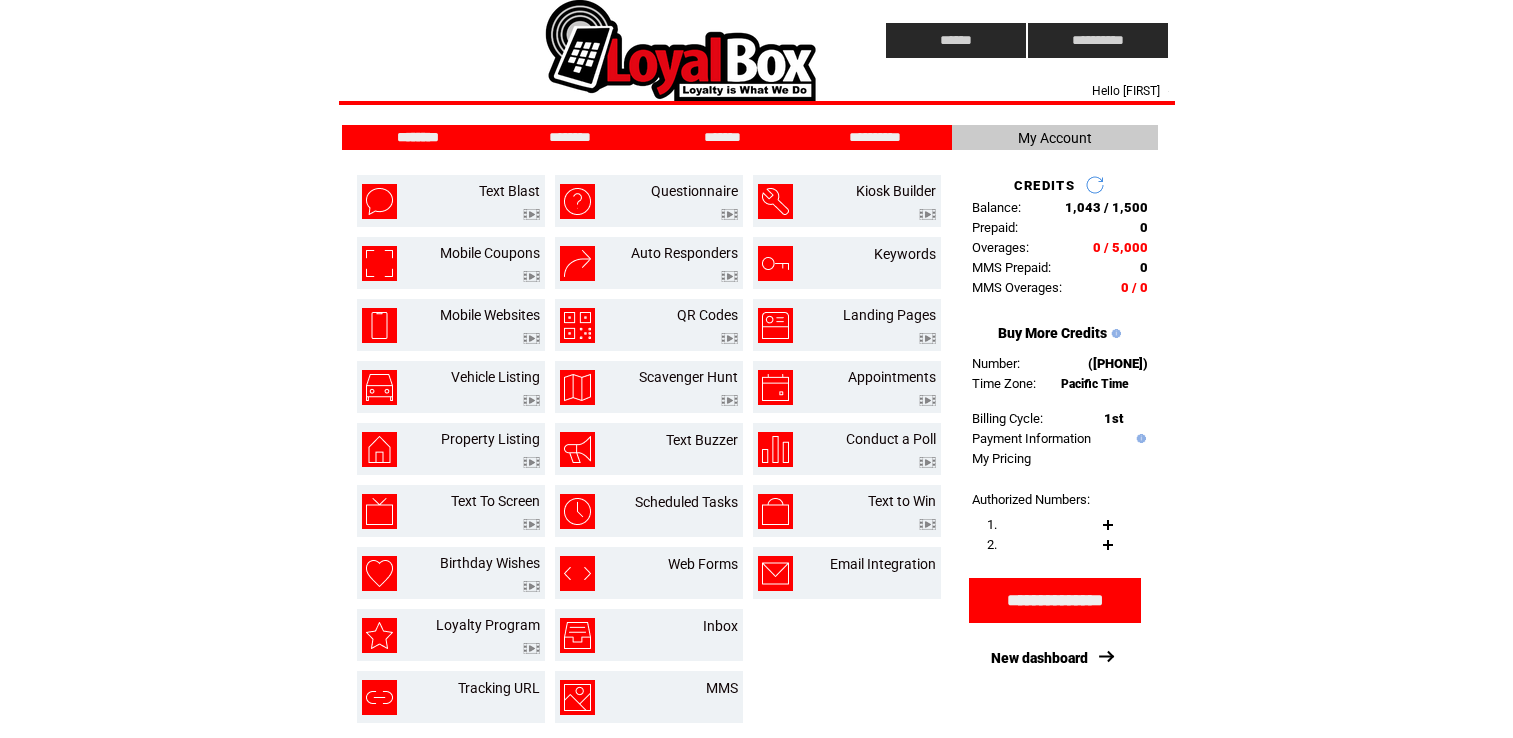 scroll, scrollTop: 0, scrollLeft: 0, axis: both 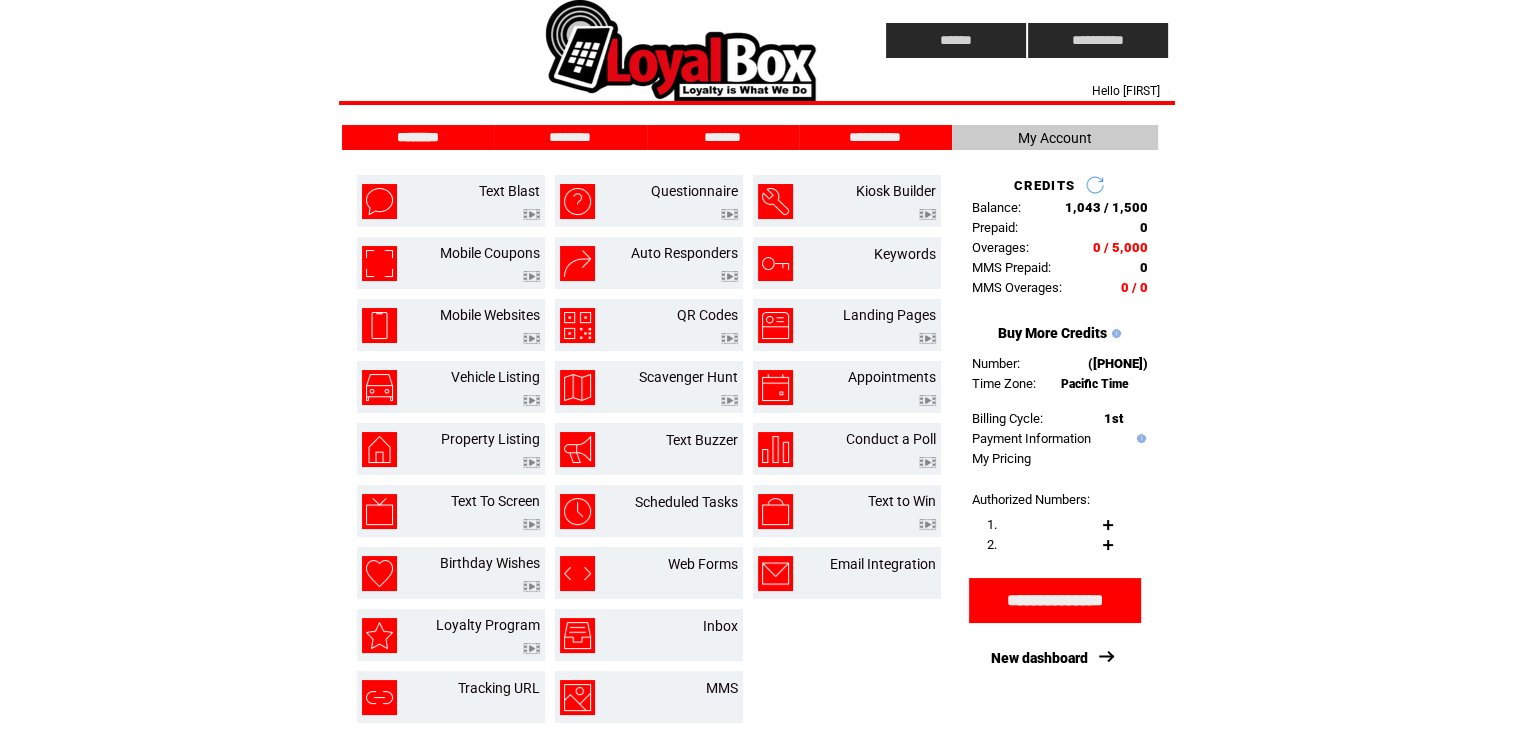 drag, startPoint x: 0, startPoint y: 0, endPoint x: 401, endPoint y: 12, distance: 401.1795 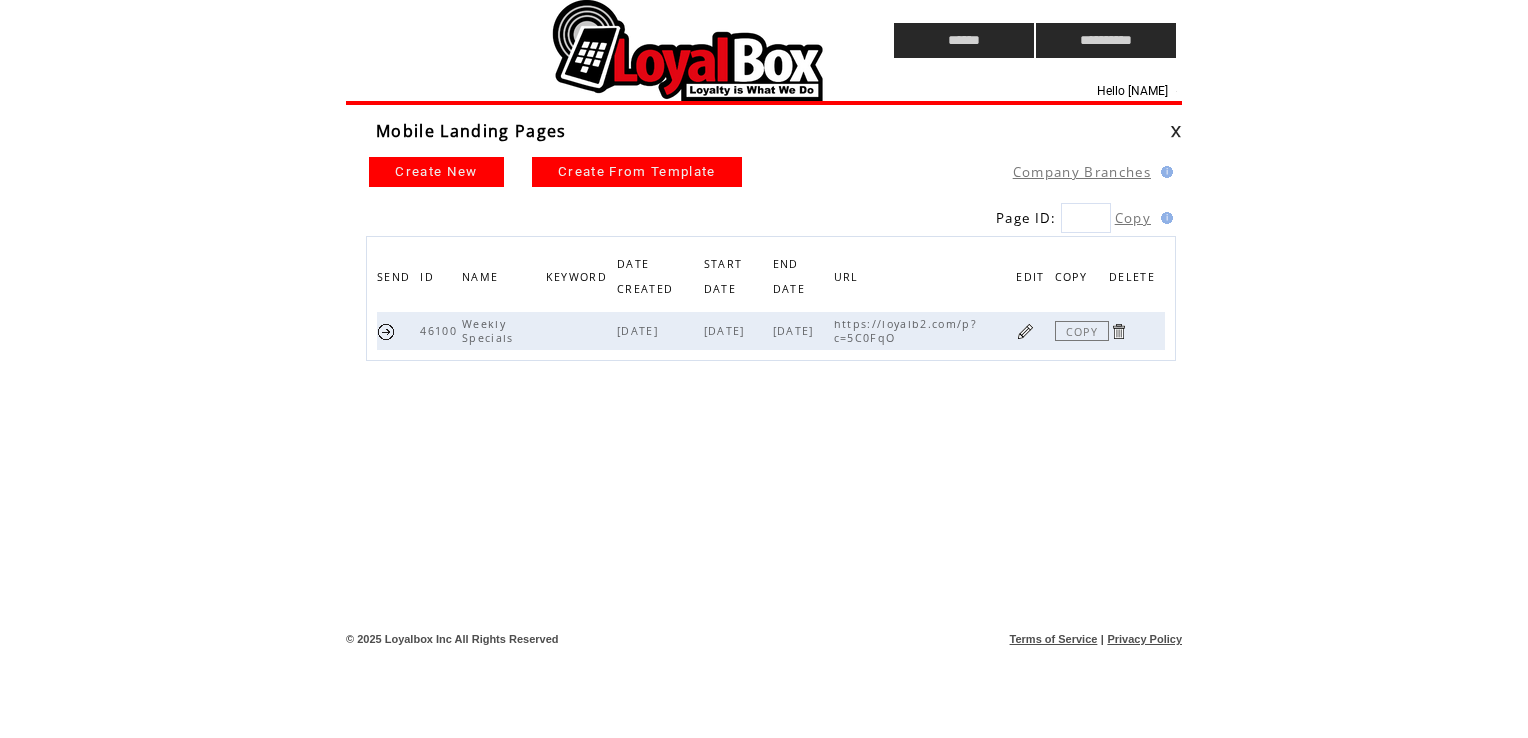 scroll, scrollTop: 0, scrollLeft: 0, axis: both 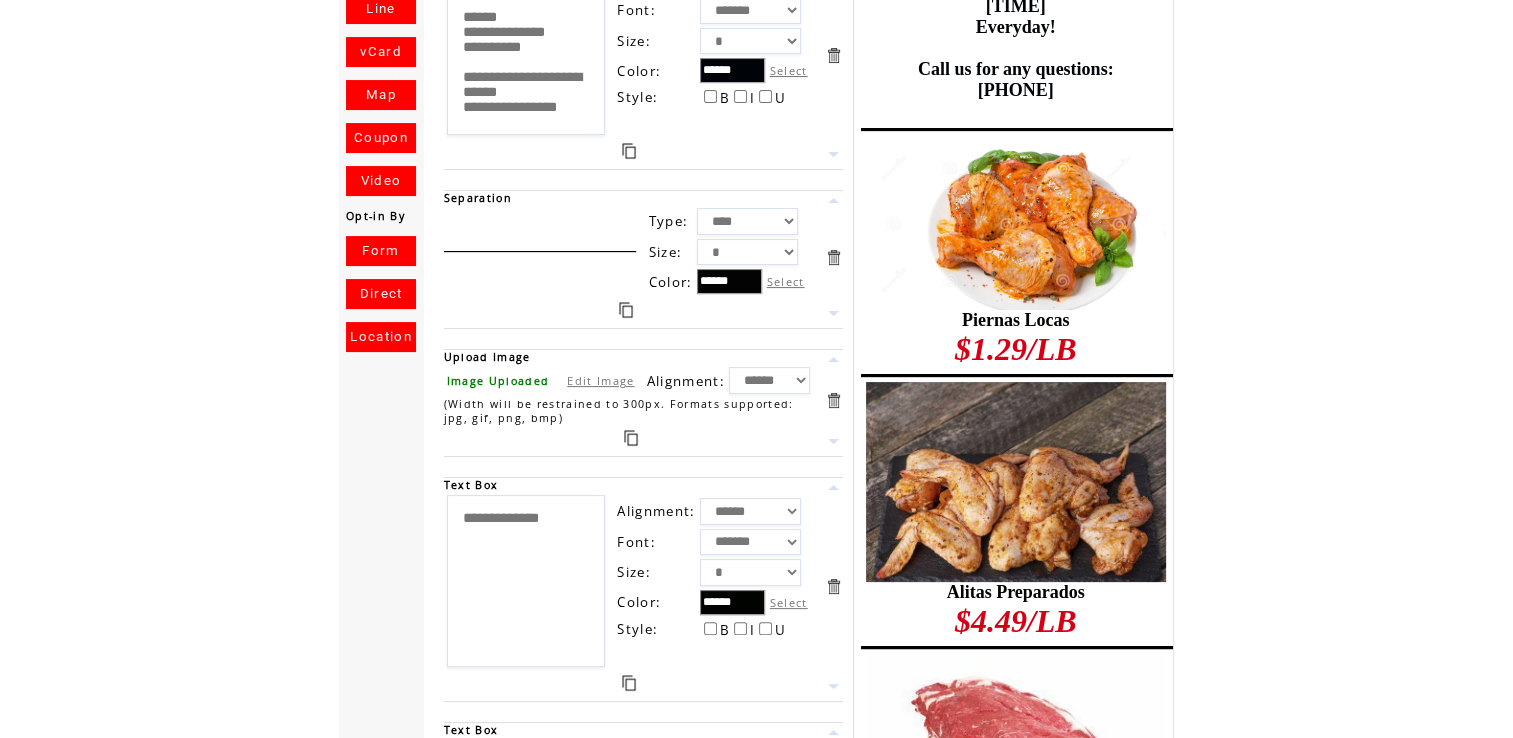 drag, startPoint x: 588, startPoint y: 521, endPoint x: 401, endPoint y: 518, distance: 187.02406 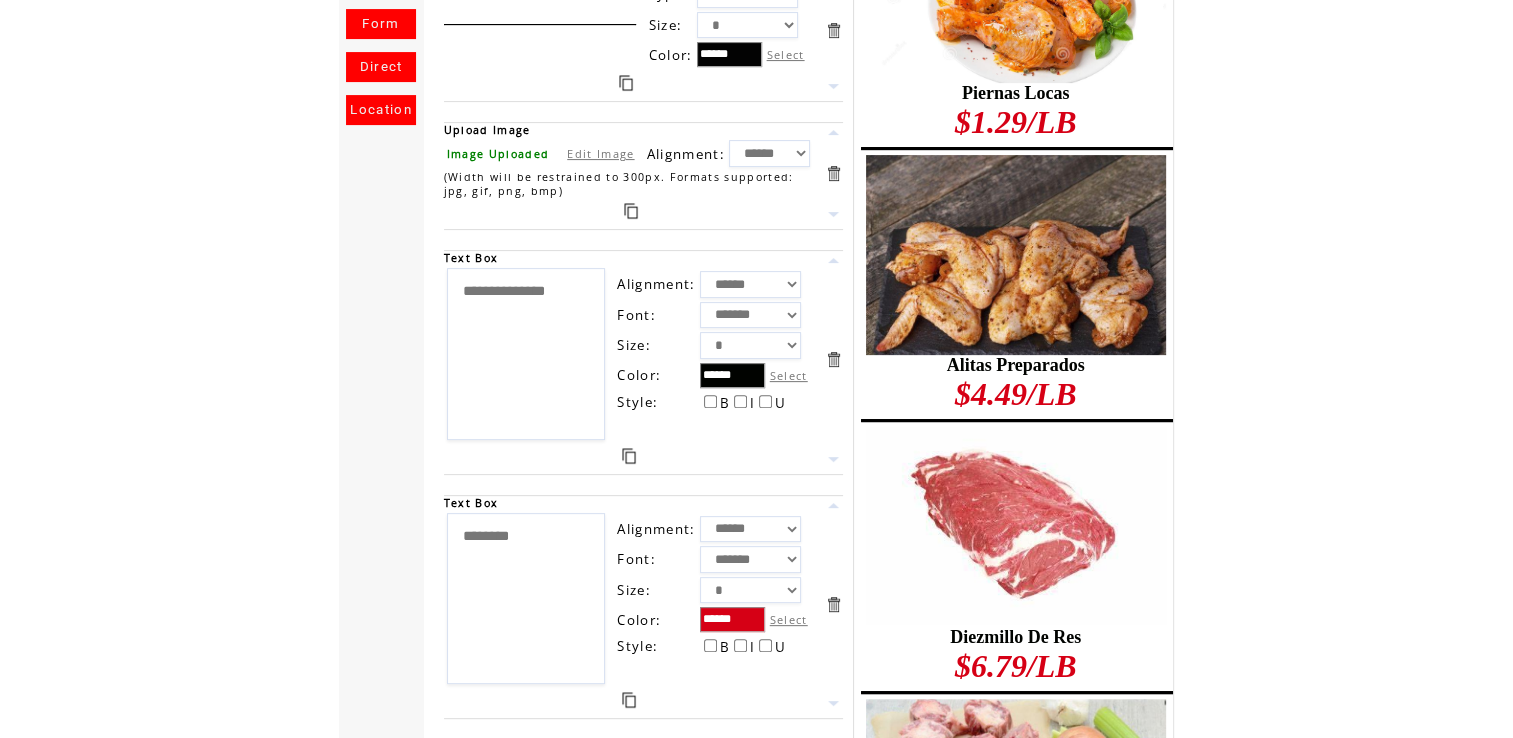 scroll, scrollTop: 572, scrollLeft: 0, axis: vertical 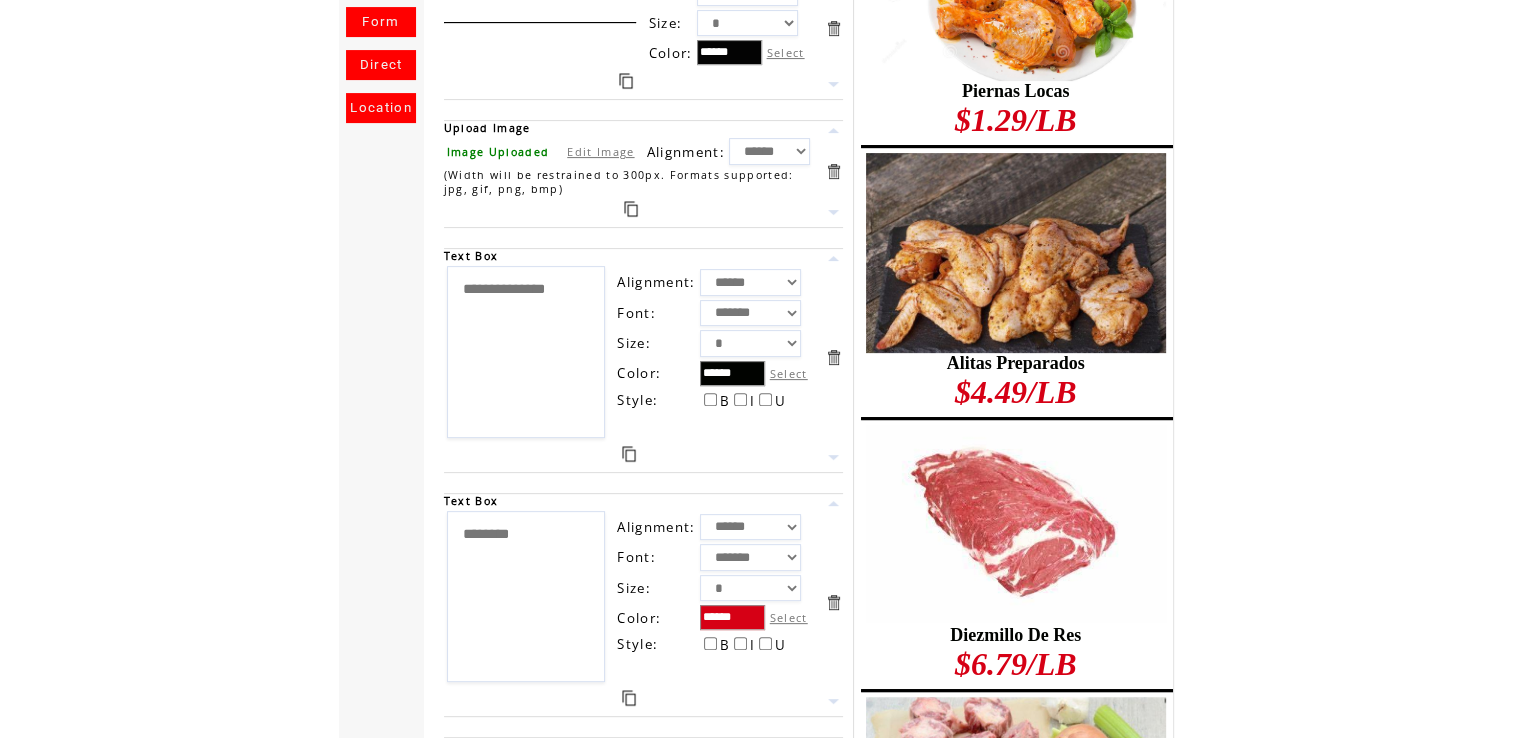 type on "**********" 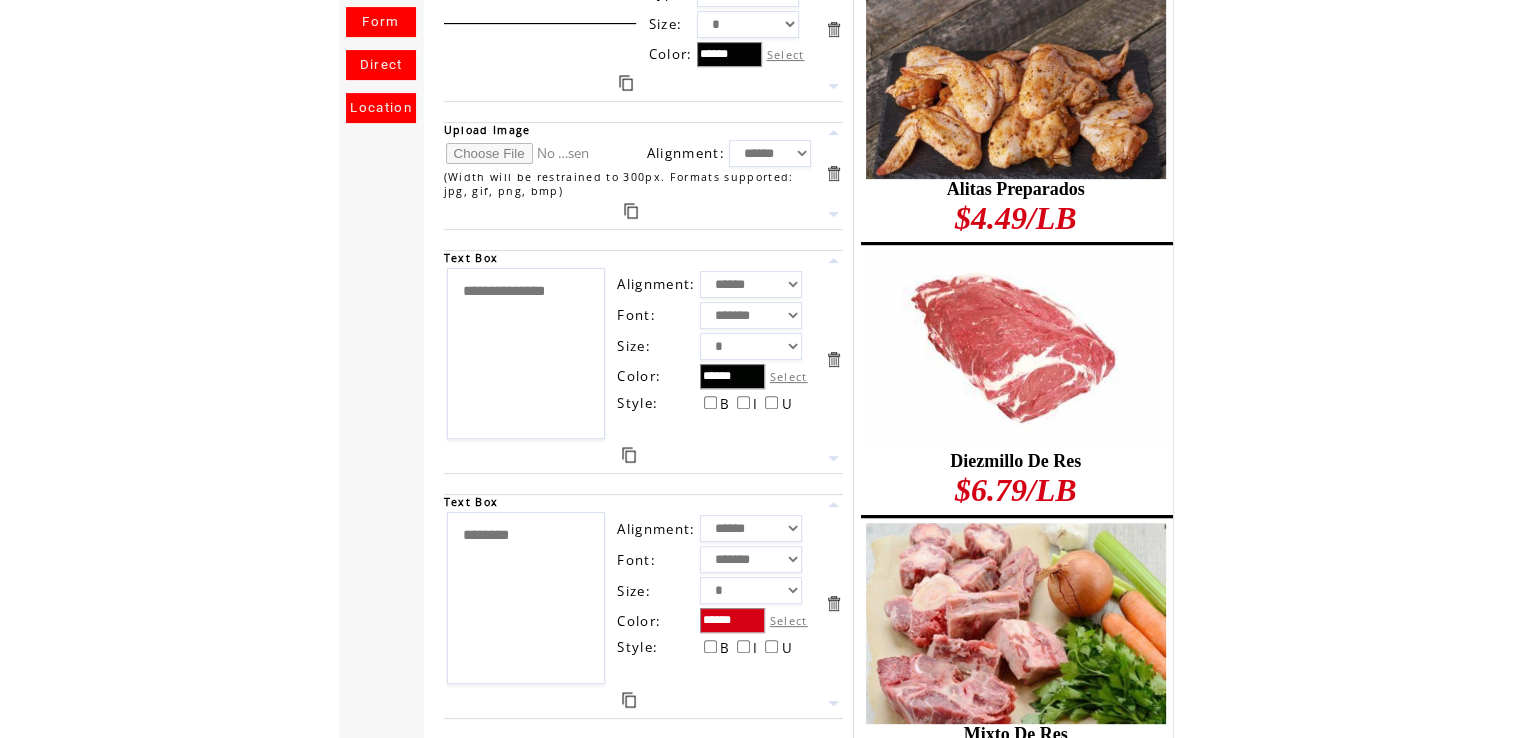 click at bounding box center (521, 153) 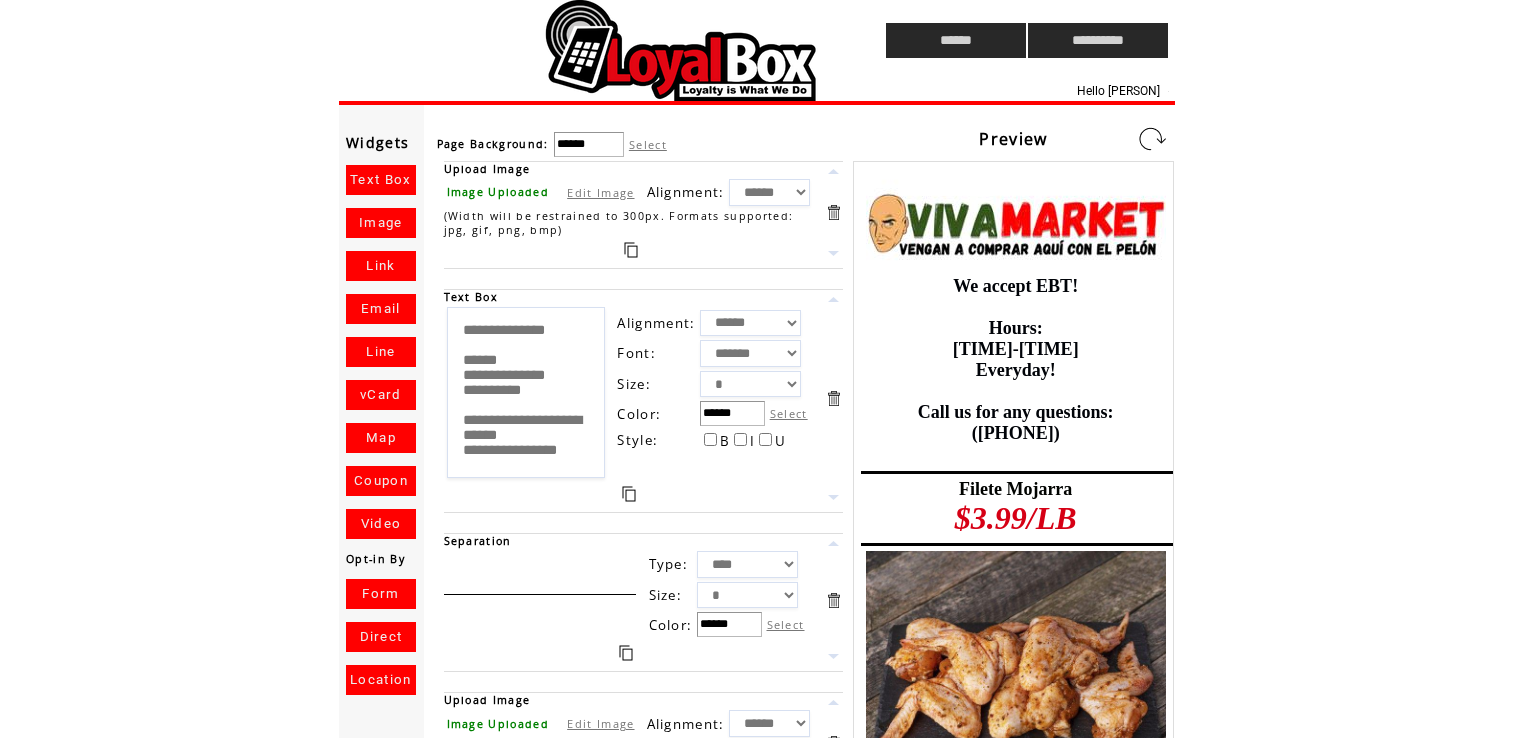 scroll, scrollTop: 0, scrollLeft: 0, axis: both 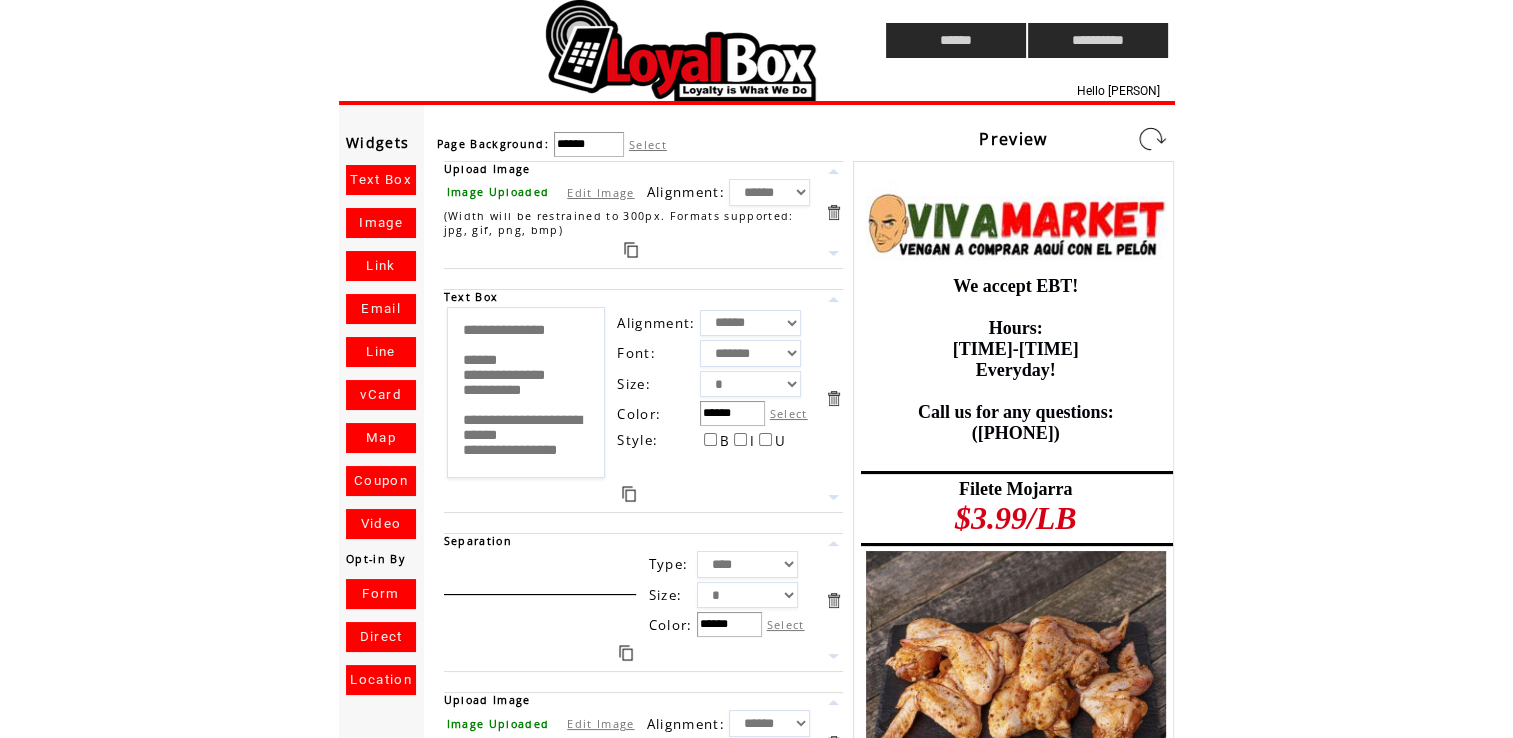 click at bounding box center [1152, 139] 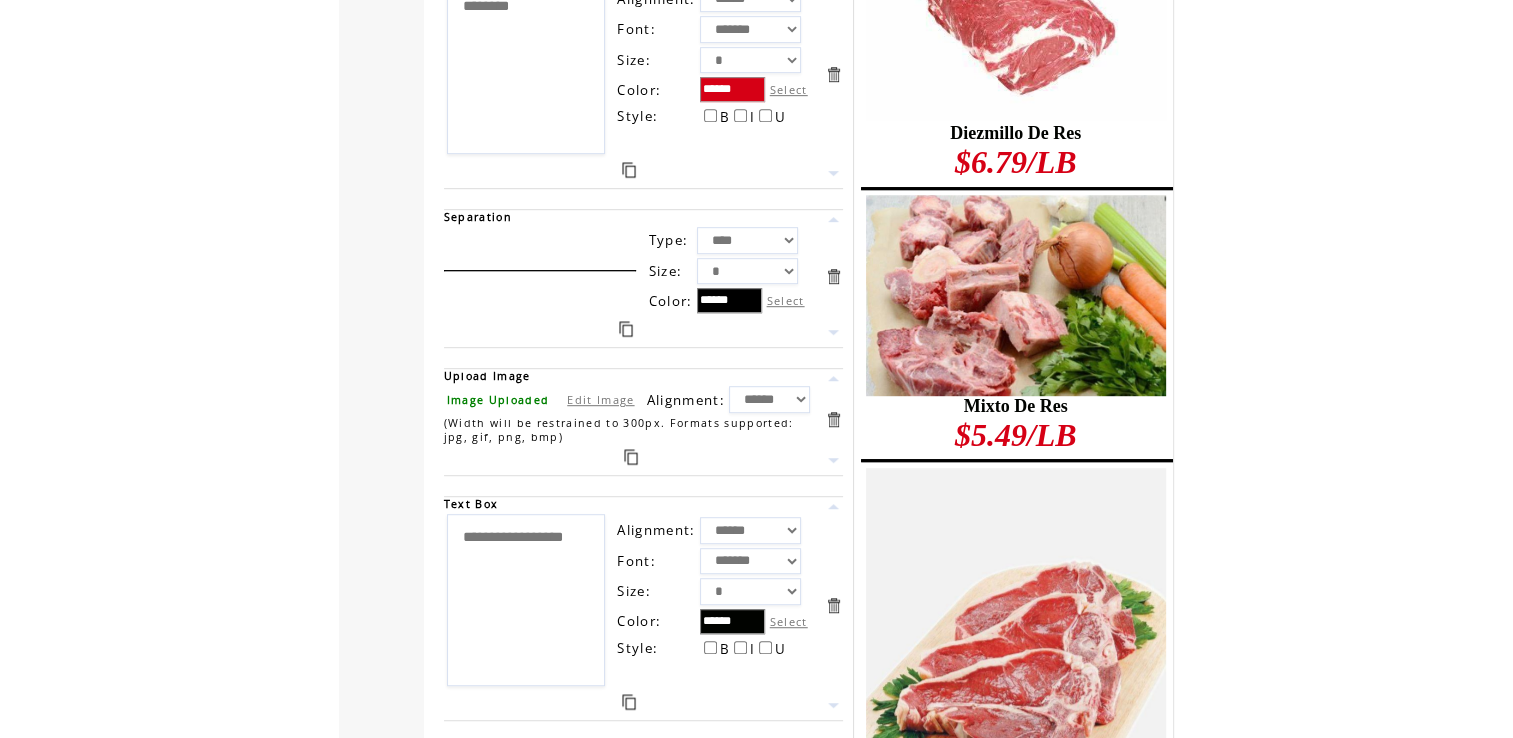 scroll, scrollTop: 1192, scrollLeft: 0, axis: vertical 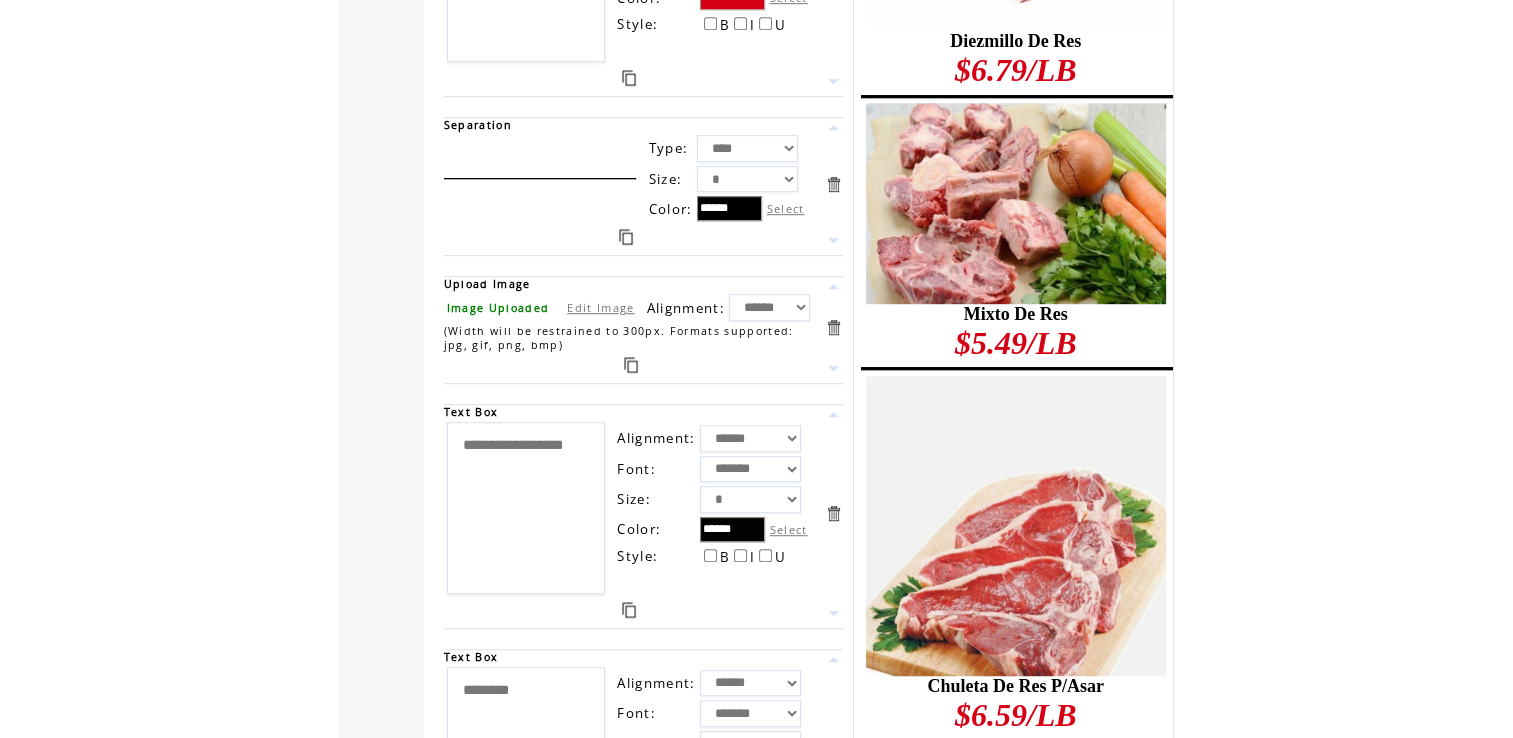 drag, startPoint x: 585, startPoint y: 466, endPoint x: 379, endPoint y: 395, distance: 217.89218 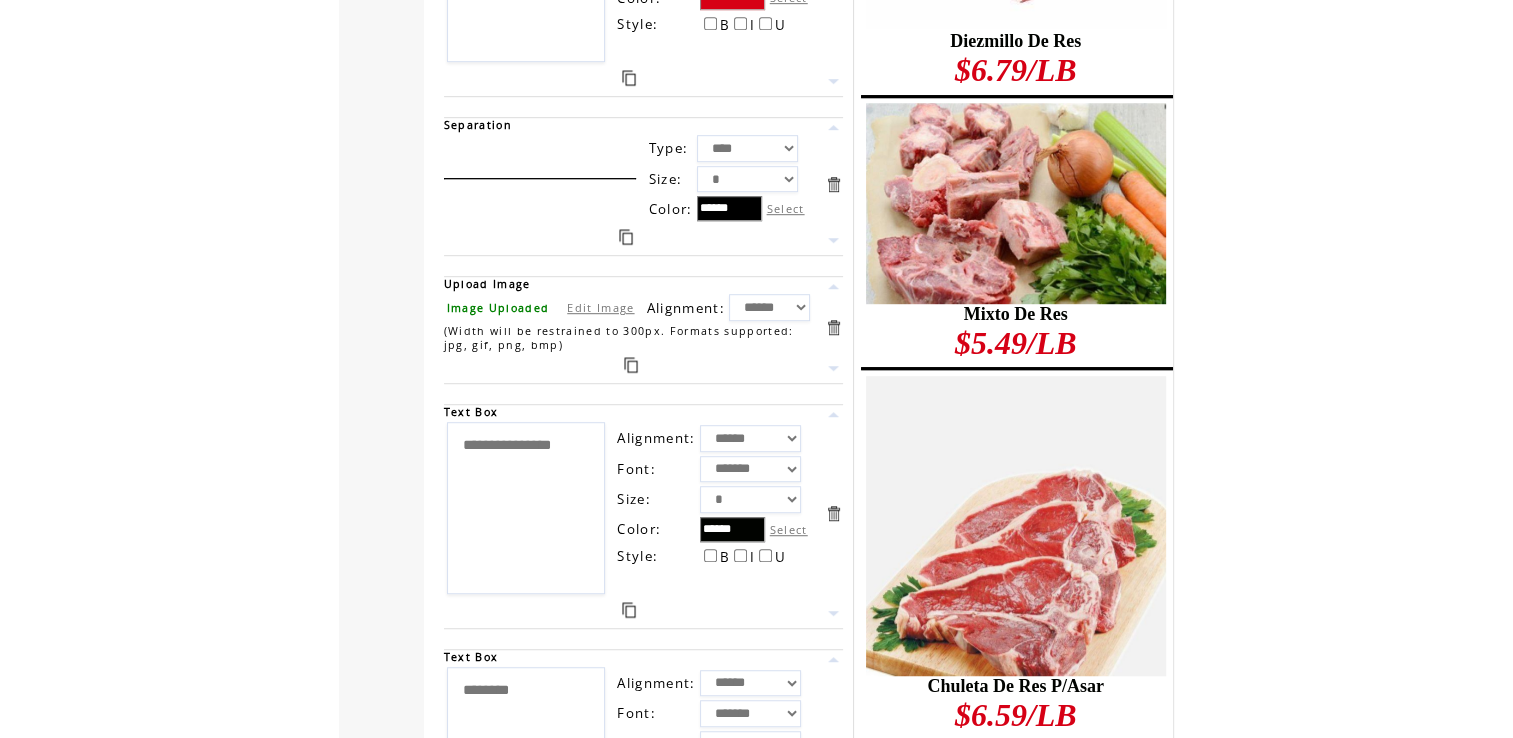type on "**********" 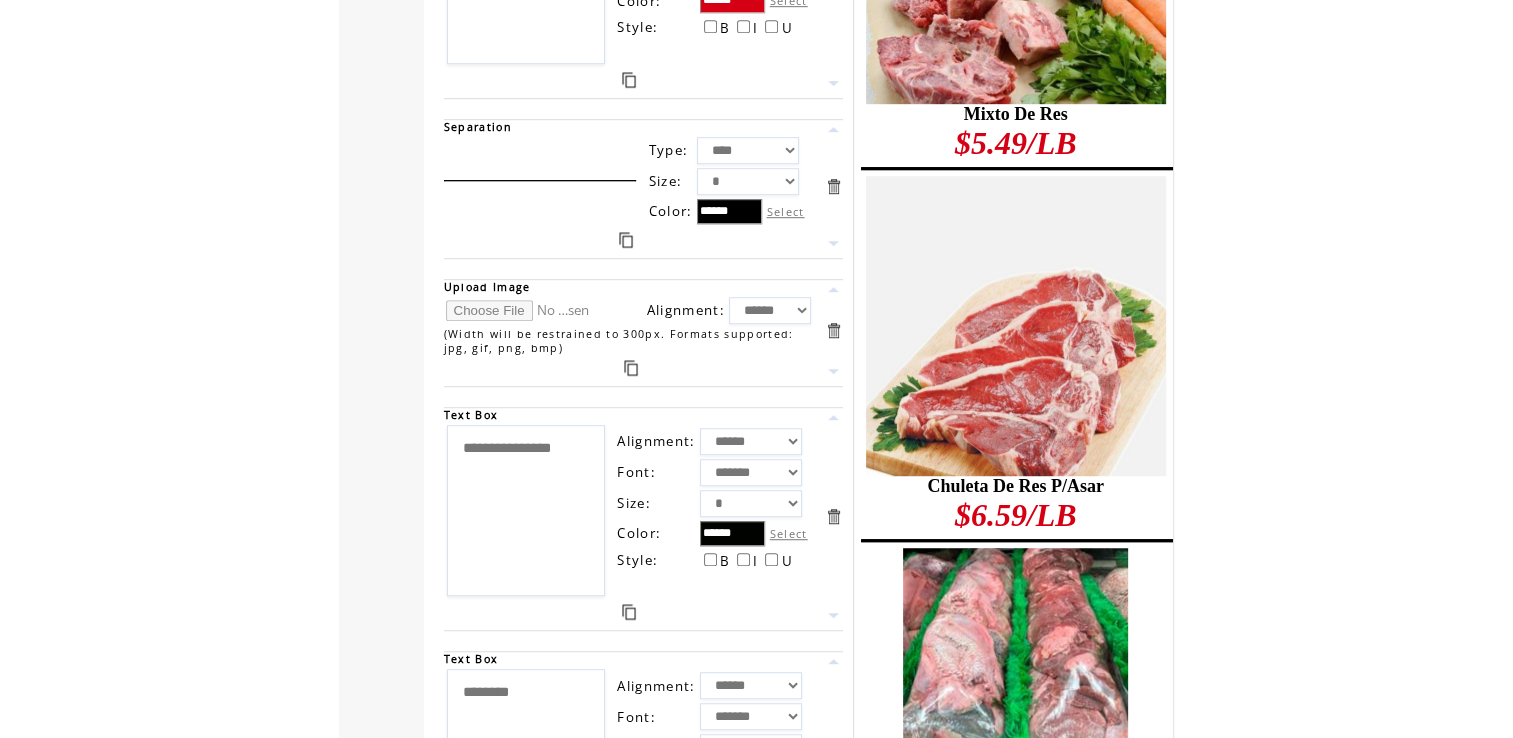 click at bounding box center (521, 310) 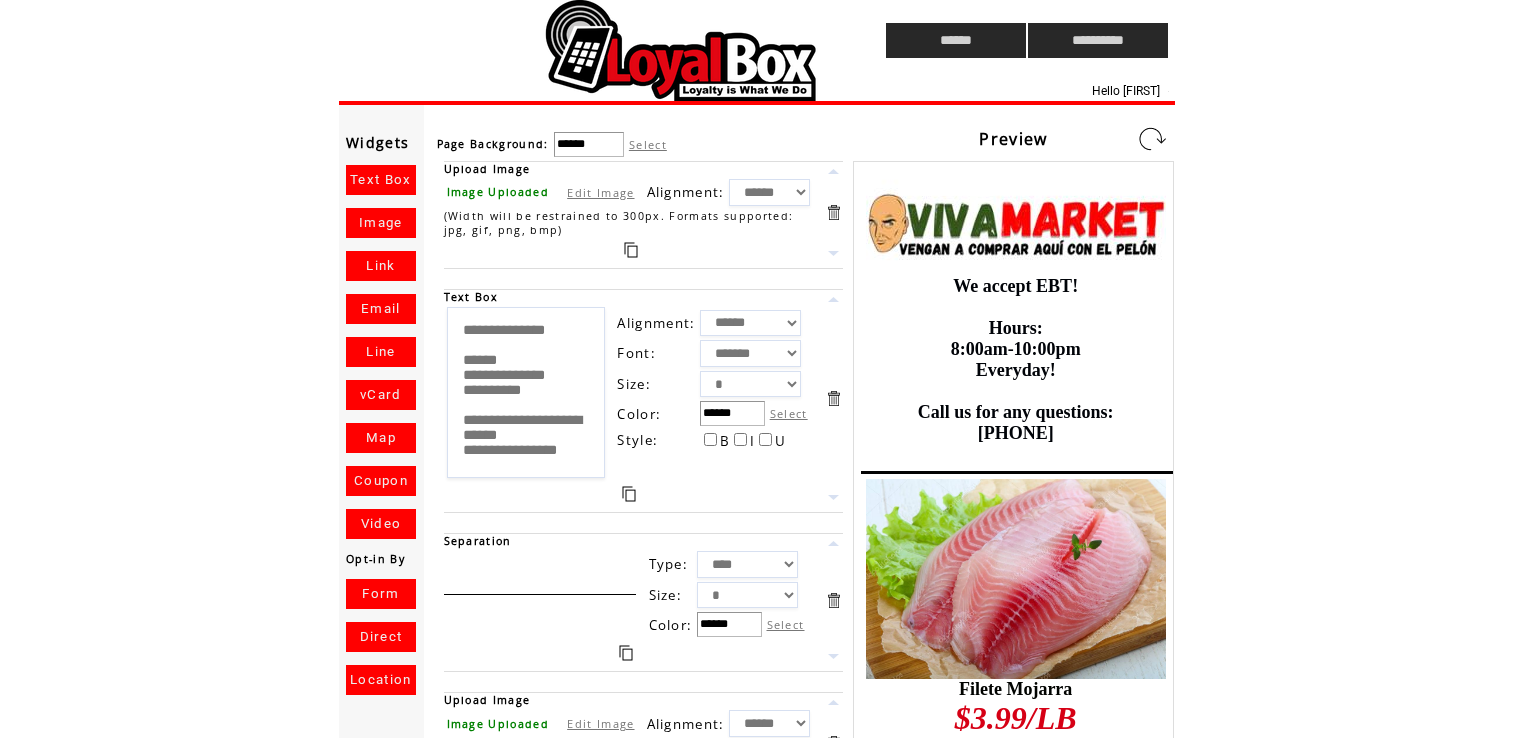 scroll, scrollTop: 0, scrollLeft: 0, axis: both 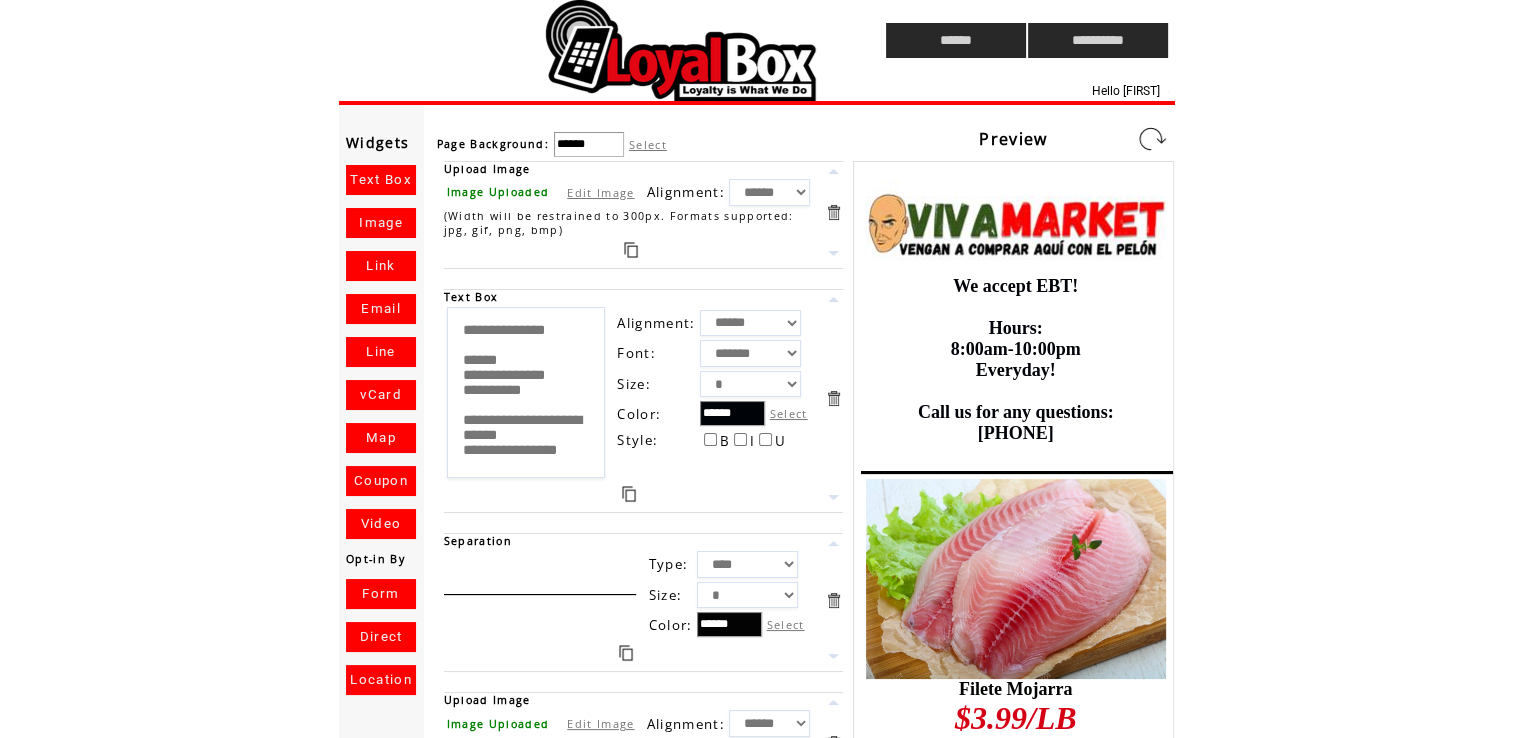 click at bounding box center (1152, 139) 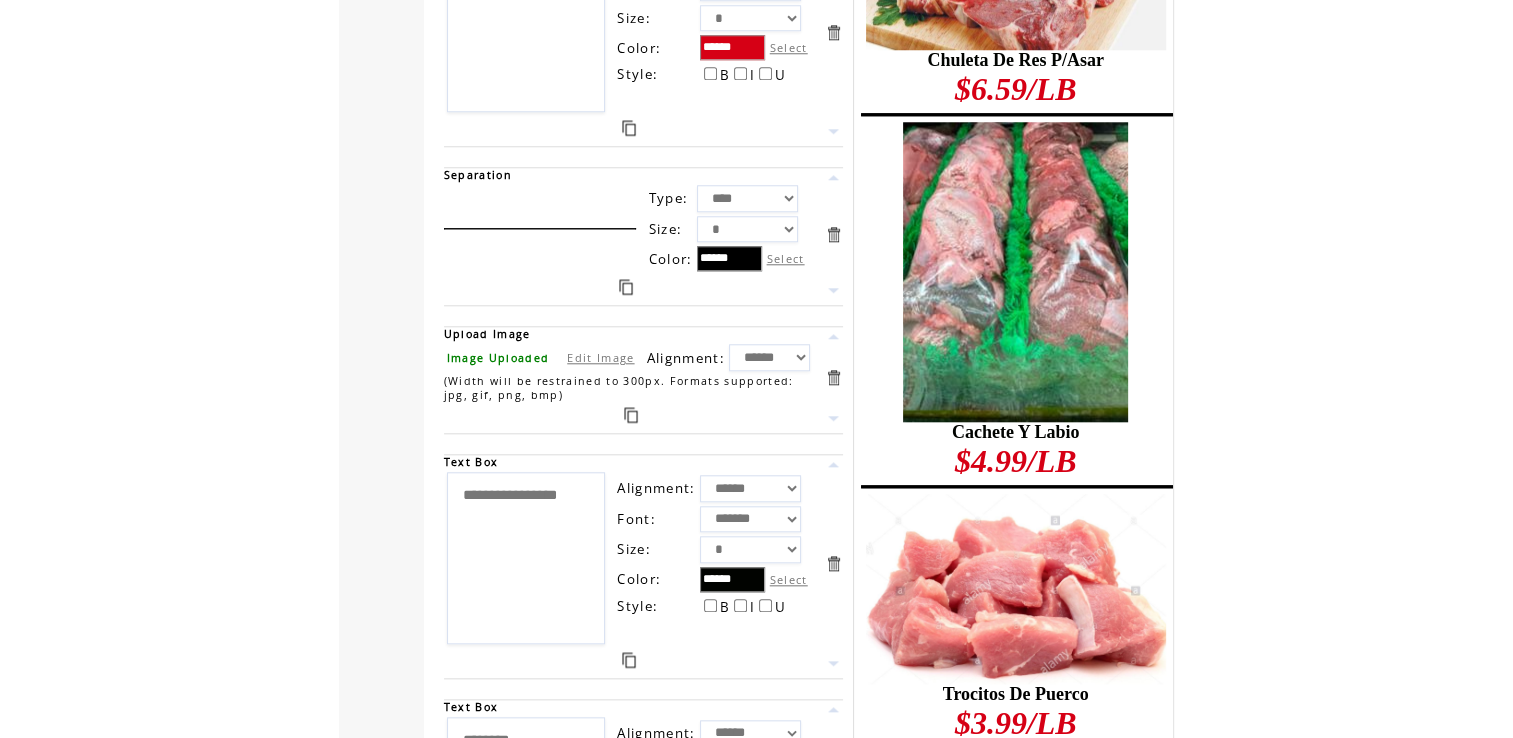 scroll, scrollTop: 1920, scrollLeft: 0, axis: vertical 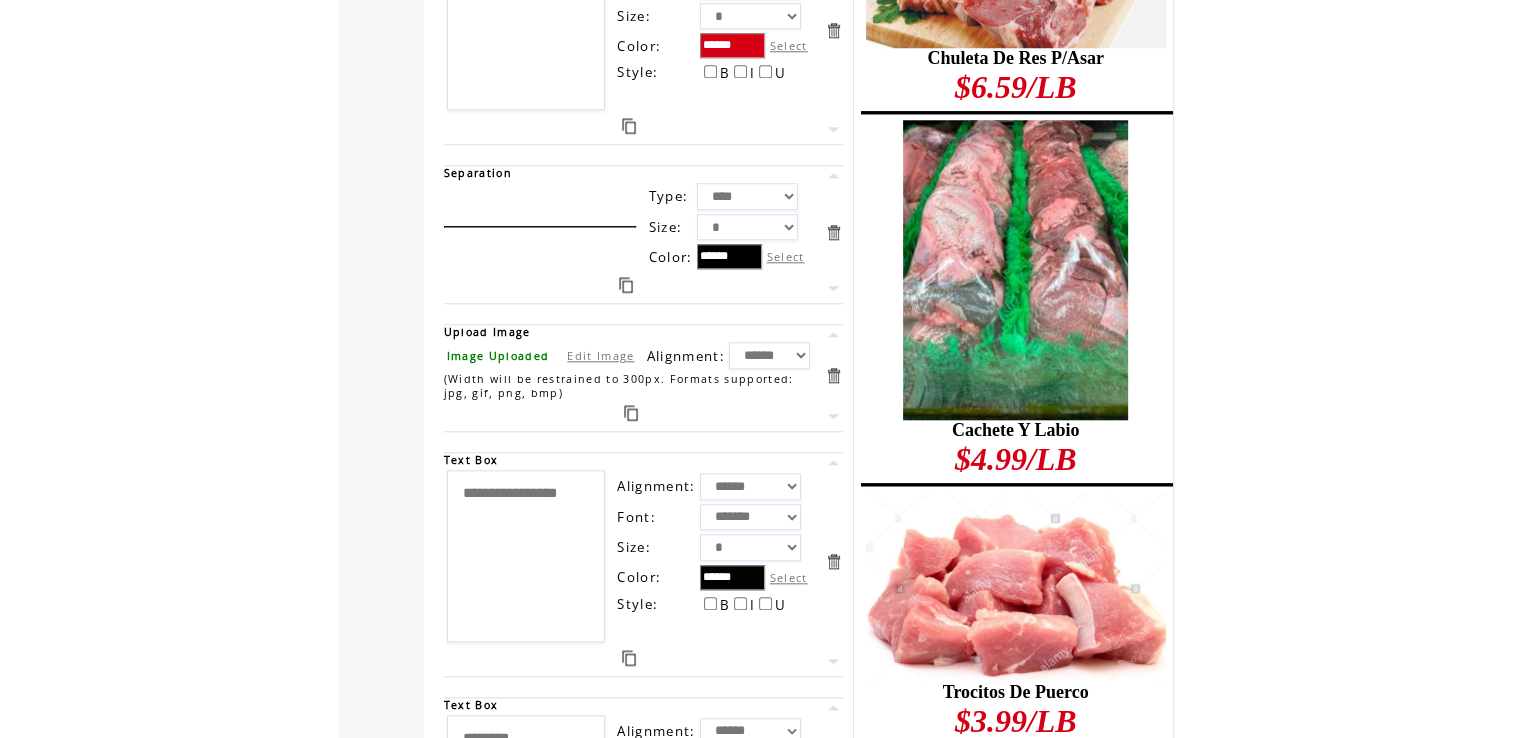 drag, startPoint x: 500, startPoint y: 514, endPoint x: 397, endPoint y: 467, distance: 113.216606 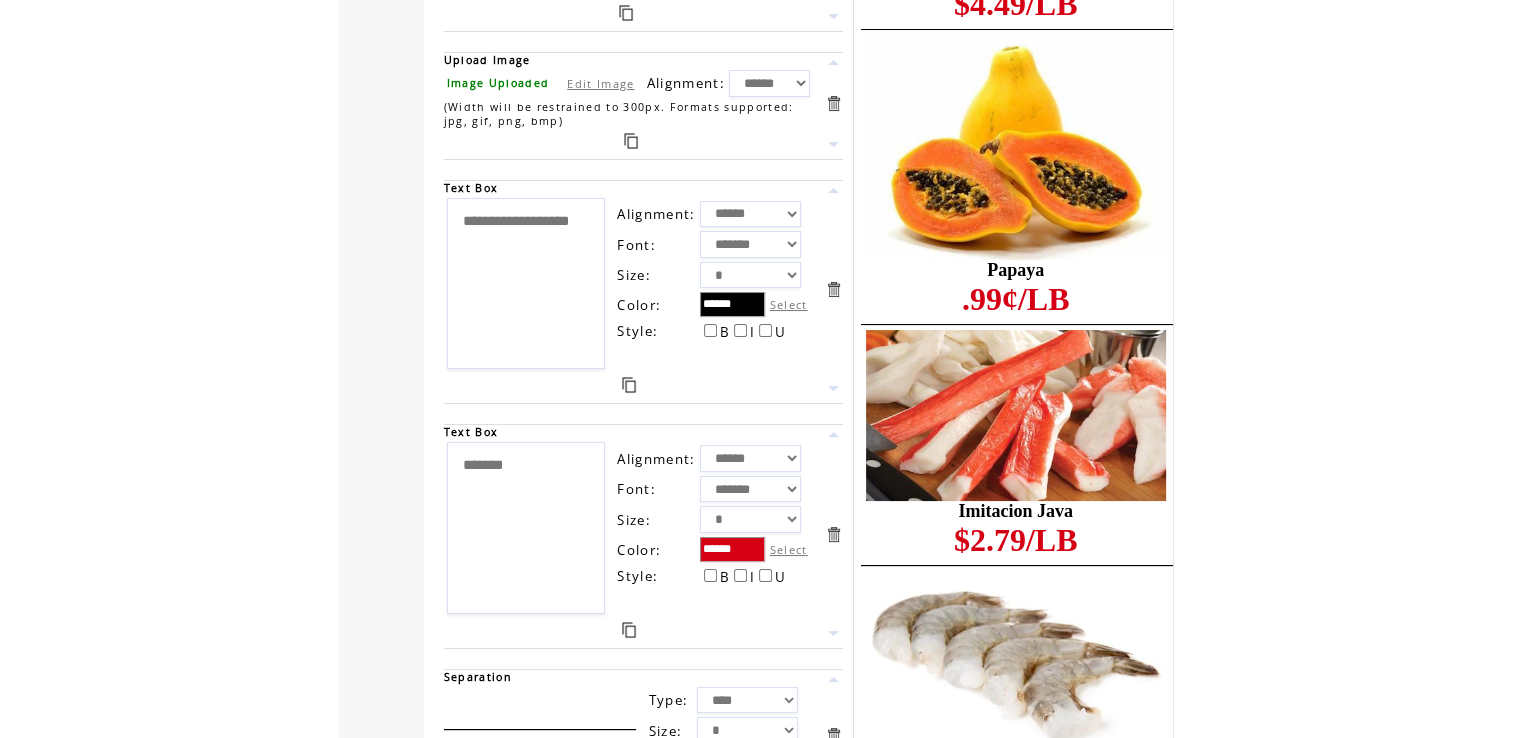 scroll, scrollTop: 7636, scrollLeft: 0, axis: vertical 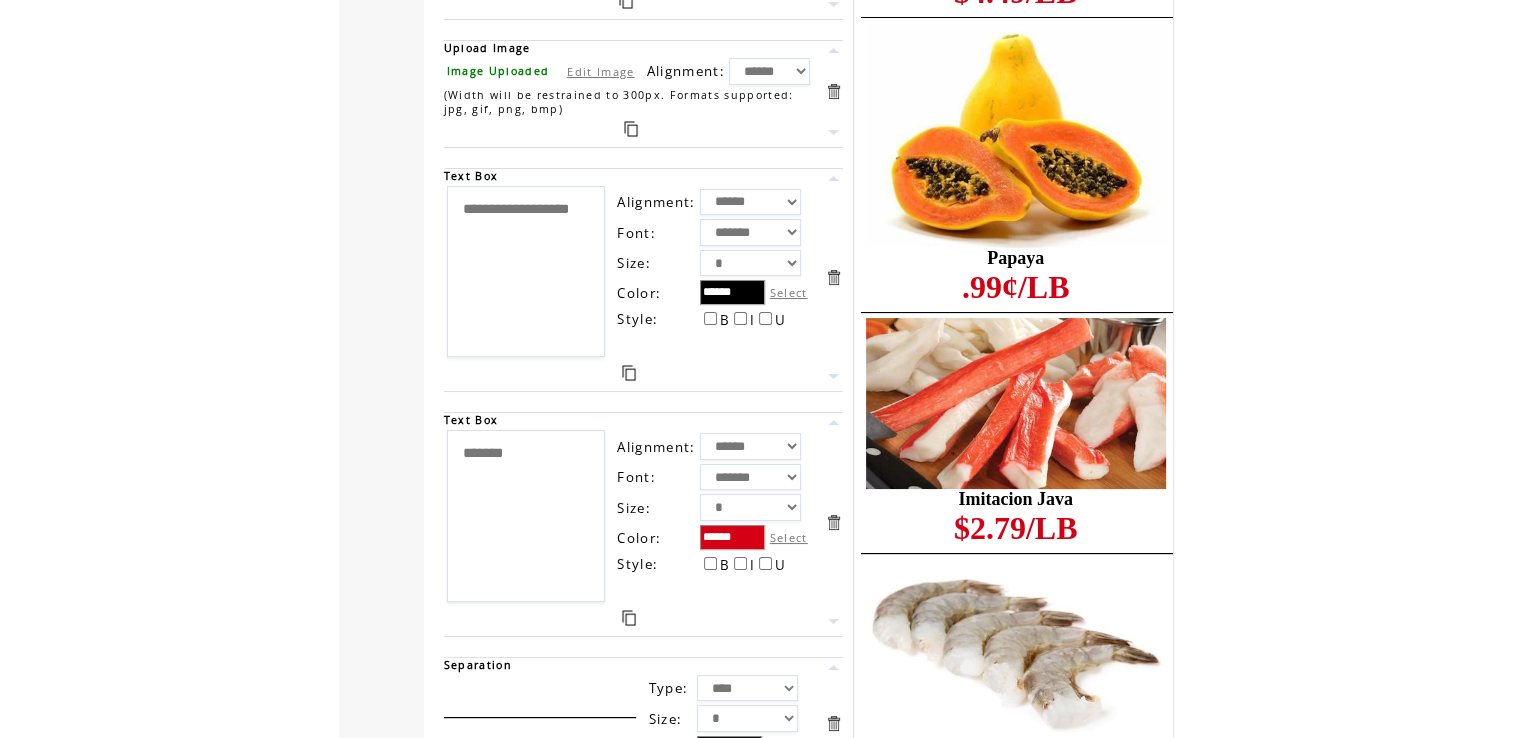 type on "**********" 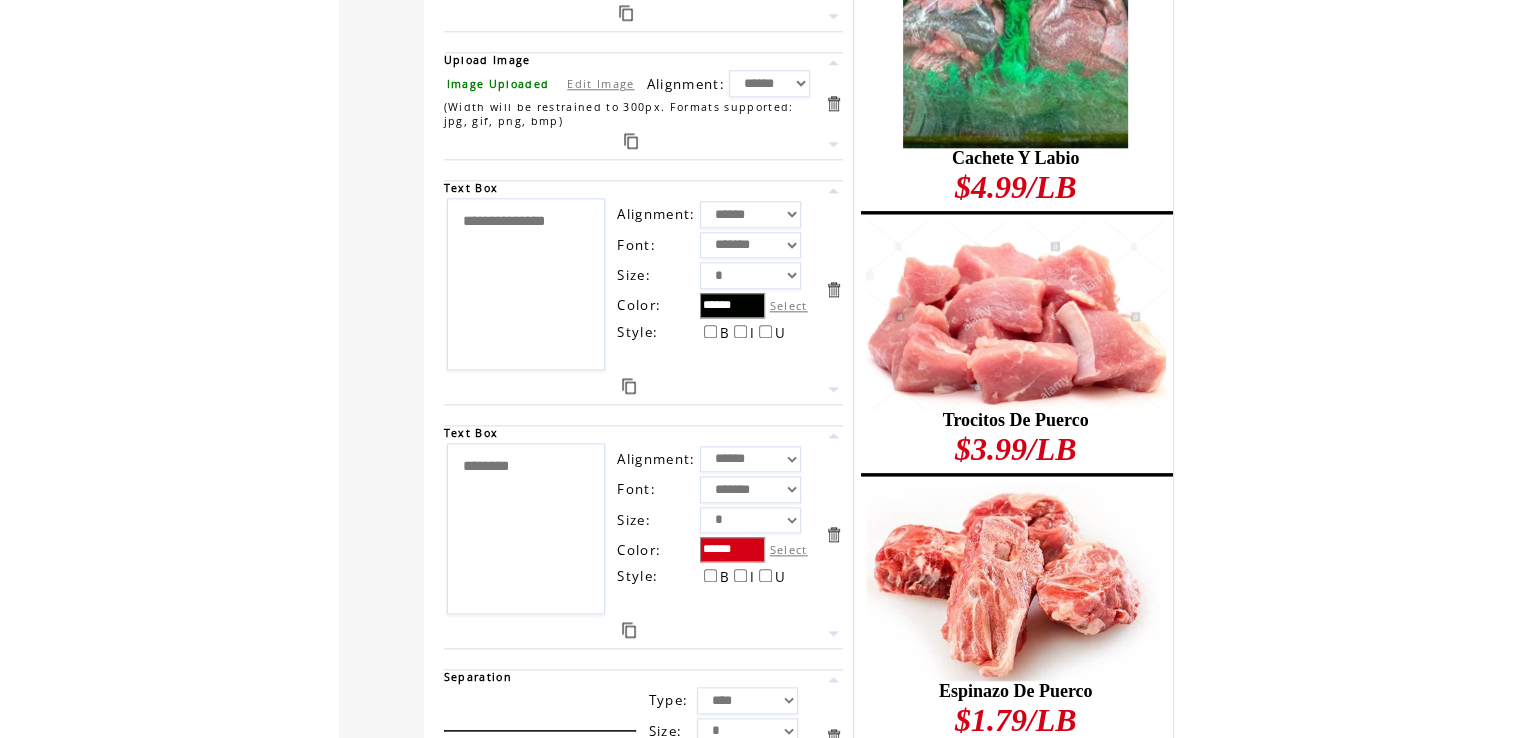 scroll, scrollTop: 2195, scrollLeft: 0, axis: vertical 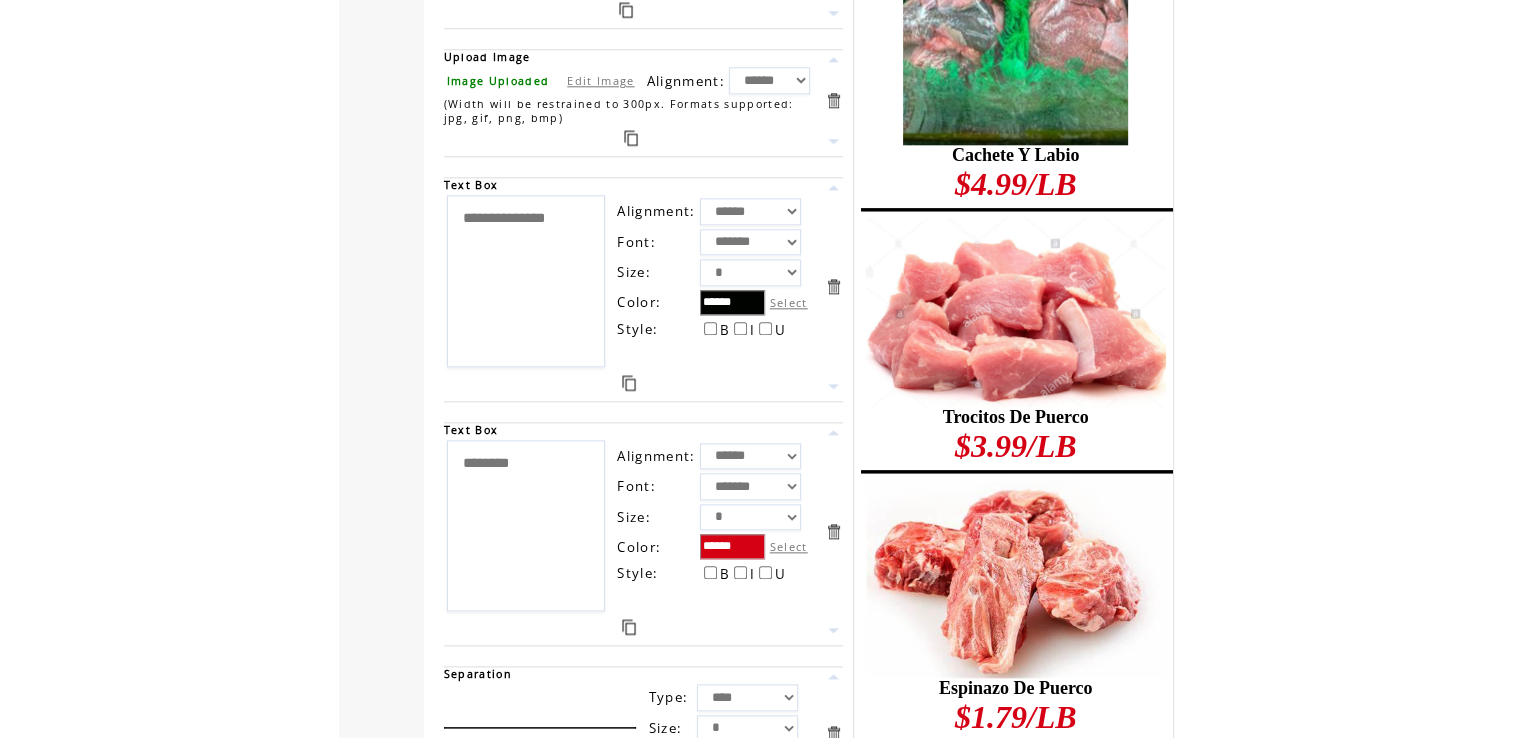 drag, startPoint x: 551, startPoint y: 458, endPoint x: 408, endPoint y: 453, distance: 143.08739 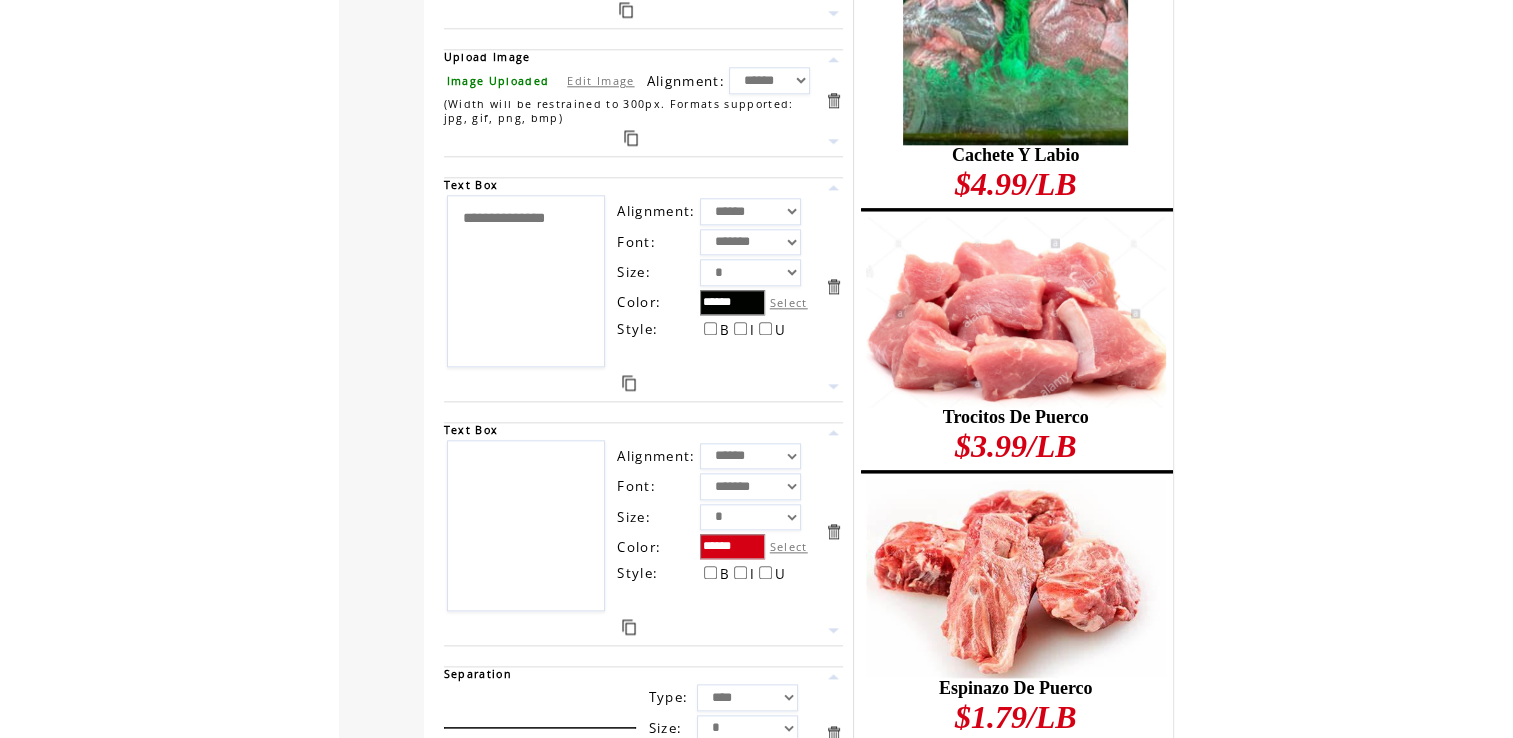 paste on "*******" 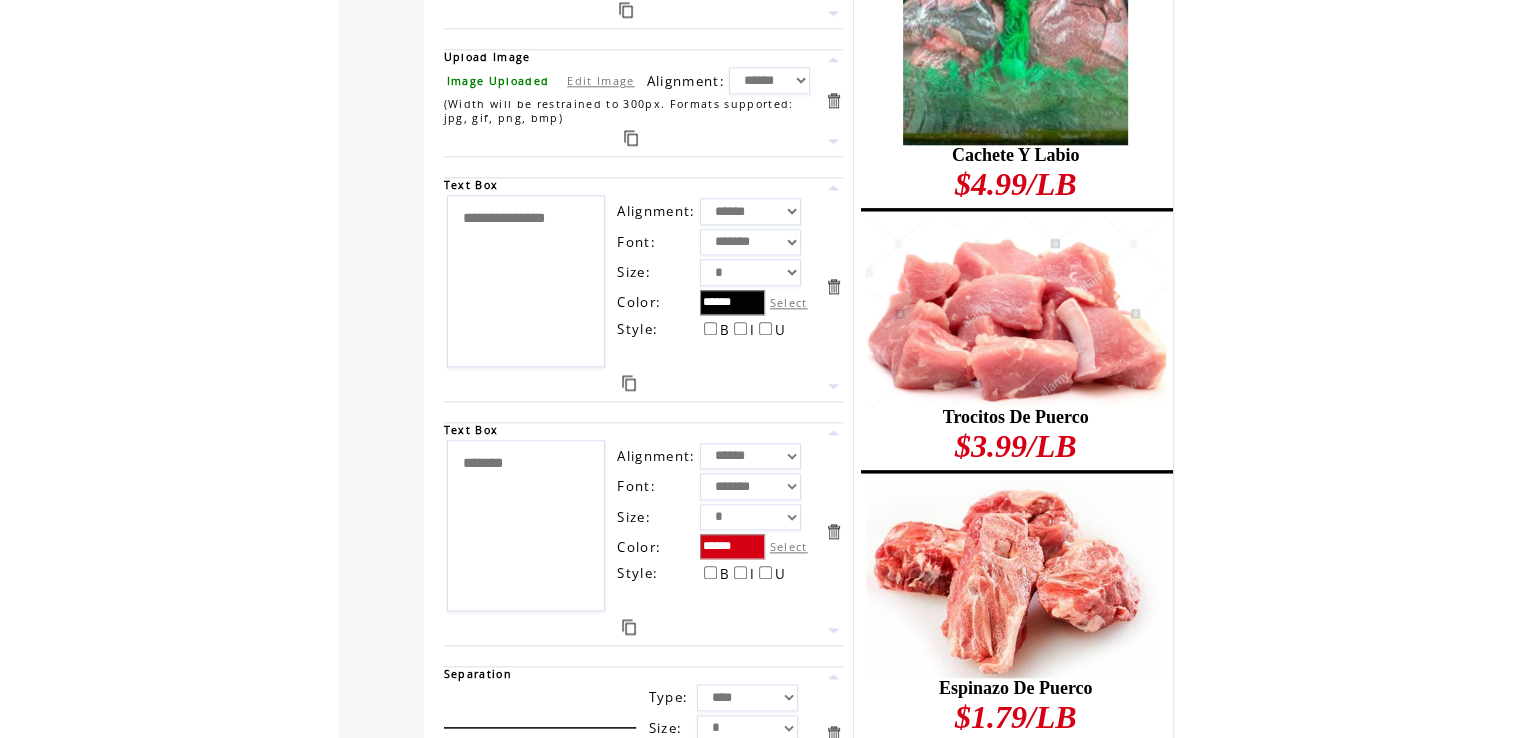 click on "**********" 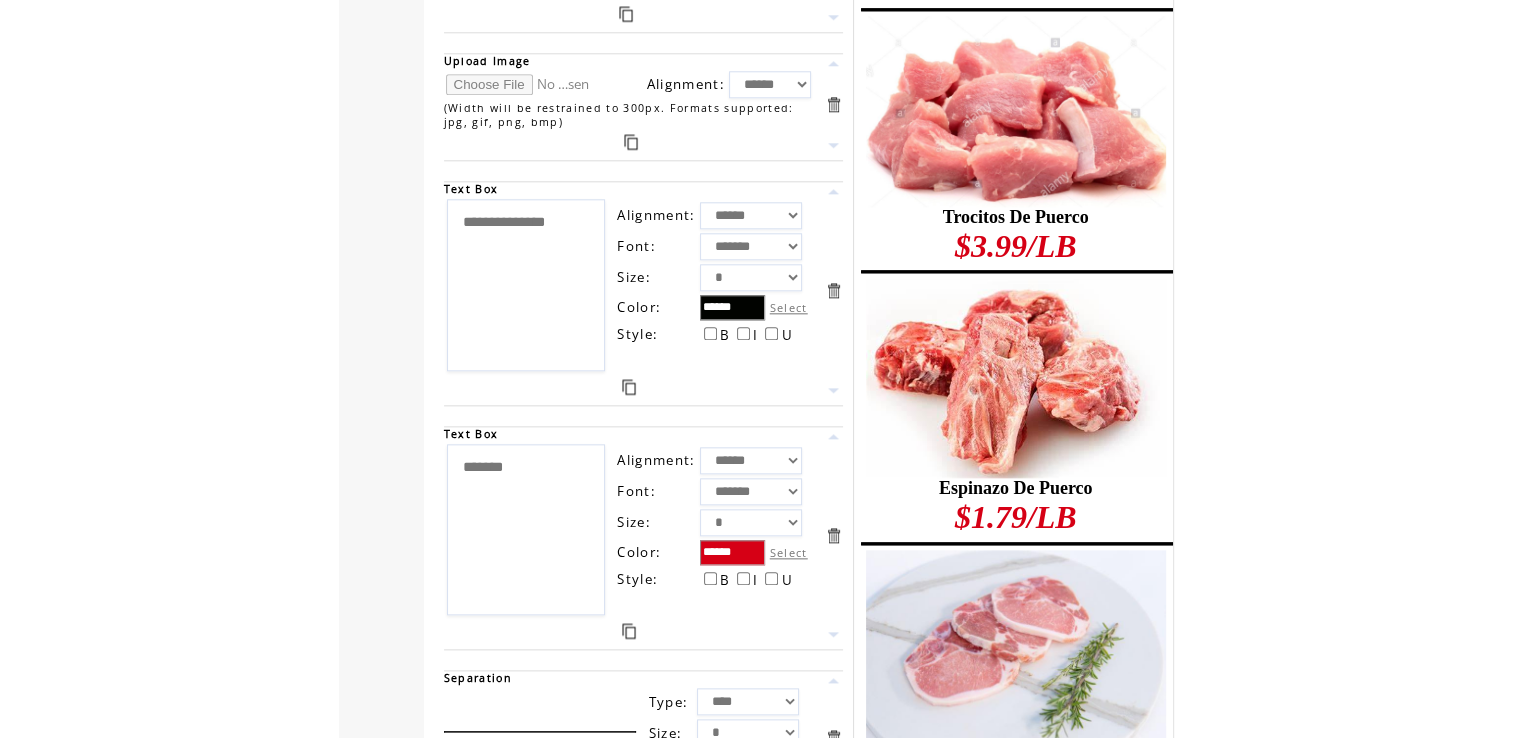 click at bounding box center (521, 84) 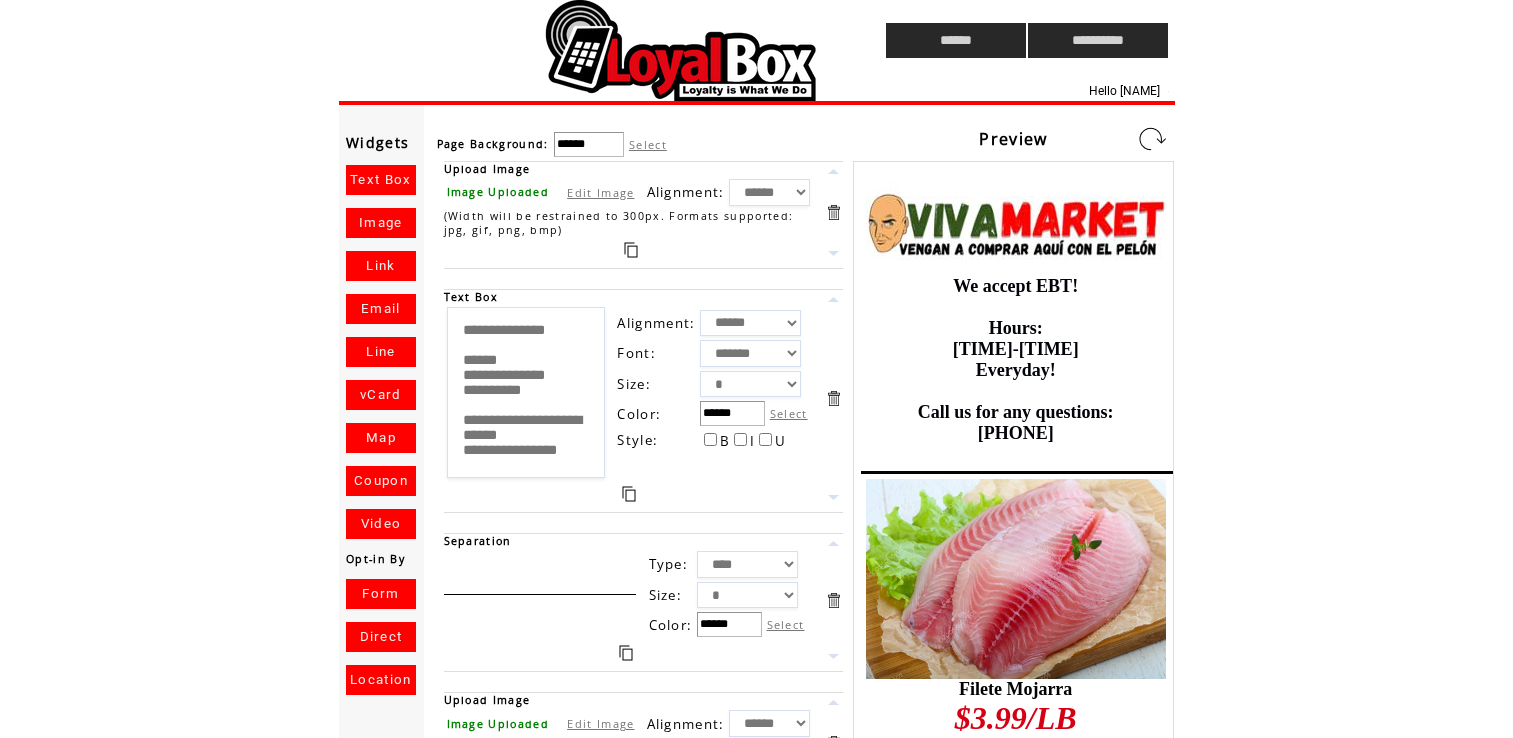 scroll, scrollTop: 0, scrollLeft: 0, axis: both 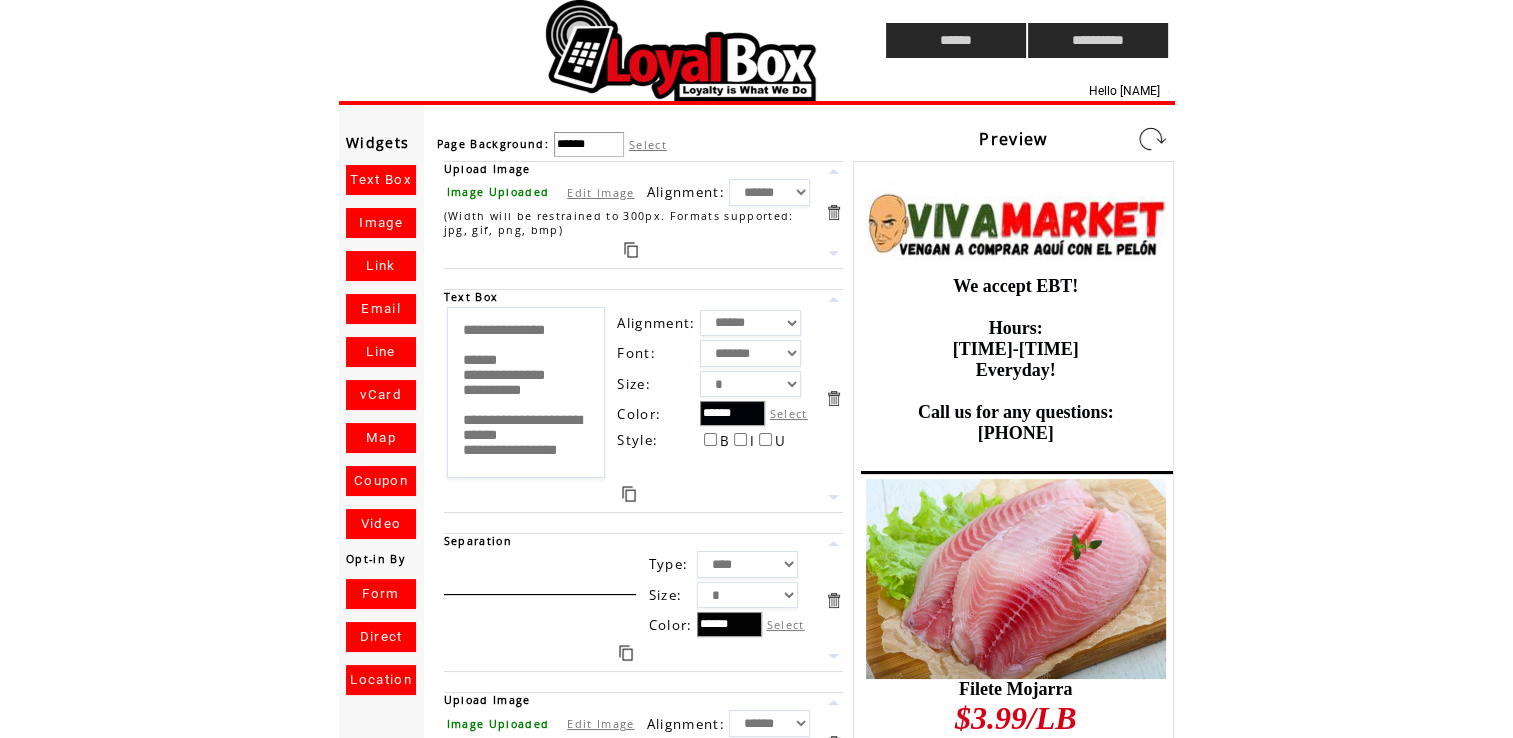 click at bounding box center (1152, 139) 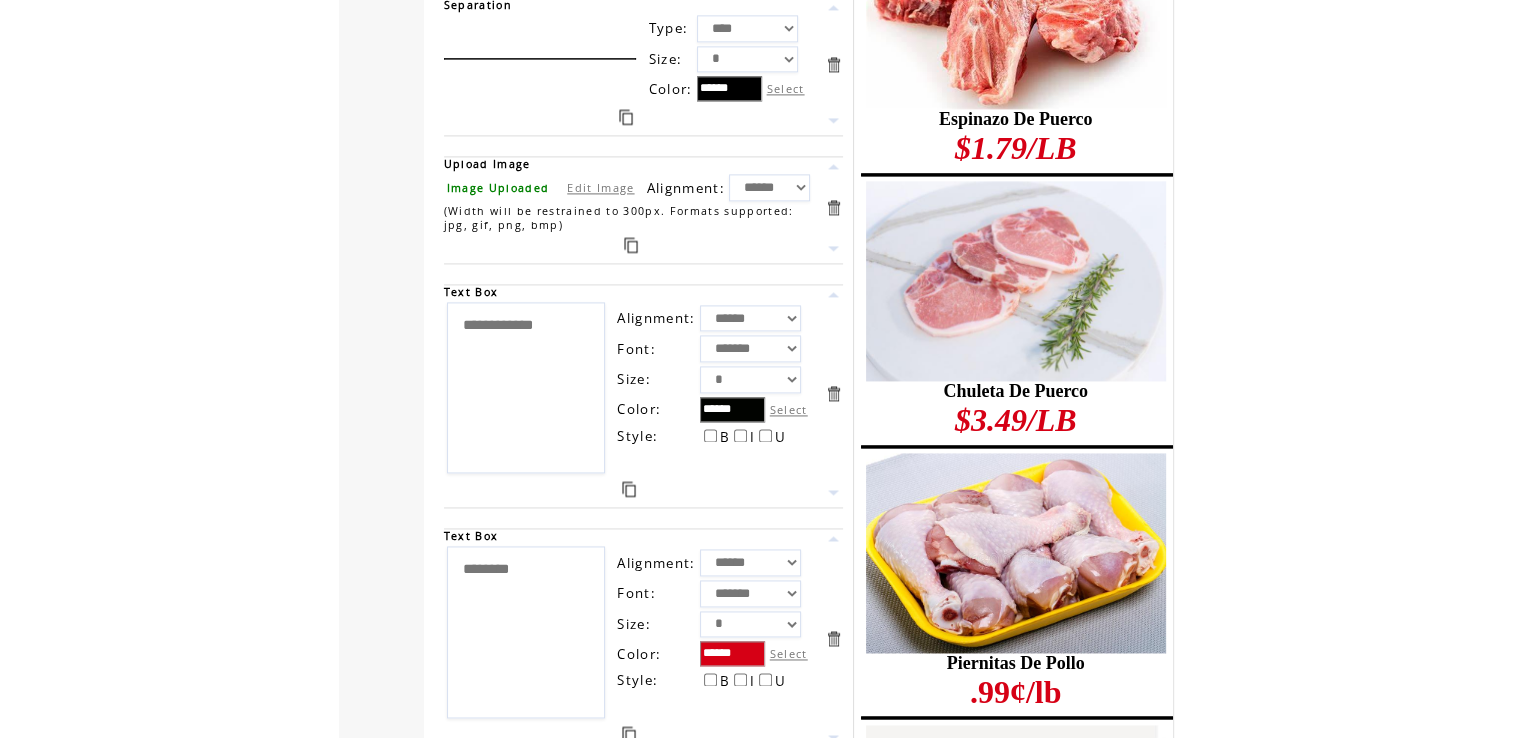 scroll, scrollTop: 2870, scrollLeft: 0, axis: vertical 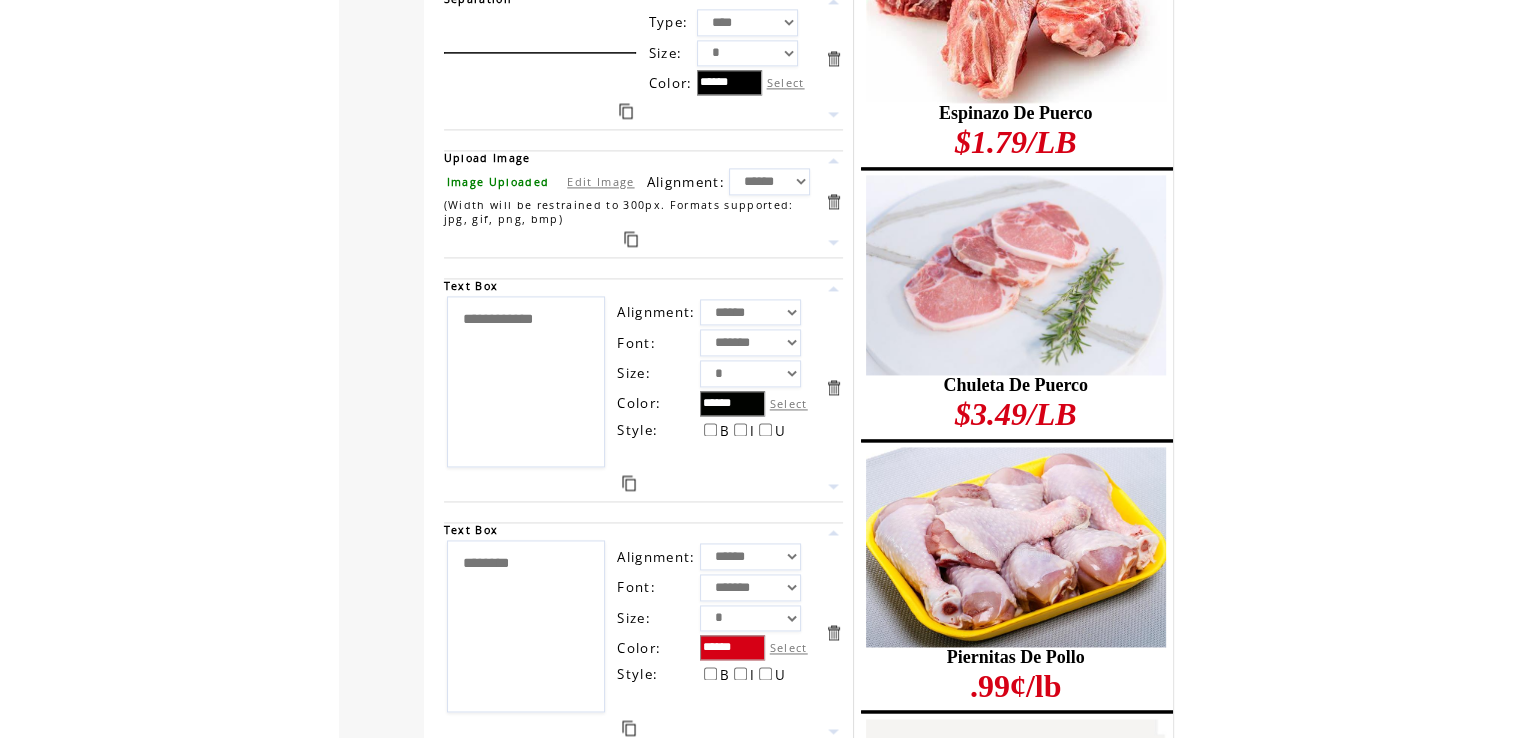drag, startPoint x: 580, startPoint y: 320, endPoint x: 402, endPoint y: 295, distance: 179.74704 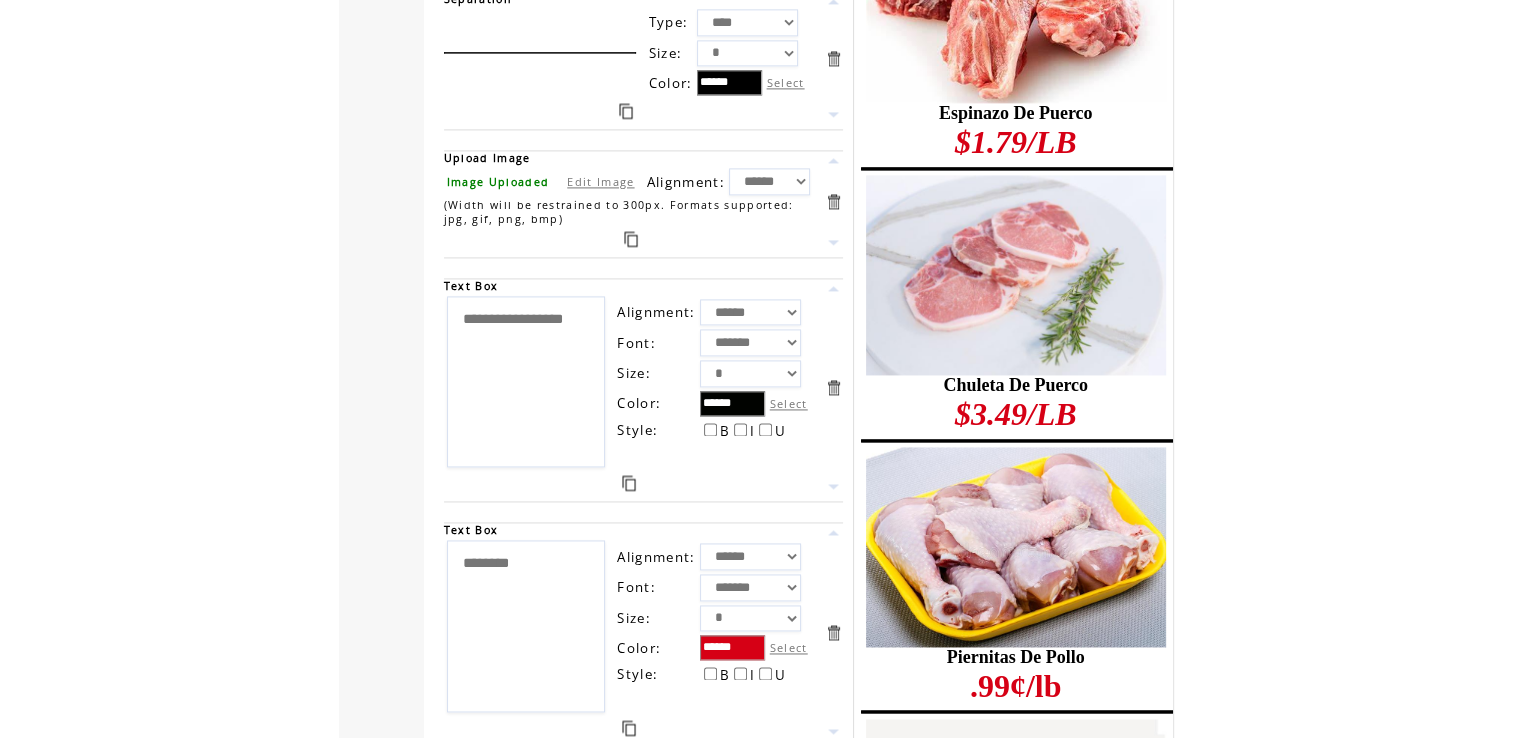 type on "**********" 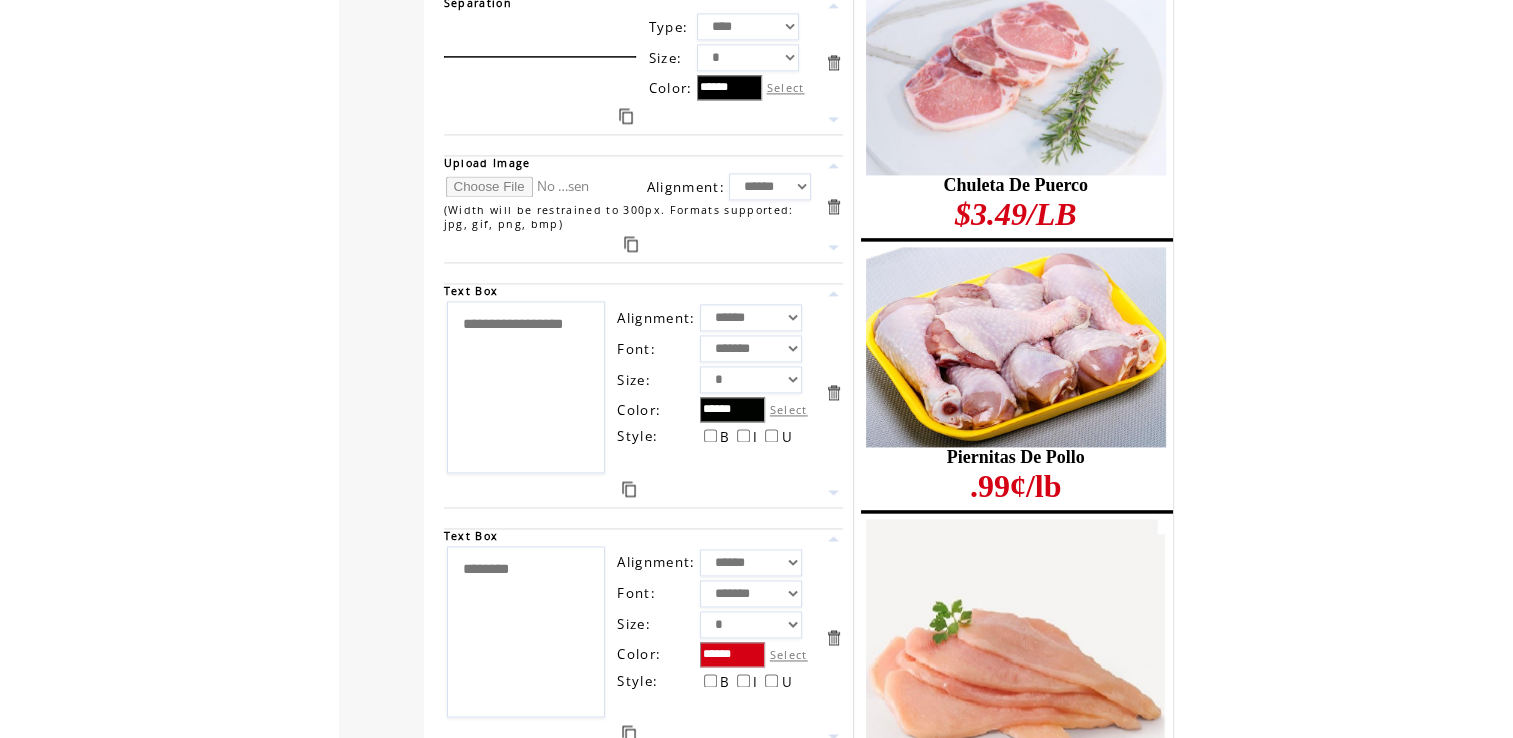 click at bounding box center [521, 186] 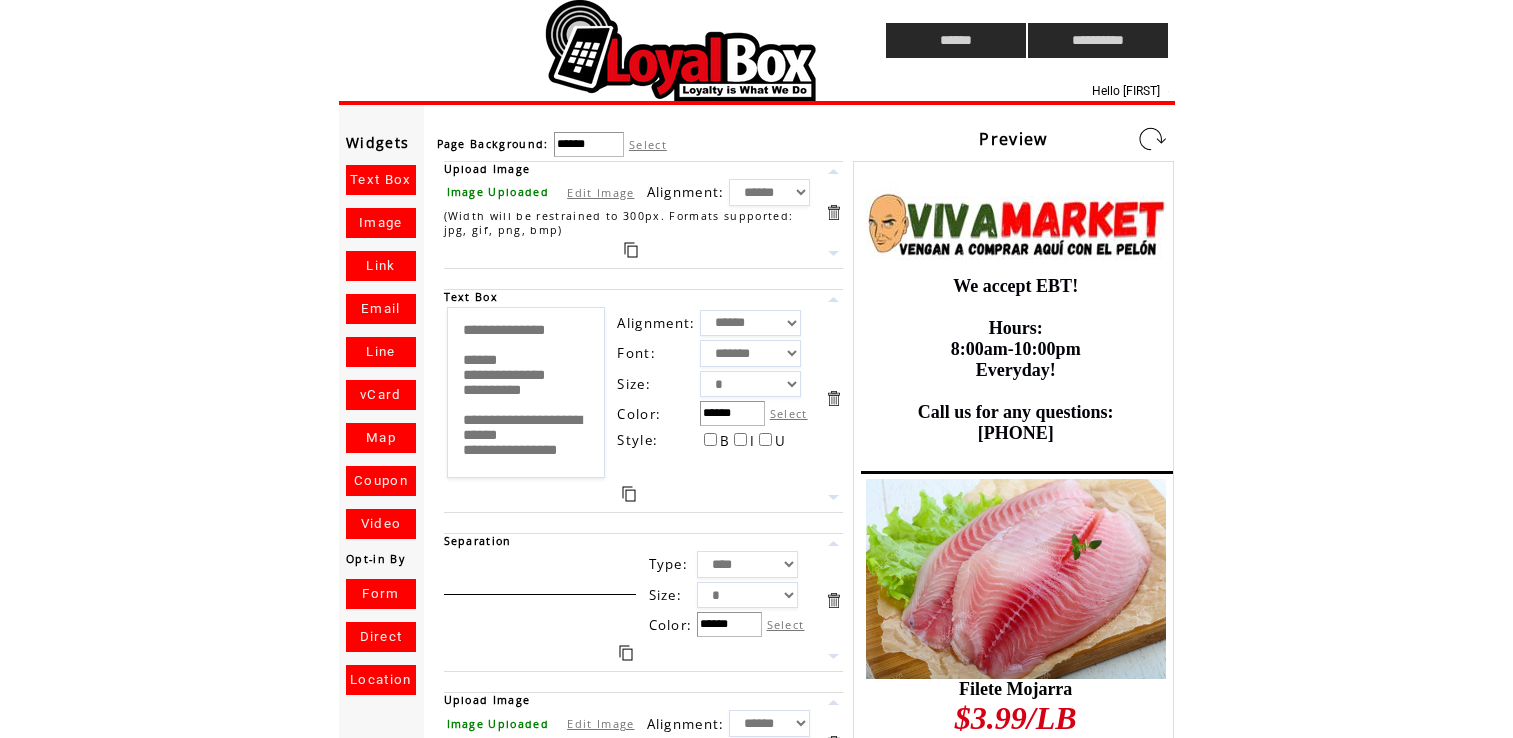 scroll, scrollTop: 0, scrollLeft: 0, axis: both 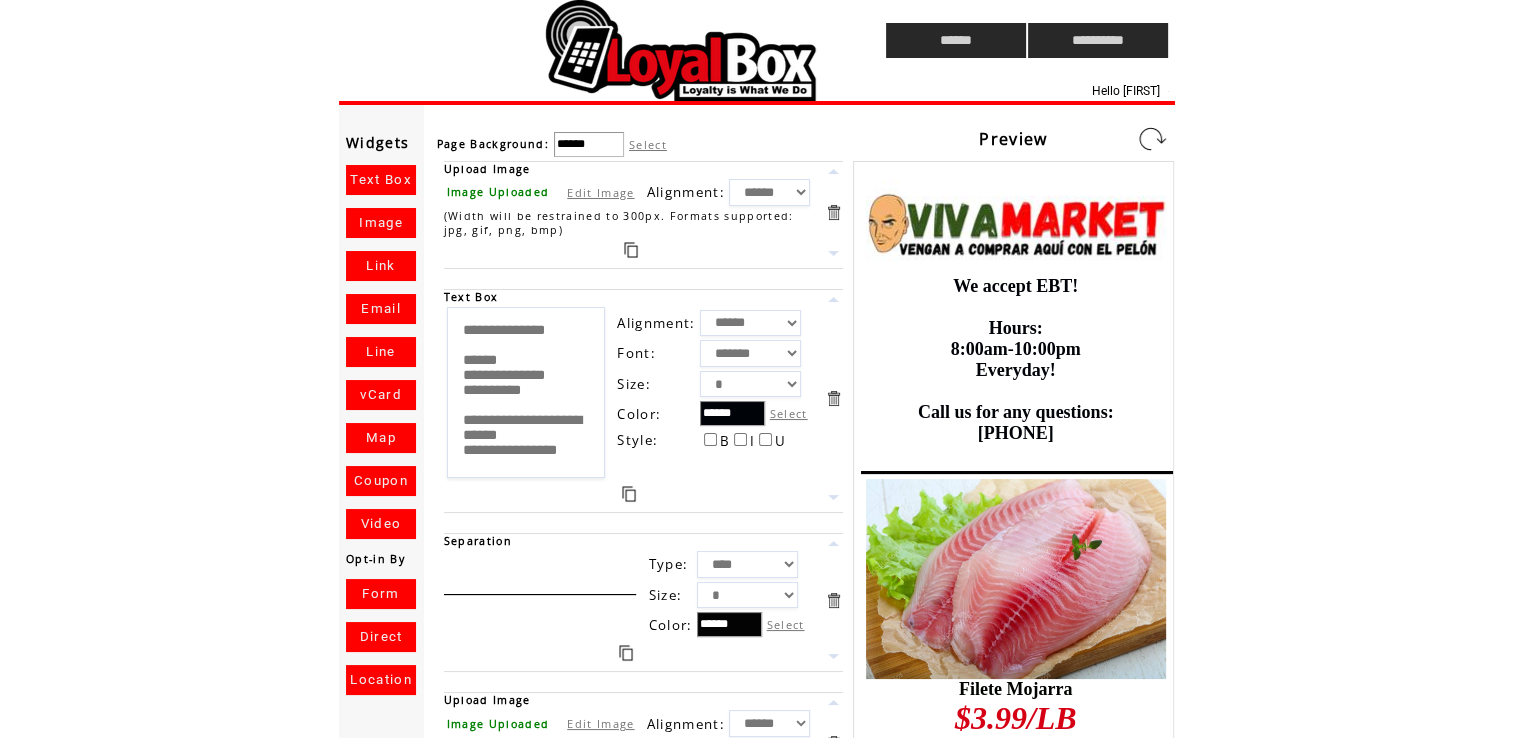 click at bounding box center [1152, 139] 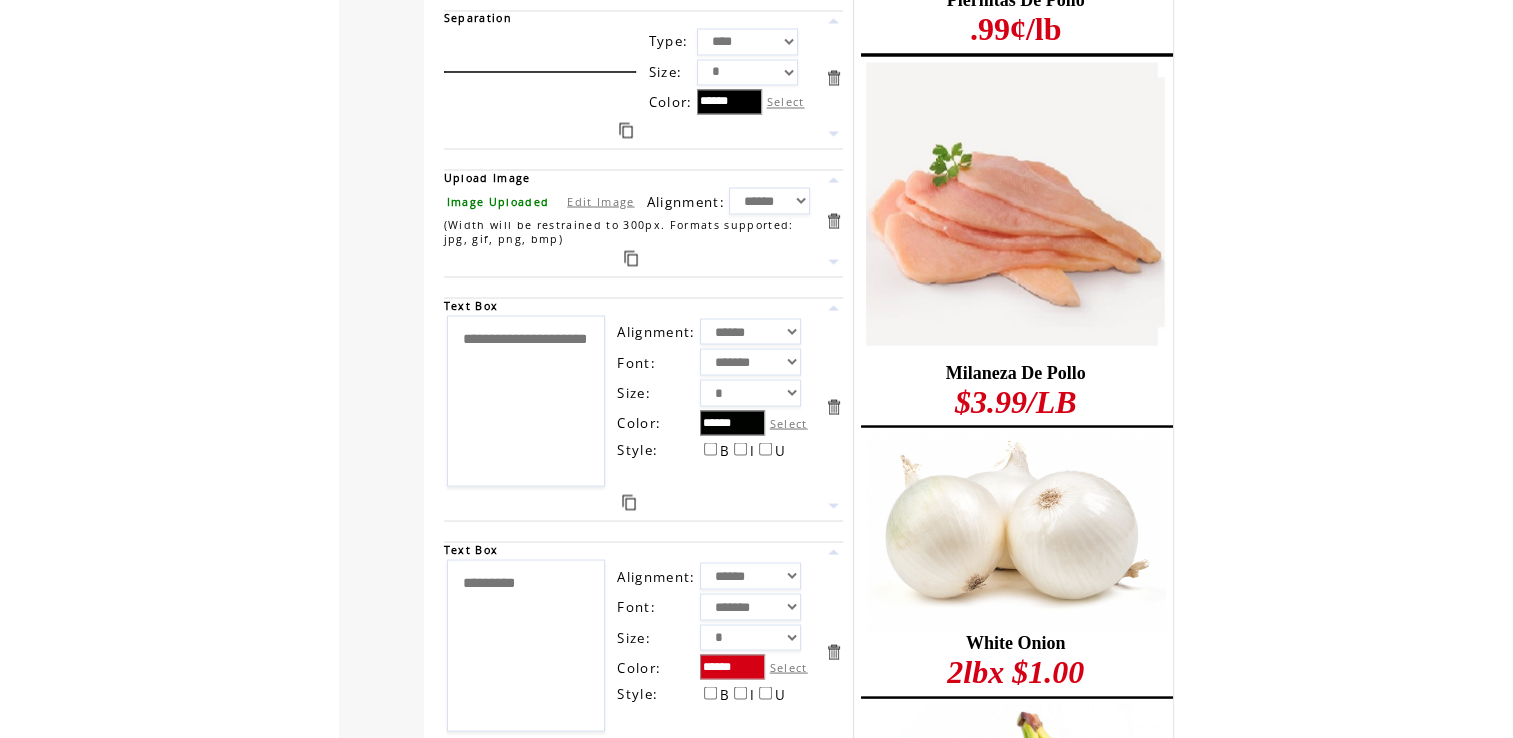 scroll, scrollTop: 3632, scrollLeft: 0, axis: vertical 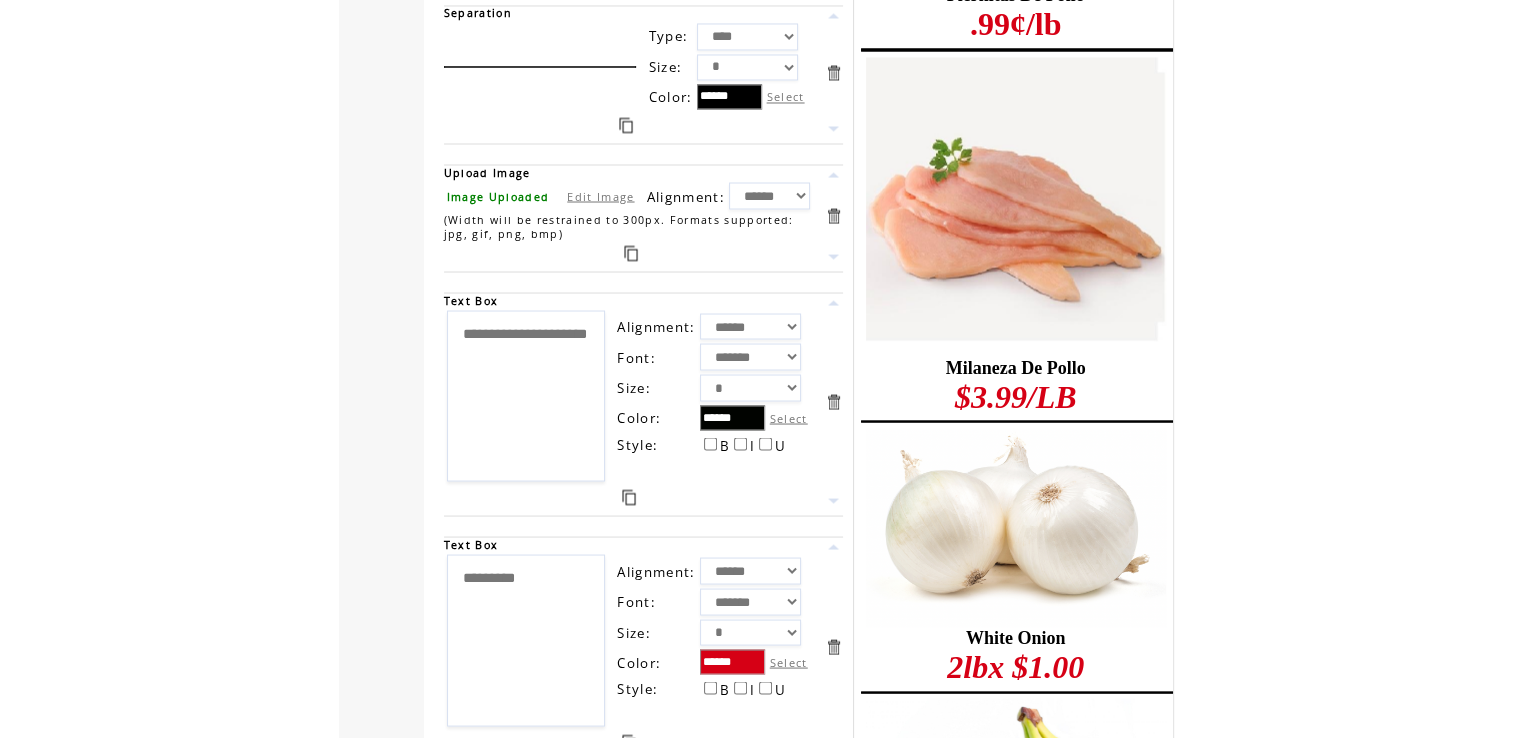 click on "**********" at bounding box center [526, 396] 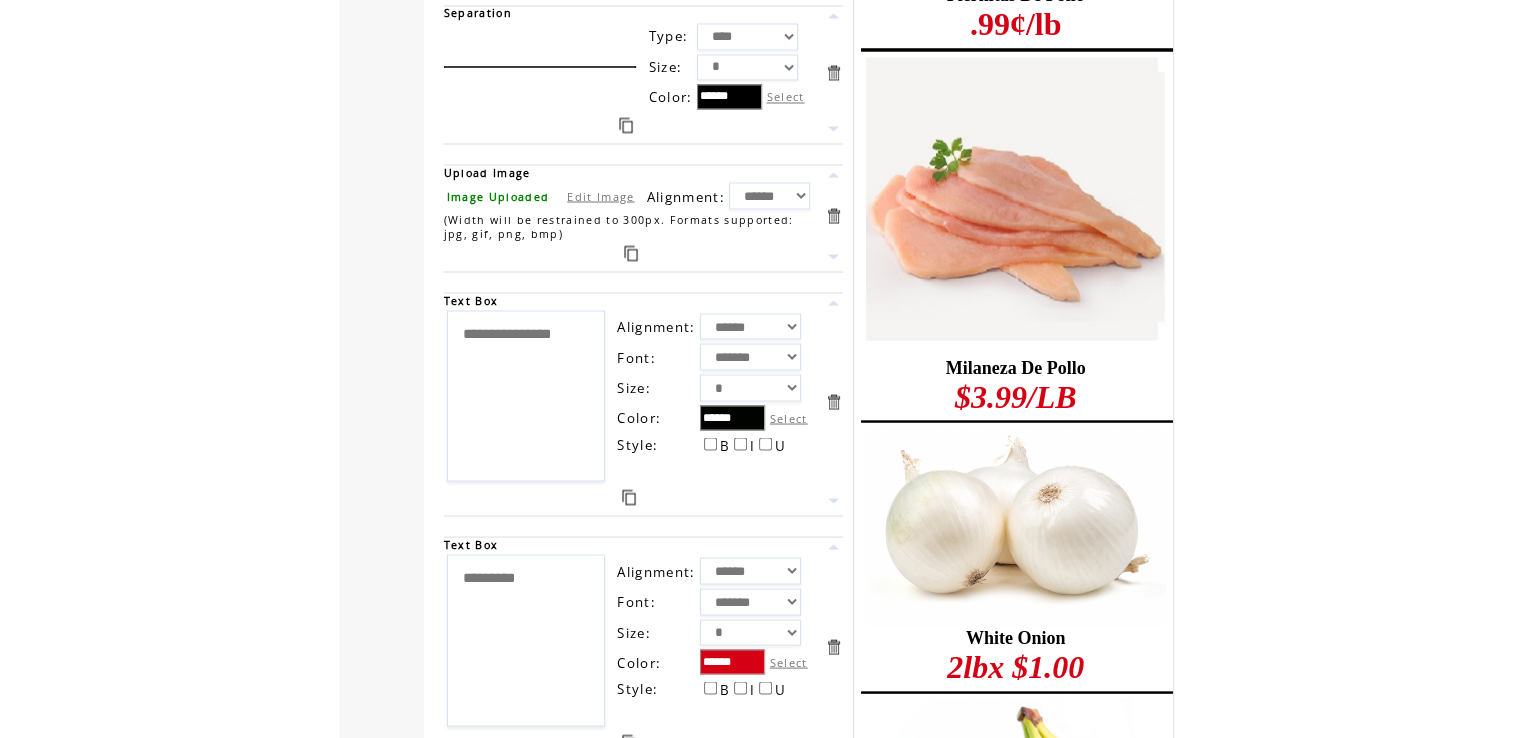 type on "**********" 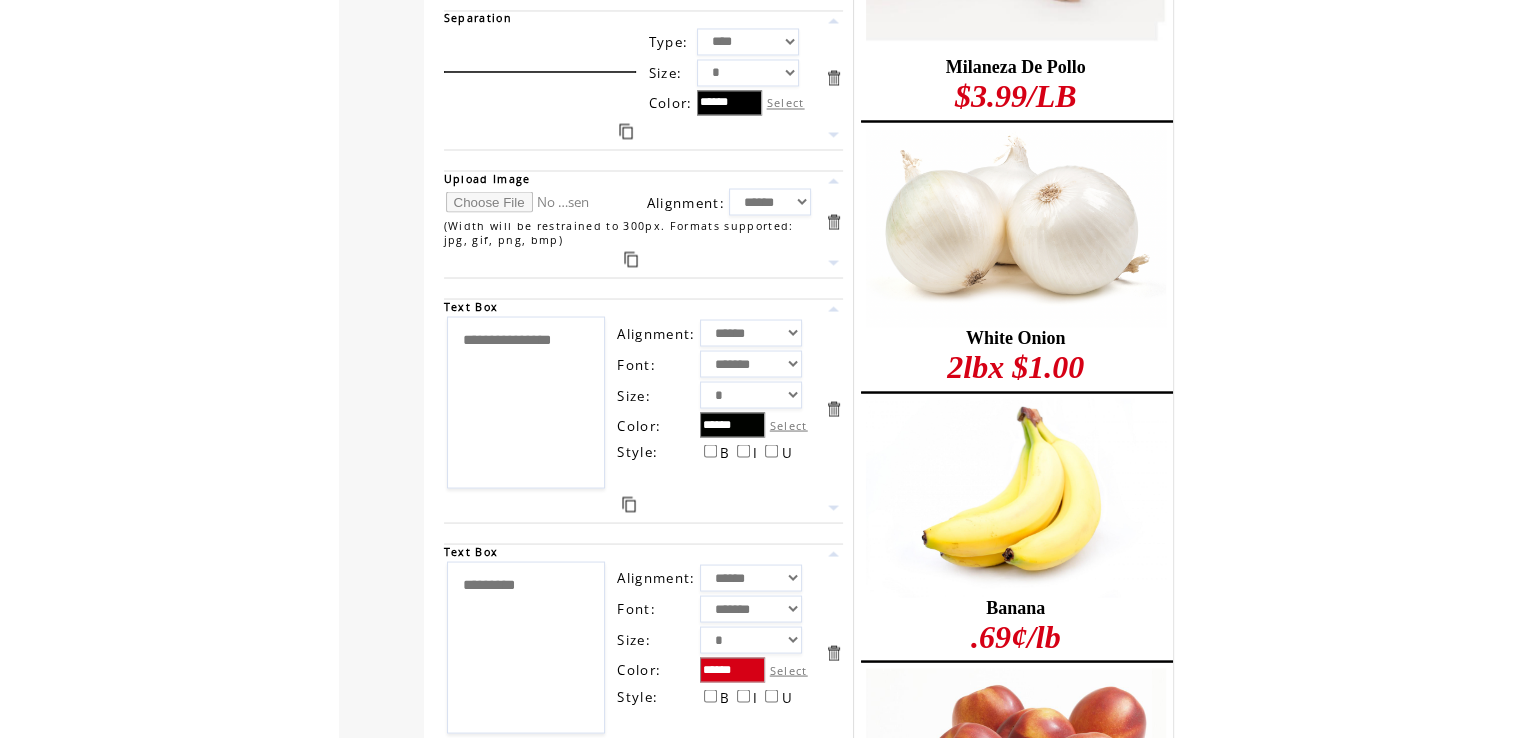 click at bounding box center [521, 201] 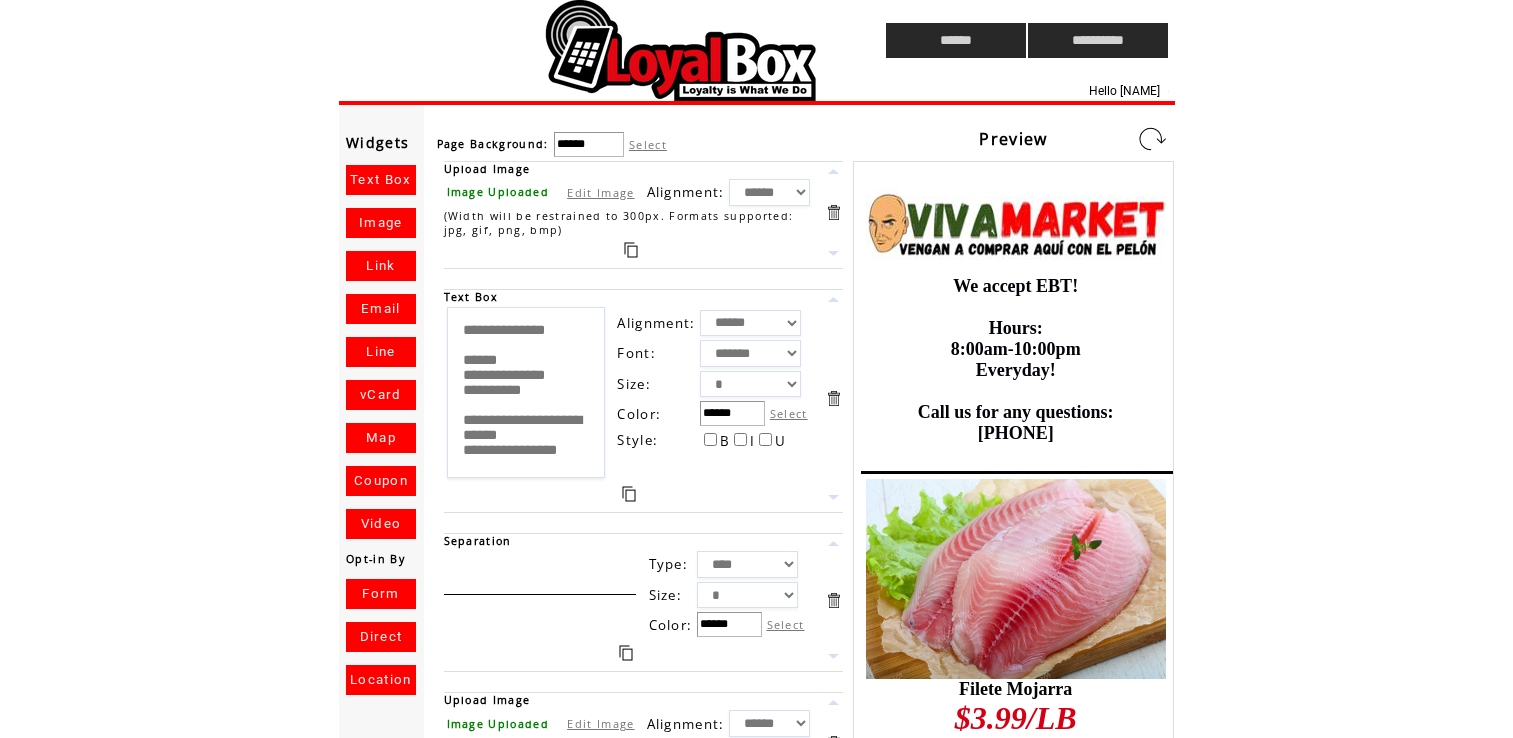 scroll, scrollTop: 0, scrollLeft: 0, axis: both 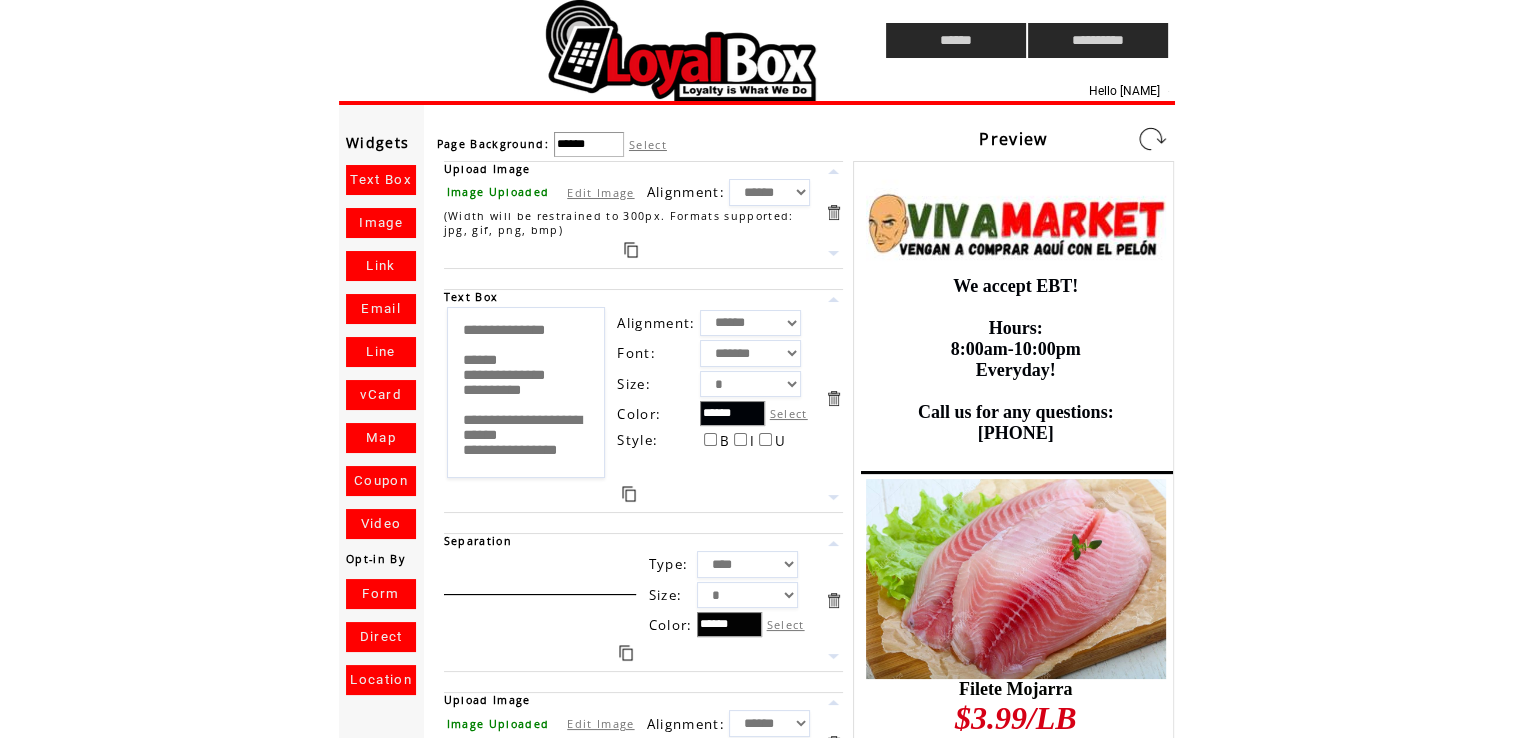 click at bounding box center [1152, 139] 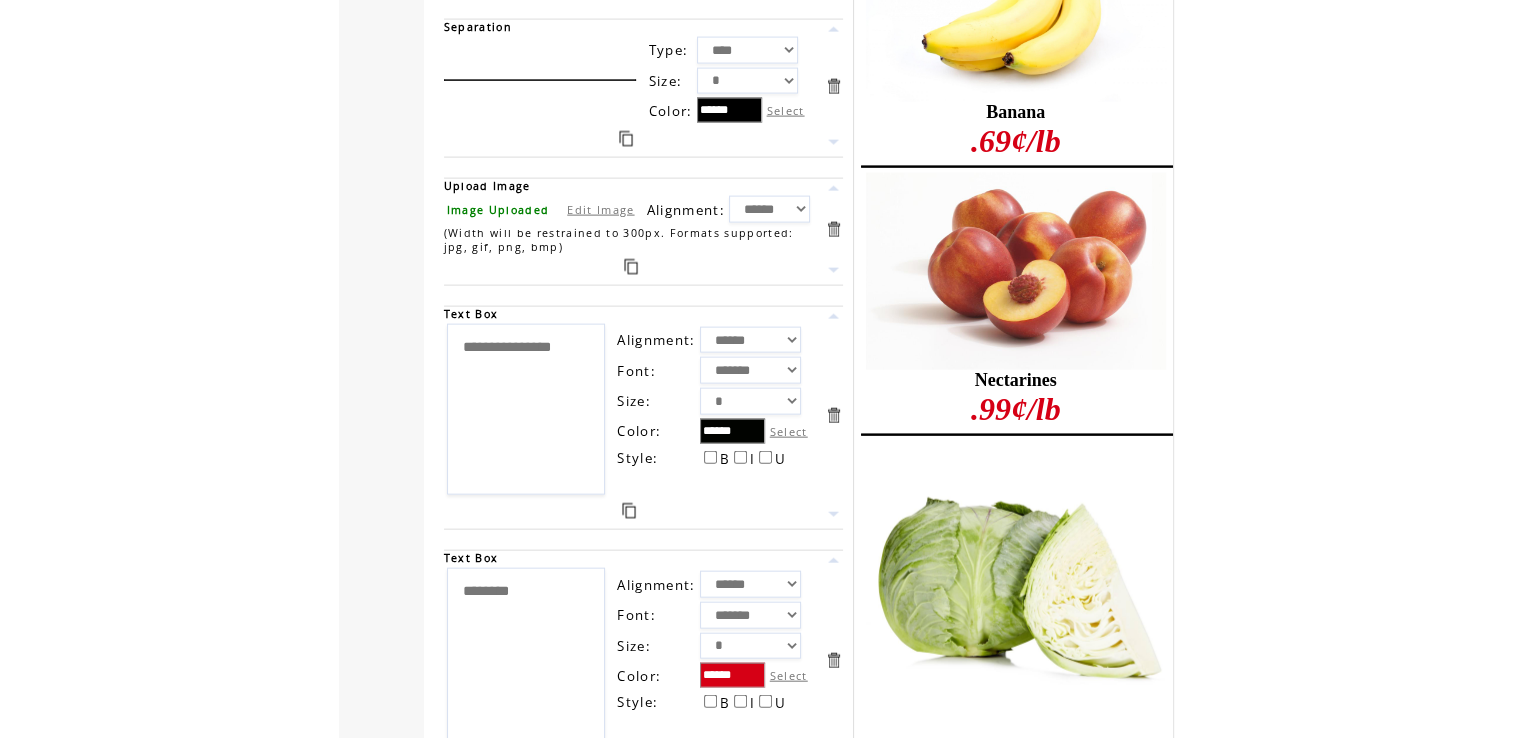 scroll, scrollTop: 4447, scrollLeft: 0, axis: vertical 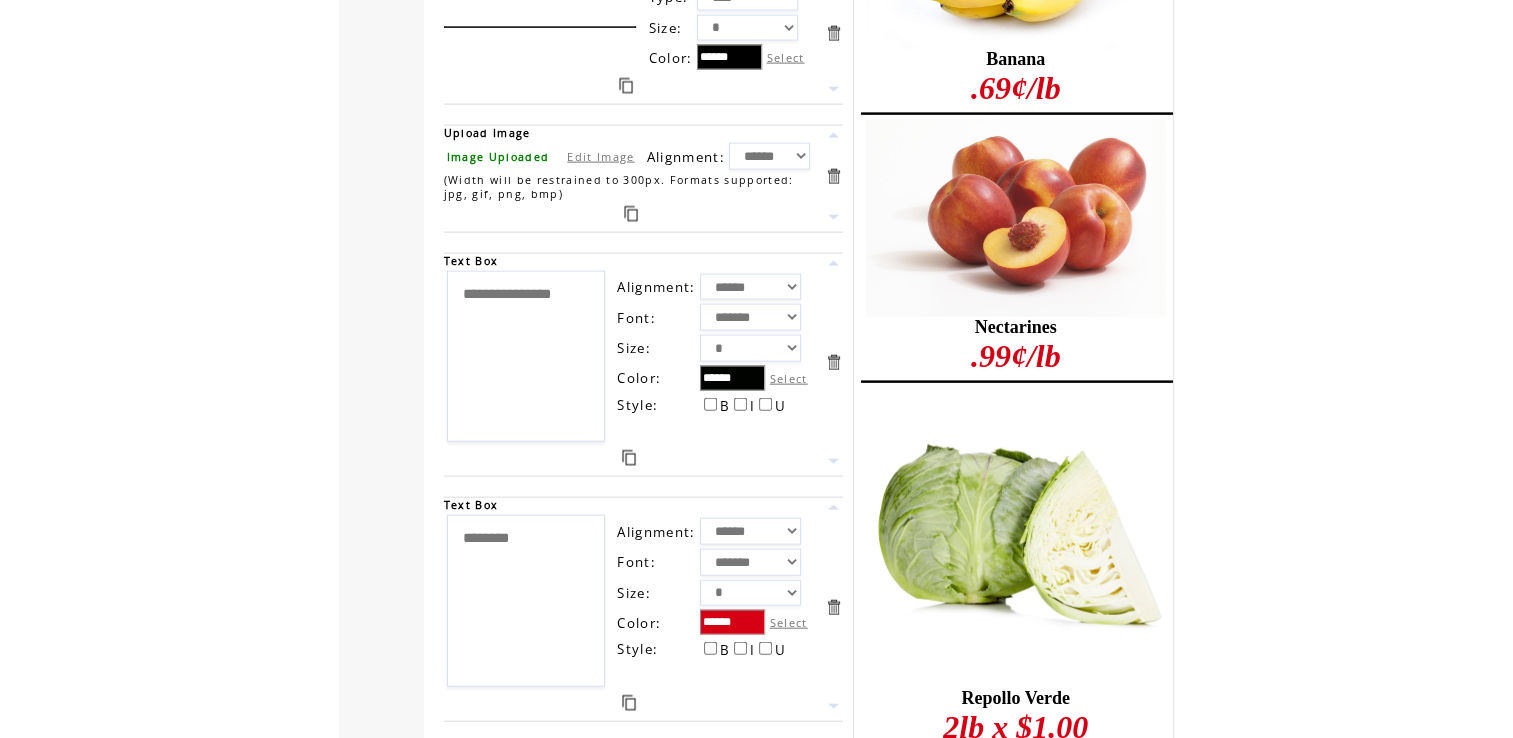drag, startPoint x: 510, startPoint y: 300, endPoint x: 425, endPoint y: 220, distance: 116.72617 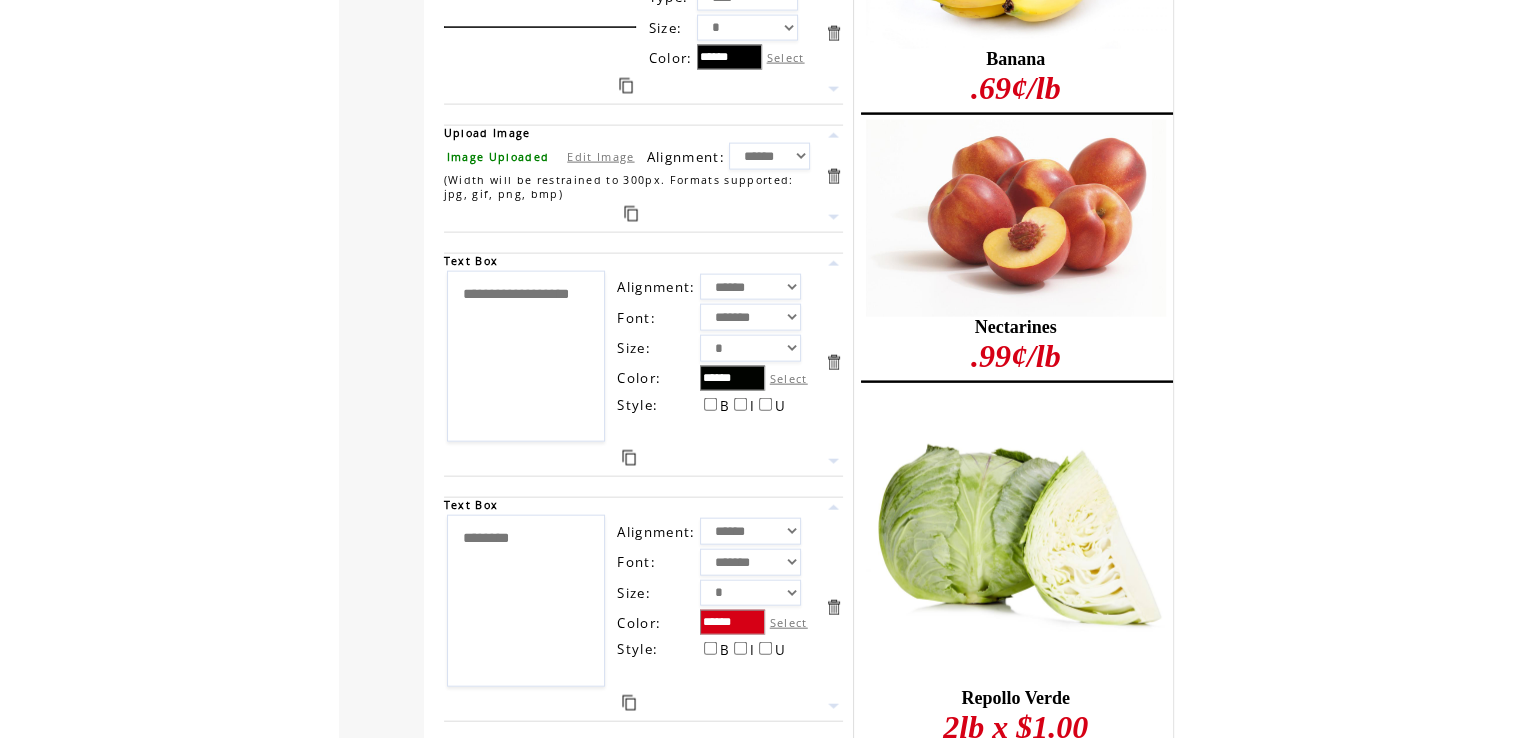 type on "**********" 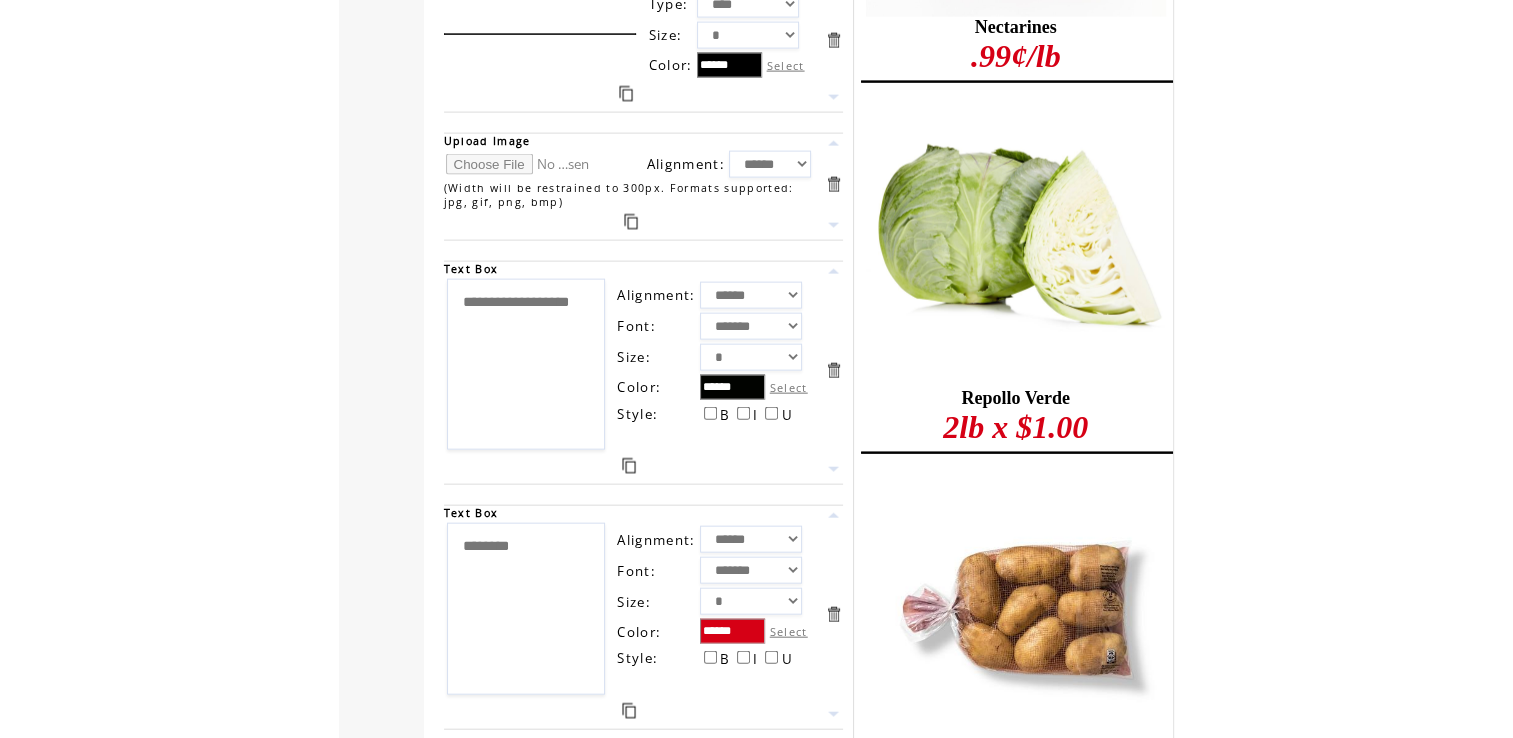 click at bounding box center (521, 164) 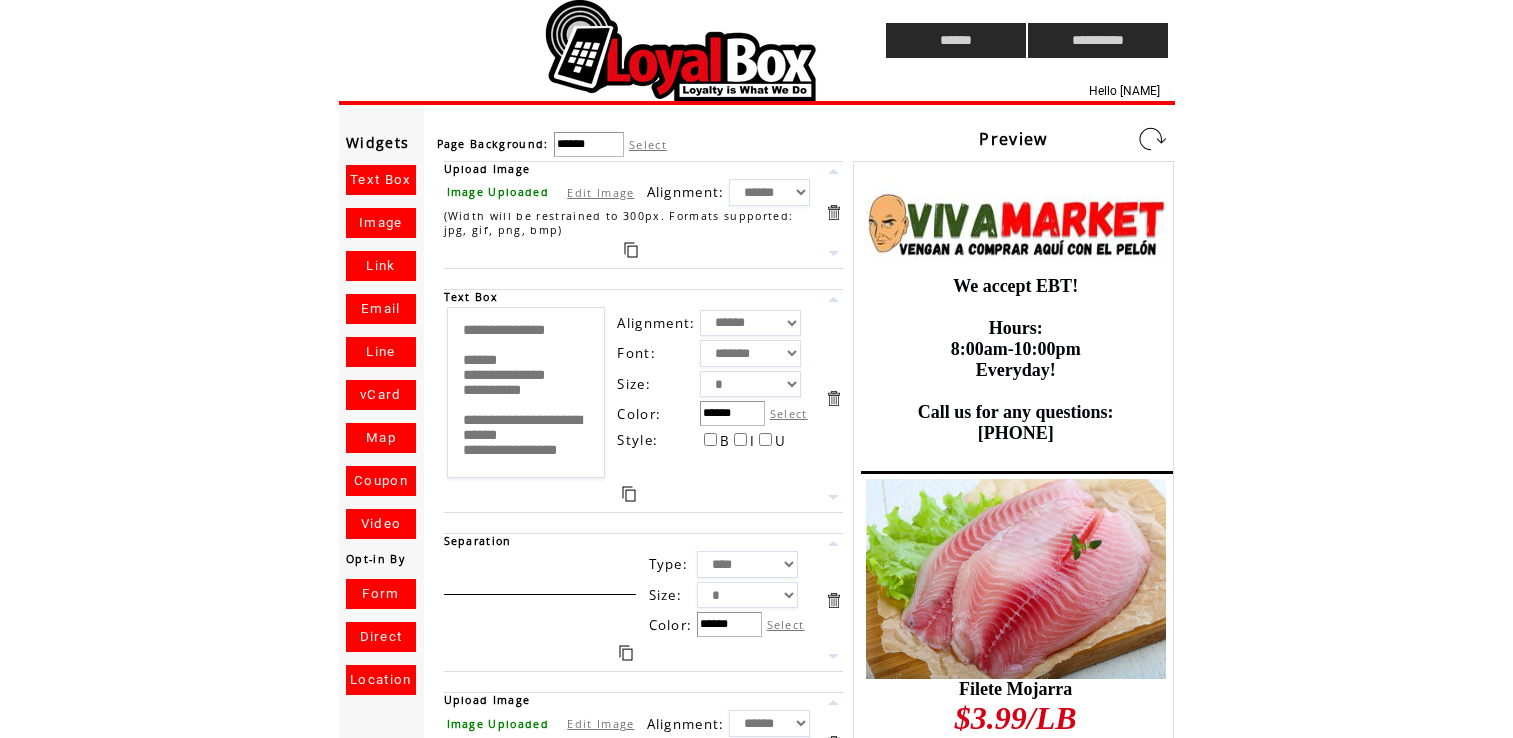 scroll, scrollTop: 0, scrollLeft: 0, axis: both 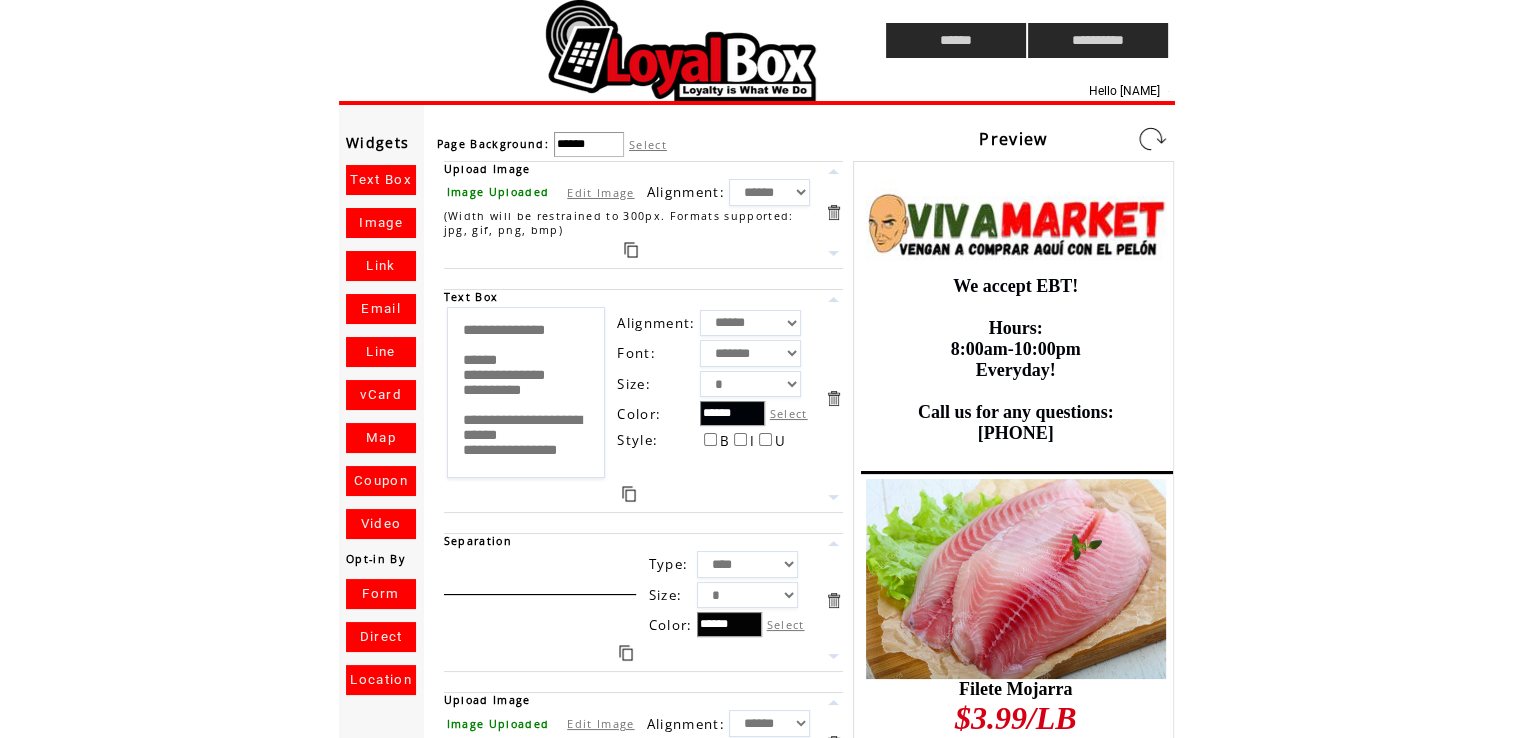 click at bounding box center (1152, 139) 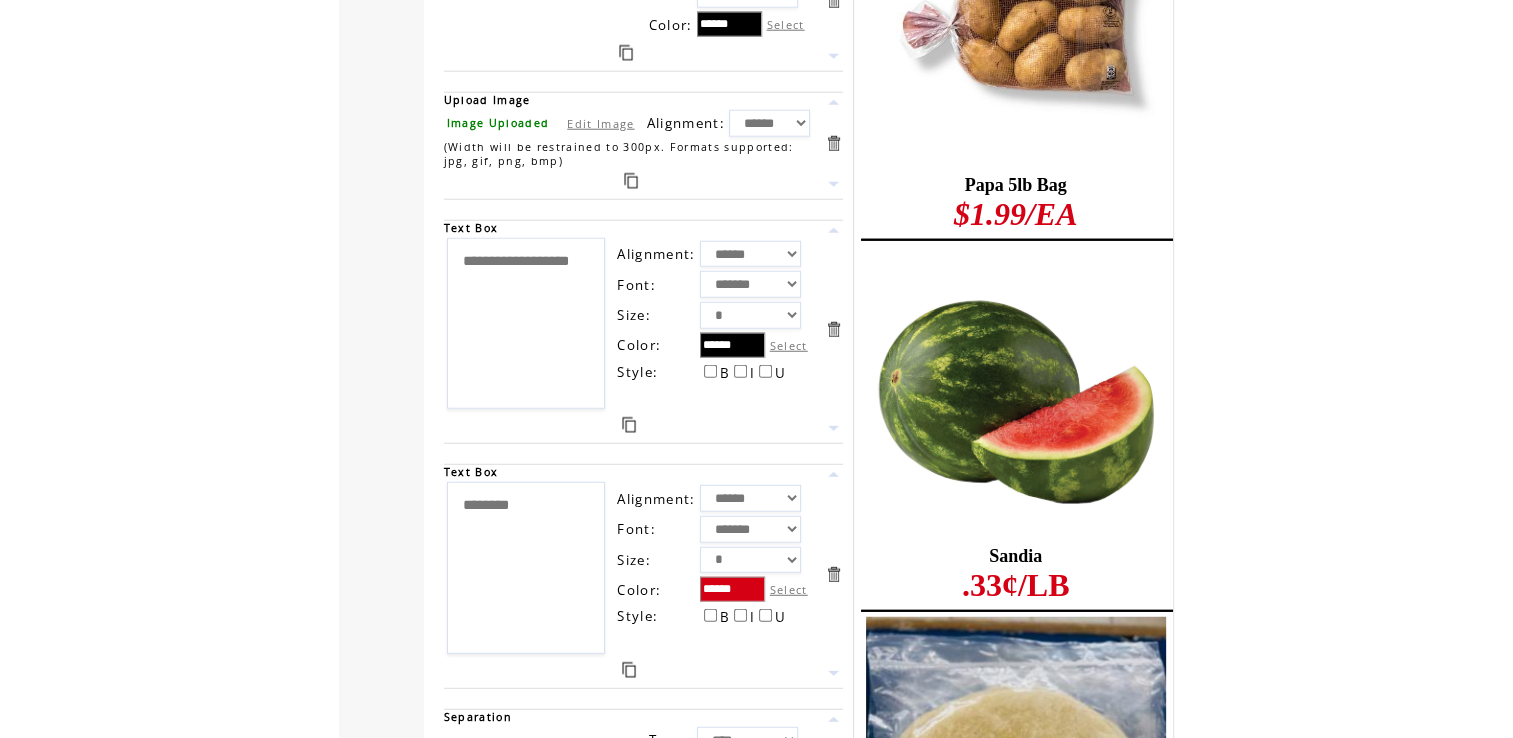 scroll, scrollTop: 5256, scrollLeft: 0, axis: vertical 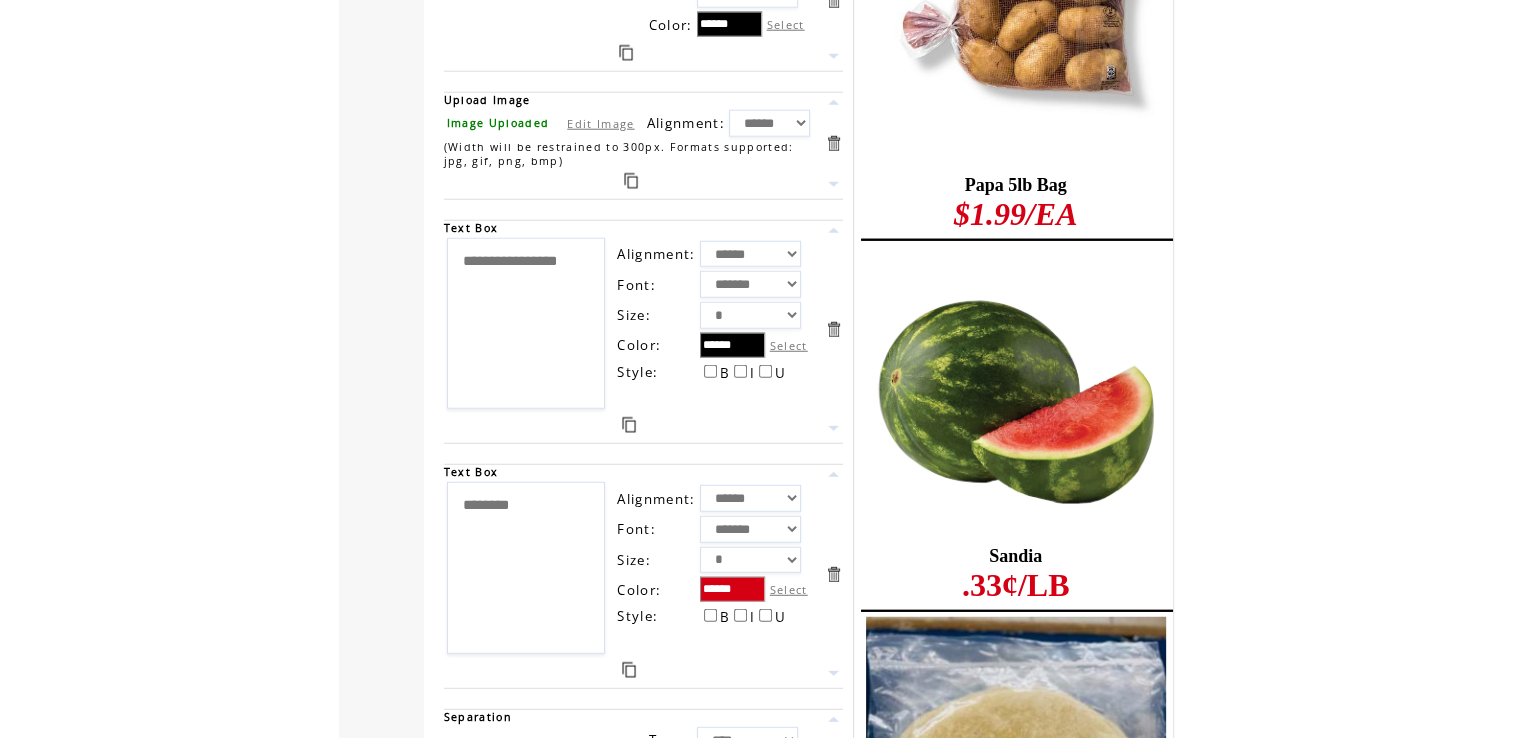 type on "**********" 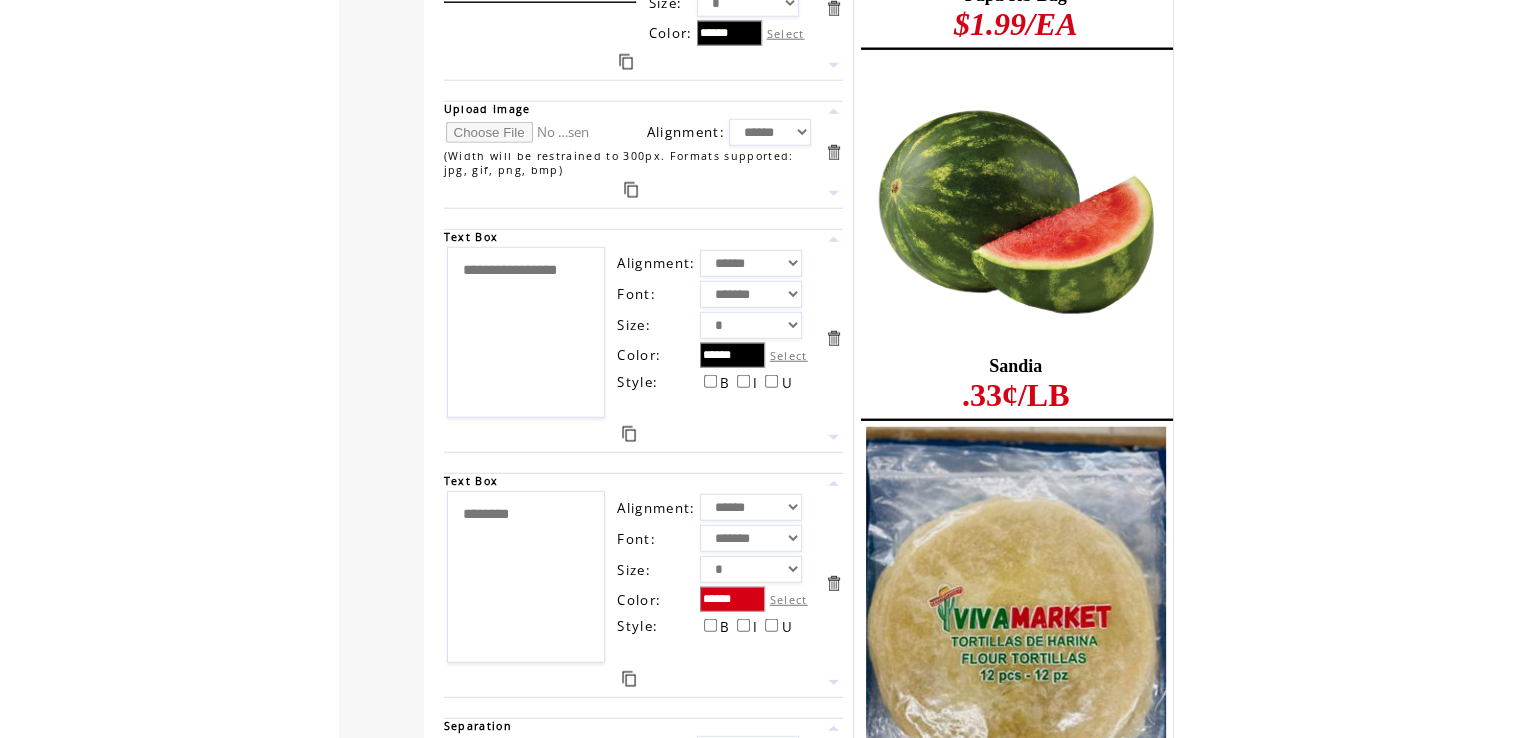 click at bounding box center [521, 132] 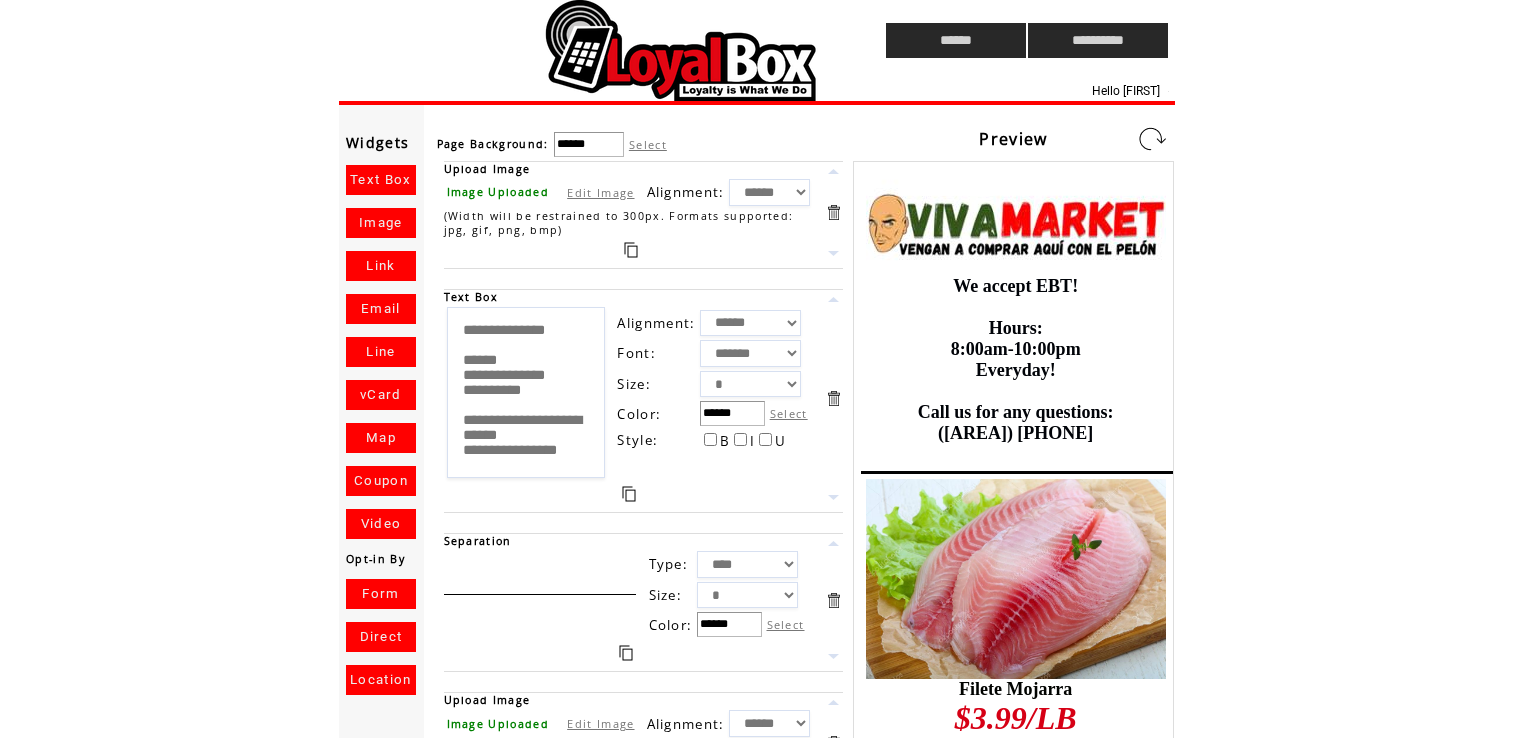scroll, scrollTop: 0, scrollLeft: 0, axis: both 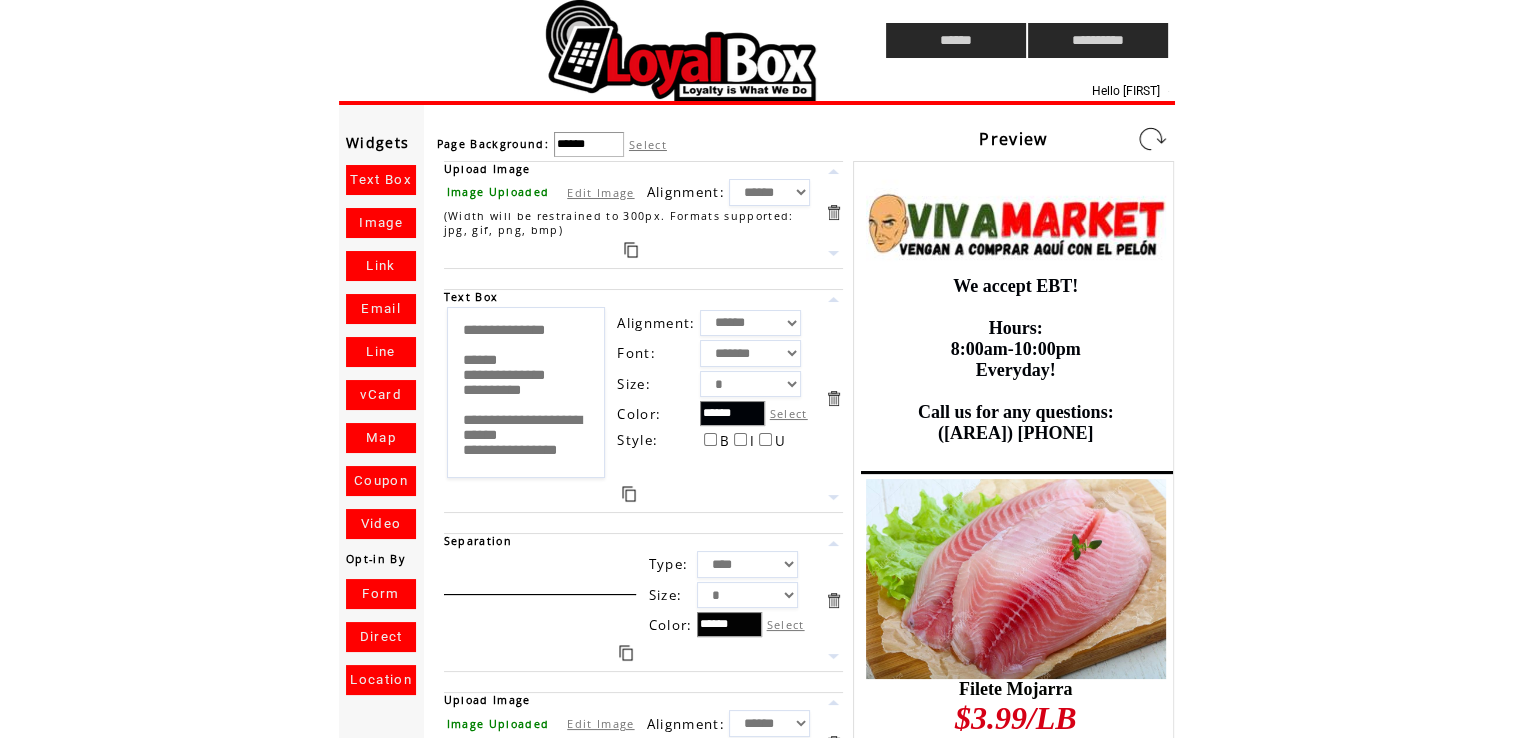 click at bounding box center (1152, 139) 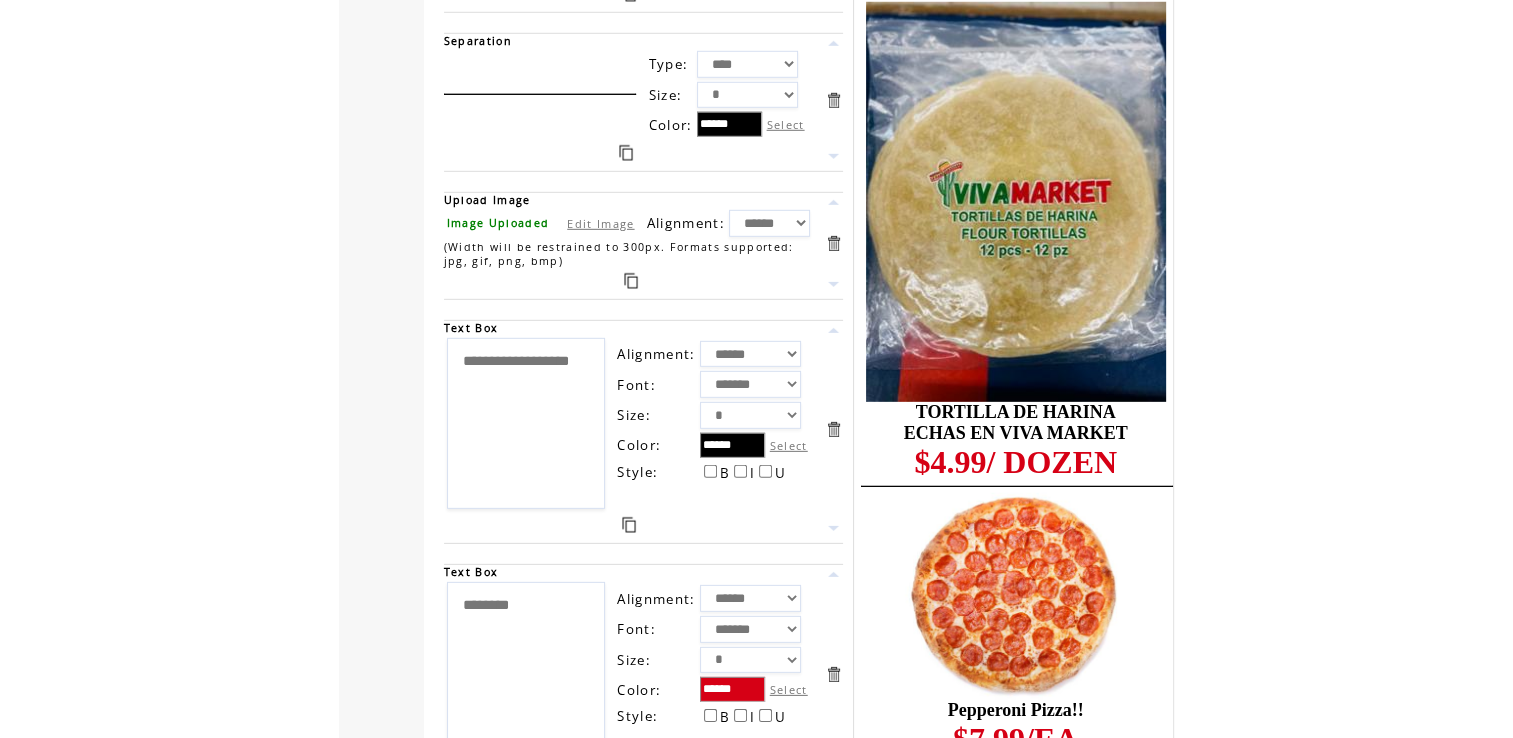scroll, scrollTop: 5952, scrollLeft: 0, axis: vertical 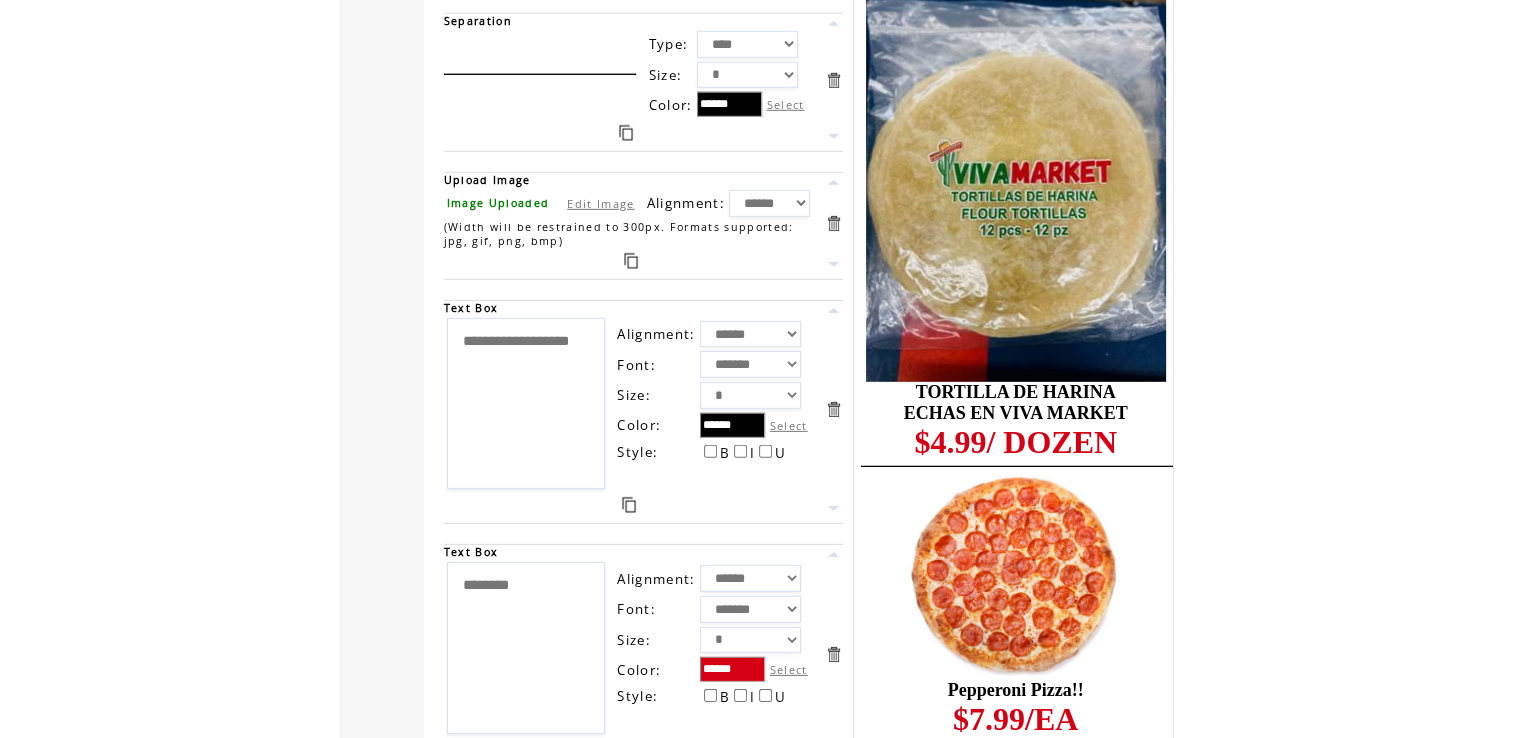 drag, startPoint x: 544, startPoint y: 342, endPoint x: 391, endPoint y: 296, distance: 159.76546 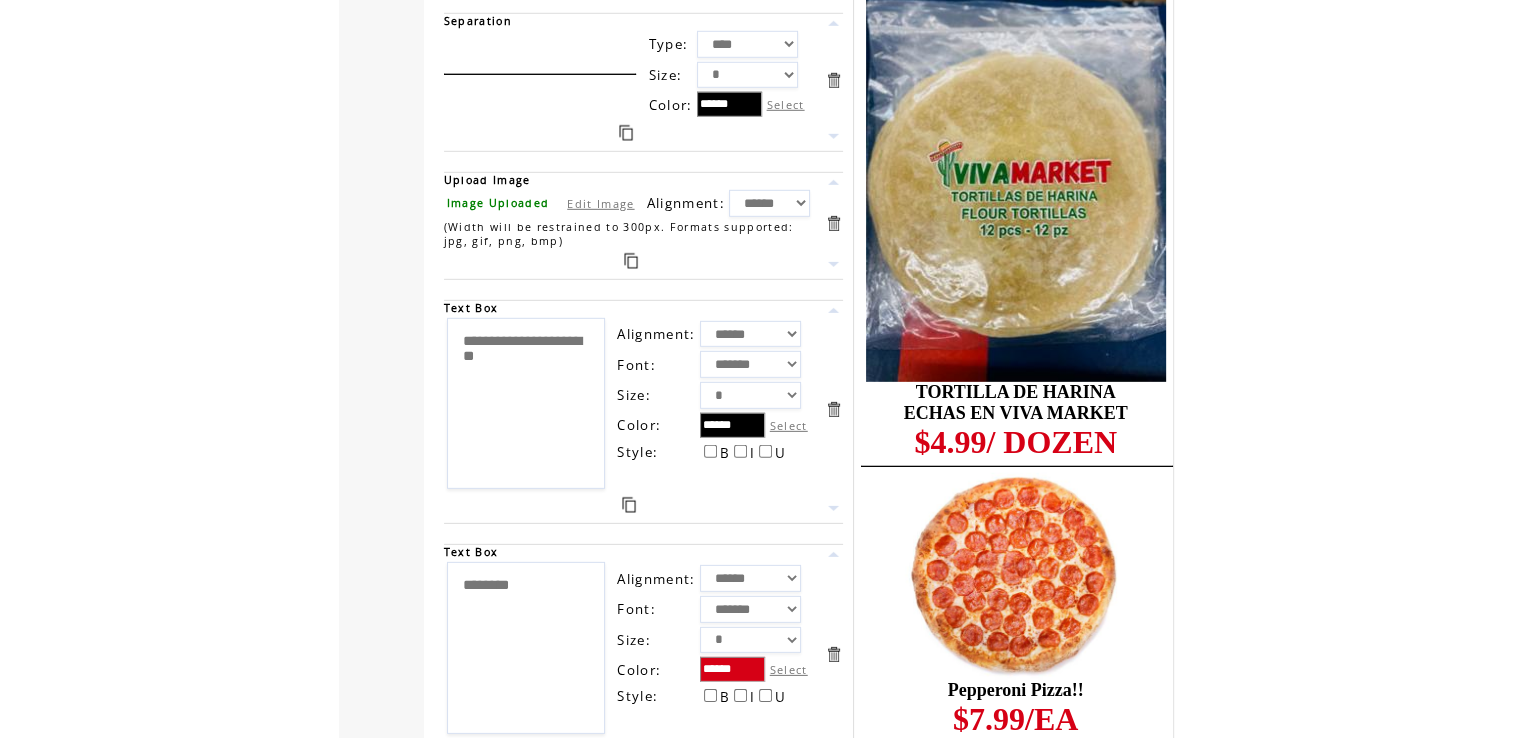 type on "**********" 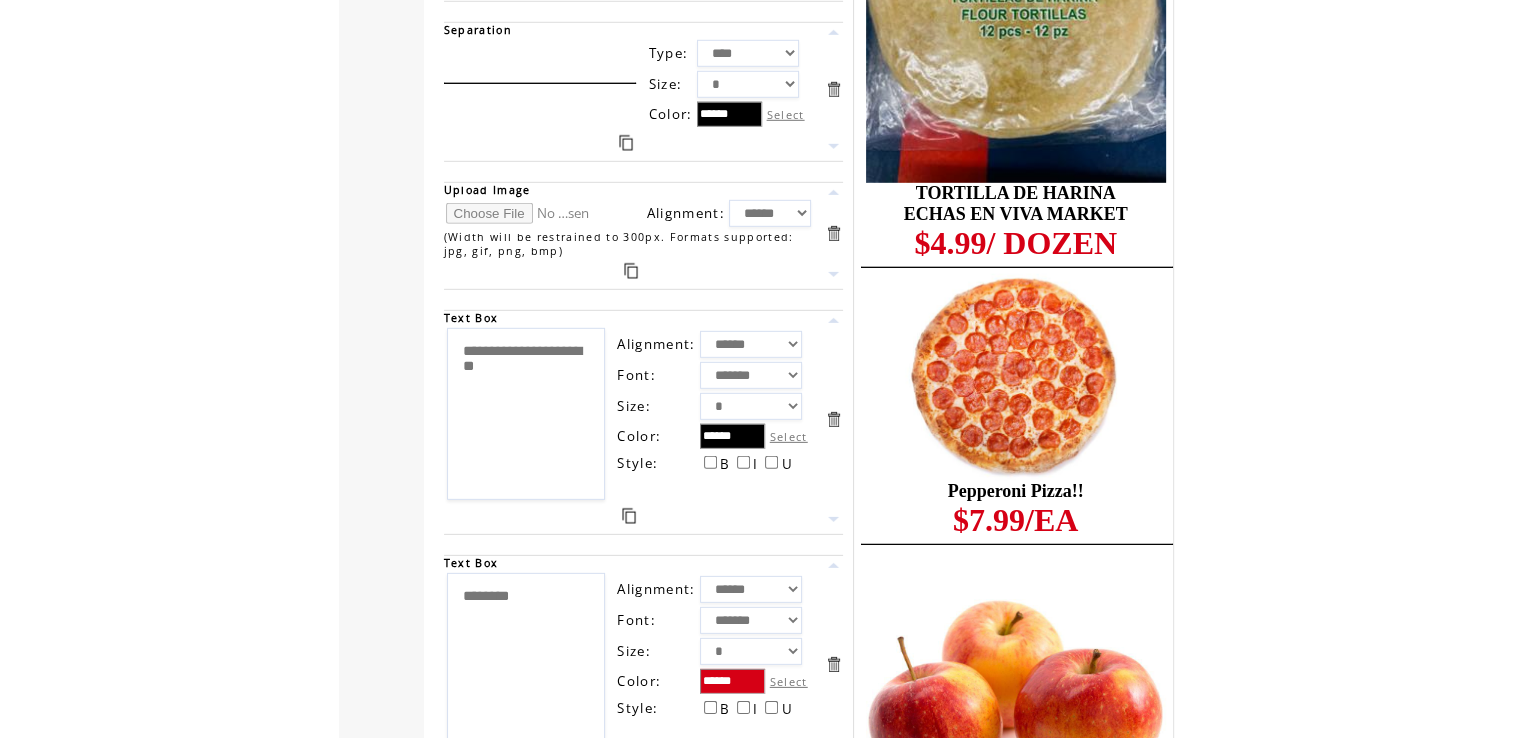 click at bounding box center (521, 213) 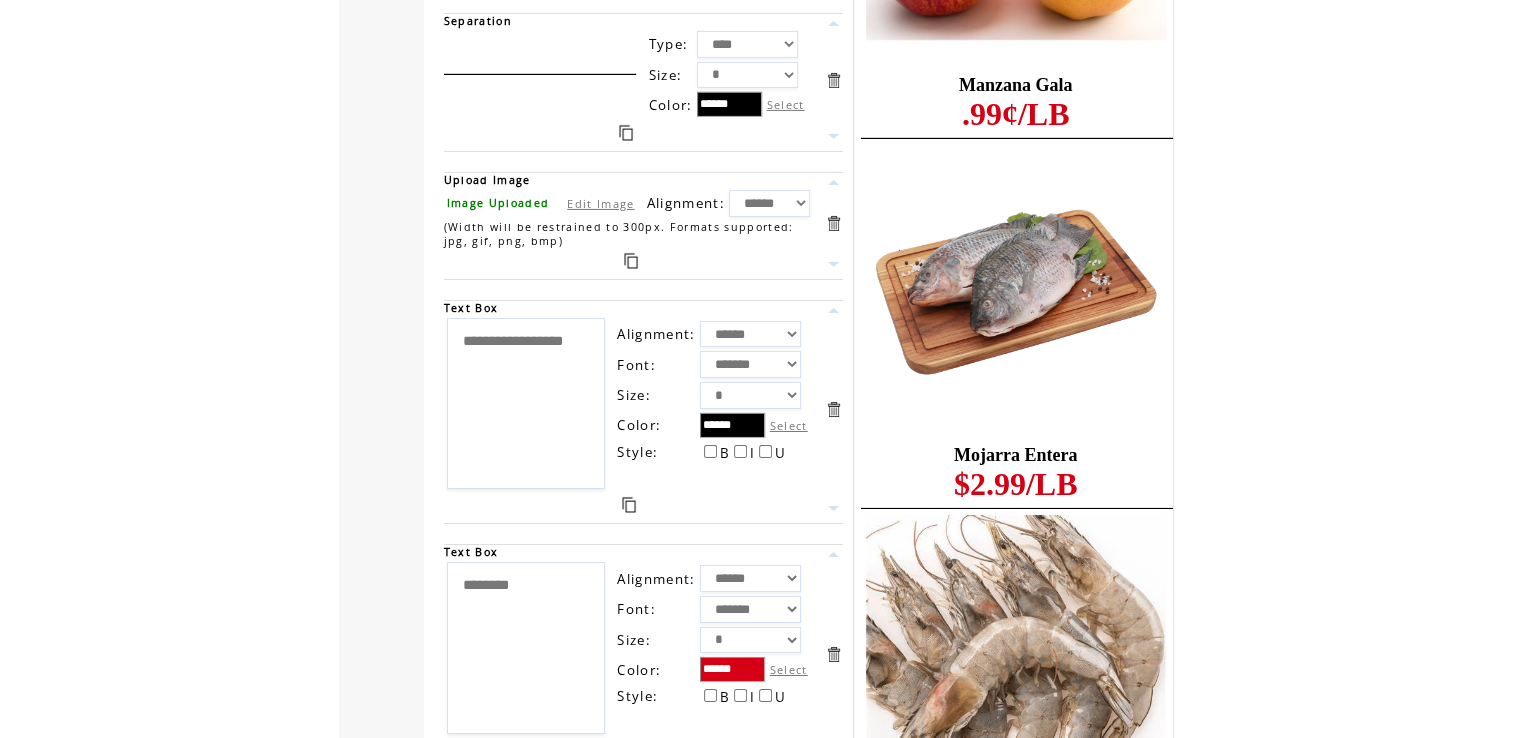 scroll, scrollTop: 6730, scrollLeft: 0, axis: vertical 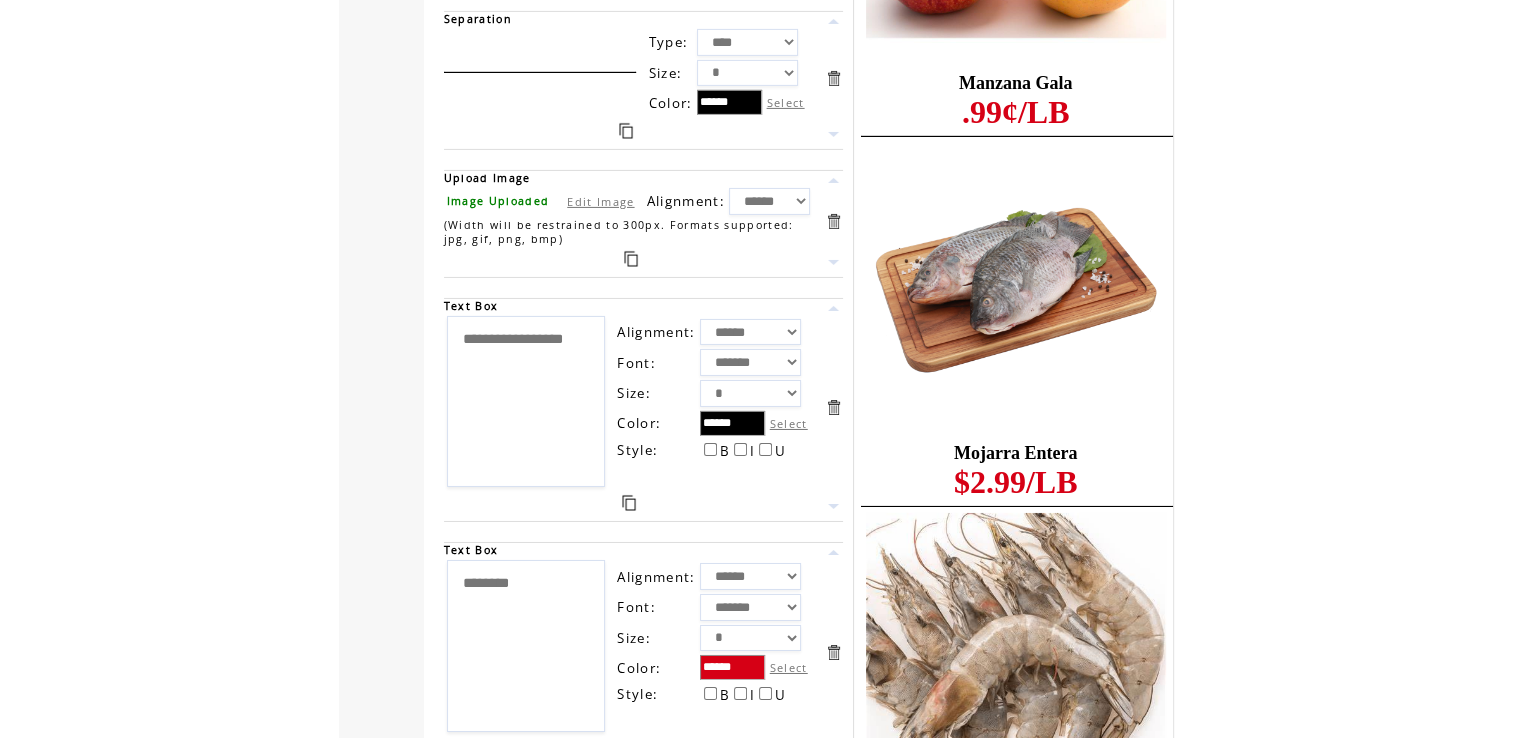 drag, startPoint x: 539, startPoint y: 340, endPoint x: 417, endPoint y: 284, distance: 134.23859 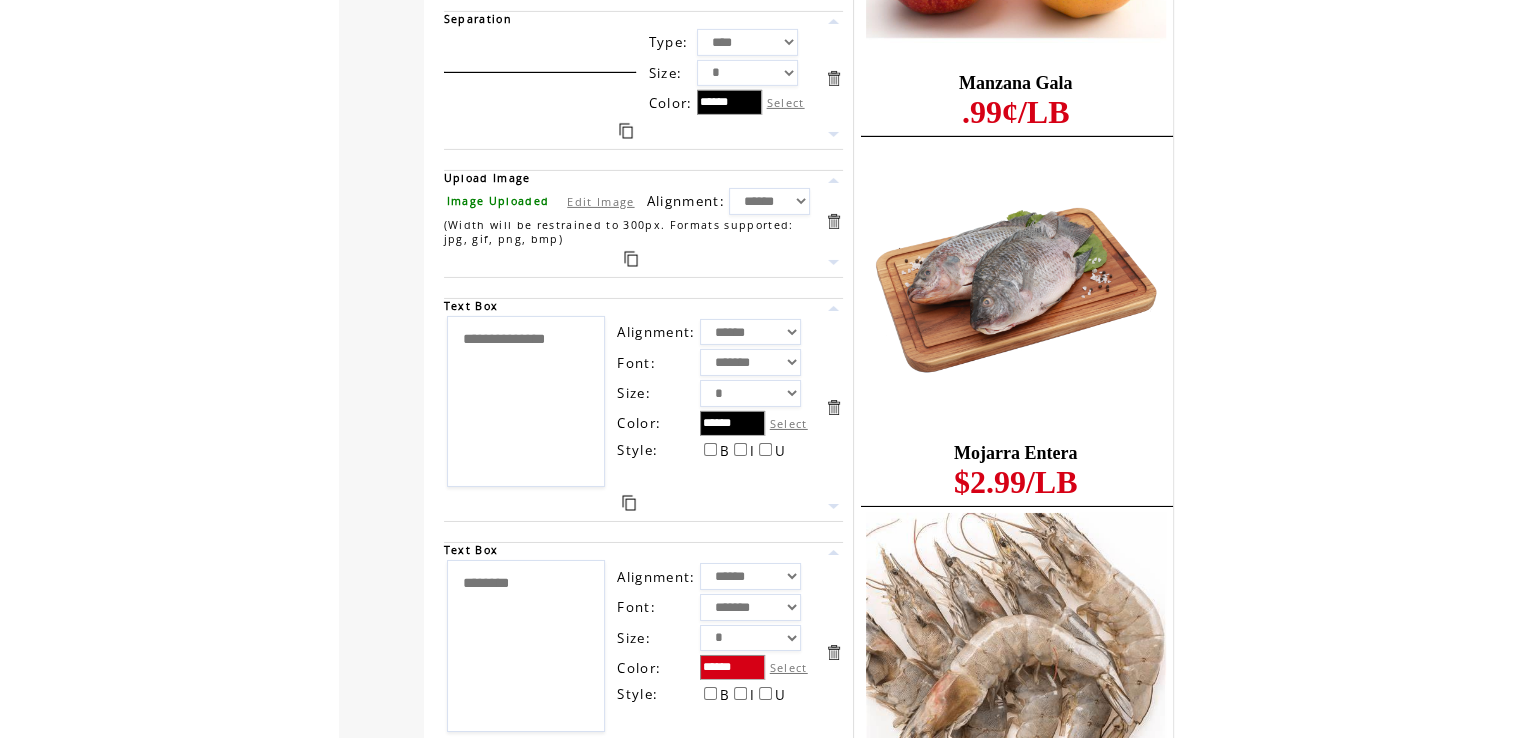 type on "**********" 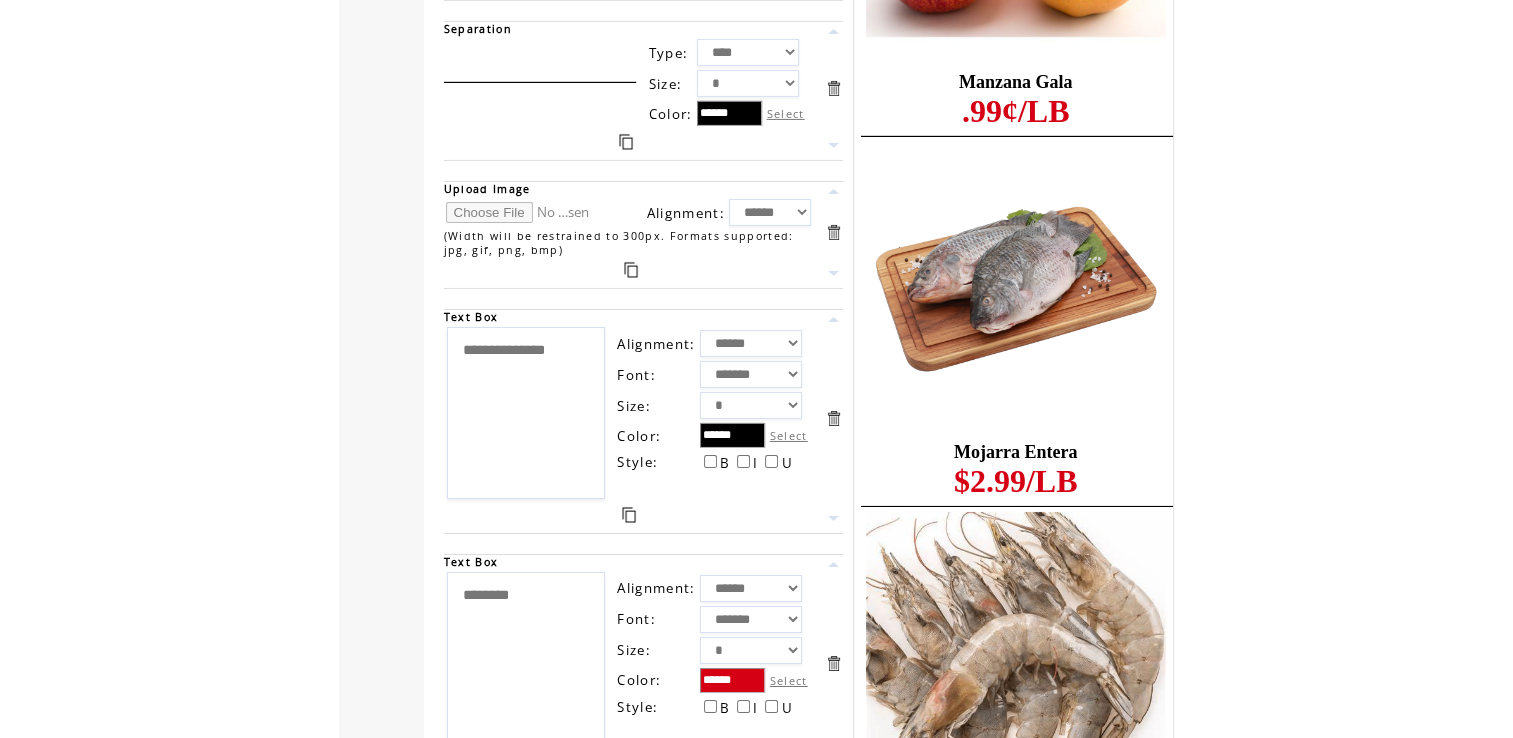click at bounding box center [521, 212] 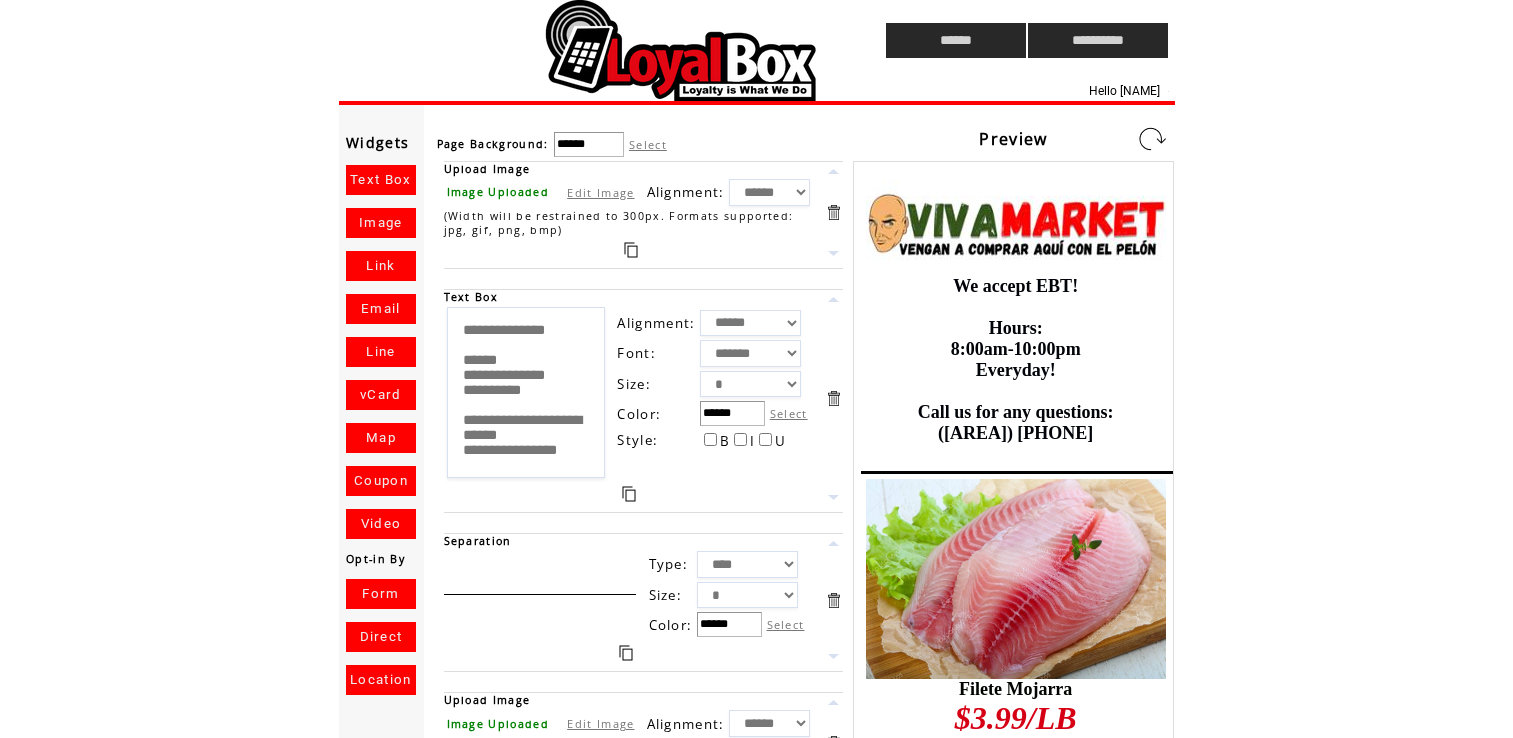 scroll, scrollTop: 0, scrollLeft: 0, axis: both 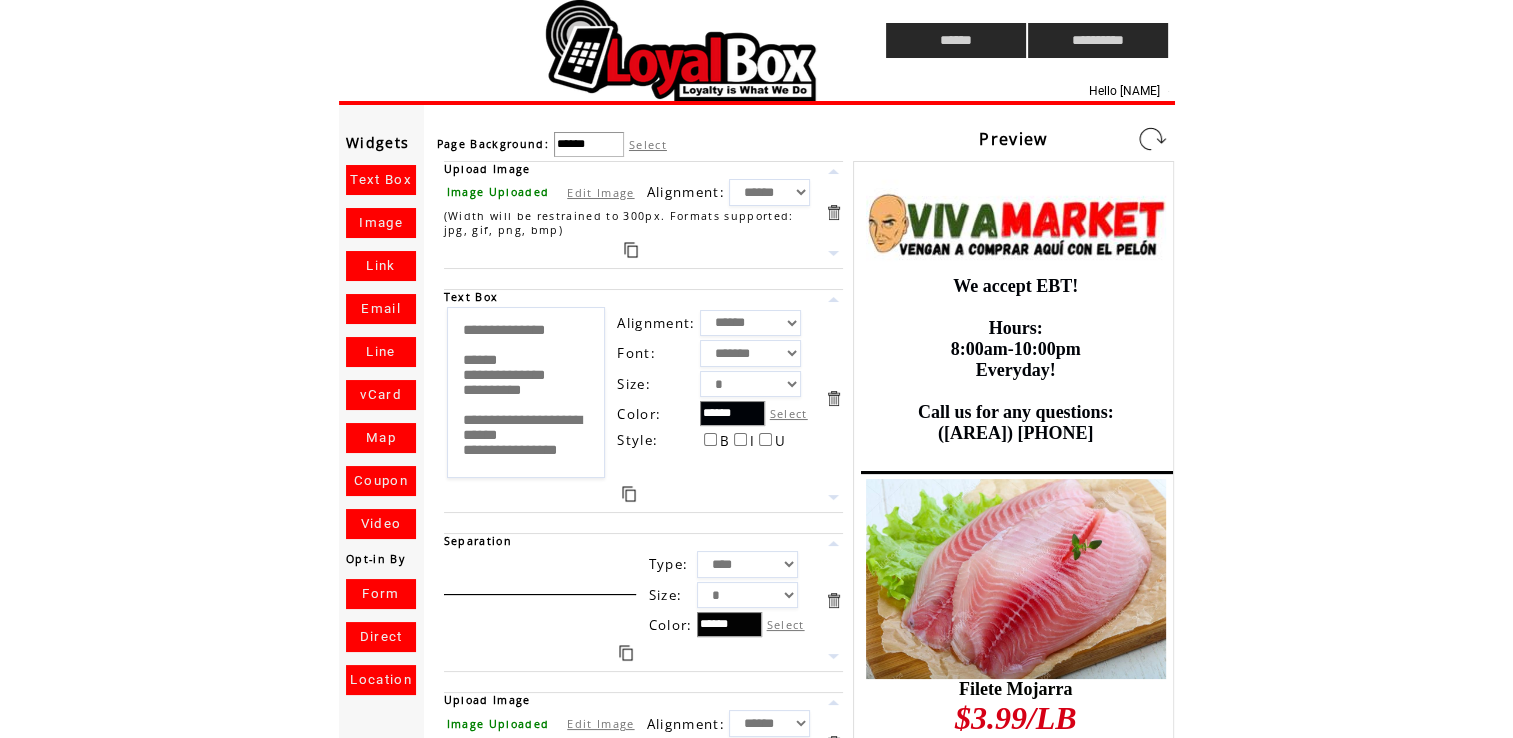 drag, startPoint x: 0, startPoint y: 0, endPoint x: 1153, endPoint y: 138, distance: 1161.2291 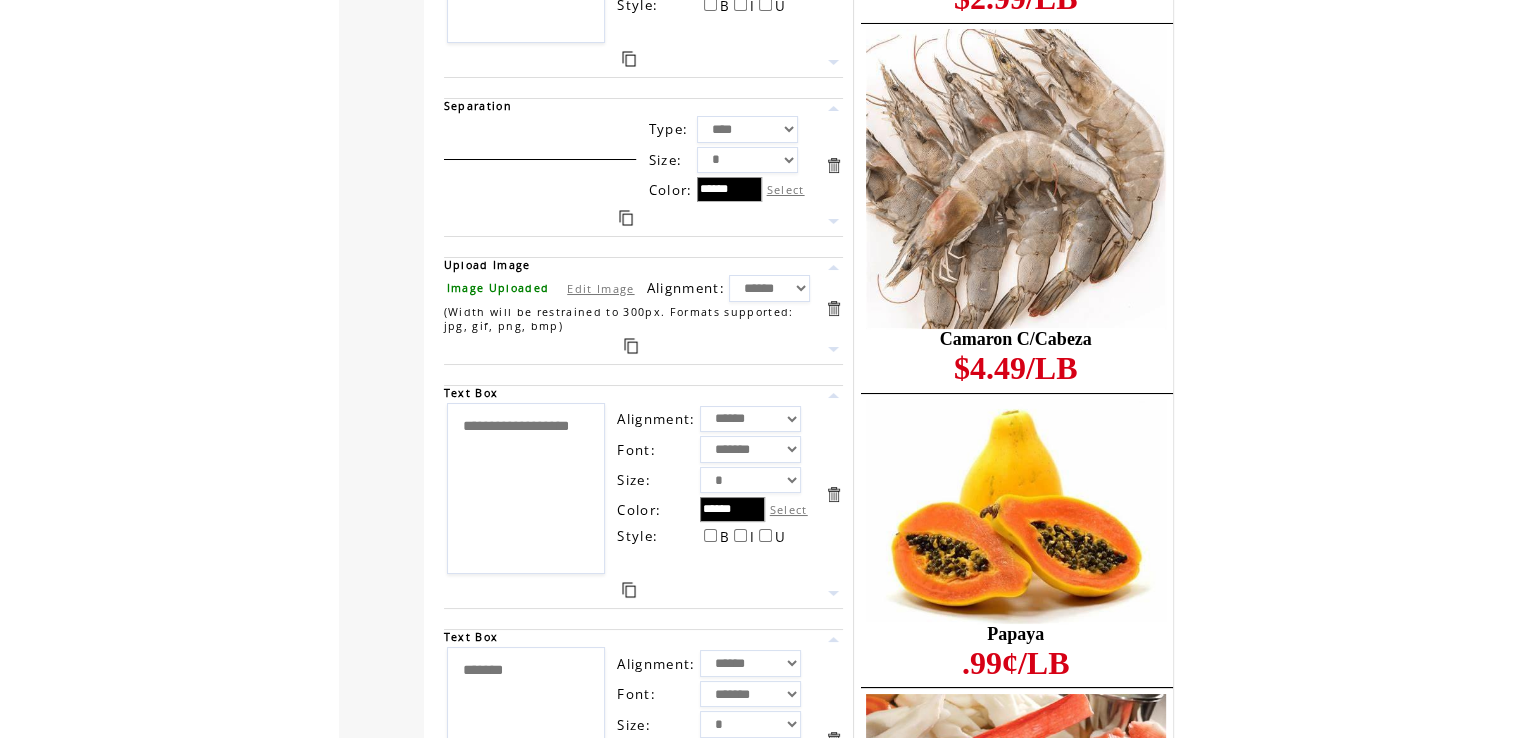 scroll, scrollTop: 7458, scrollLeft: 0, axis: vertical 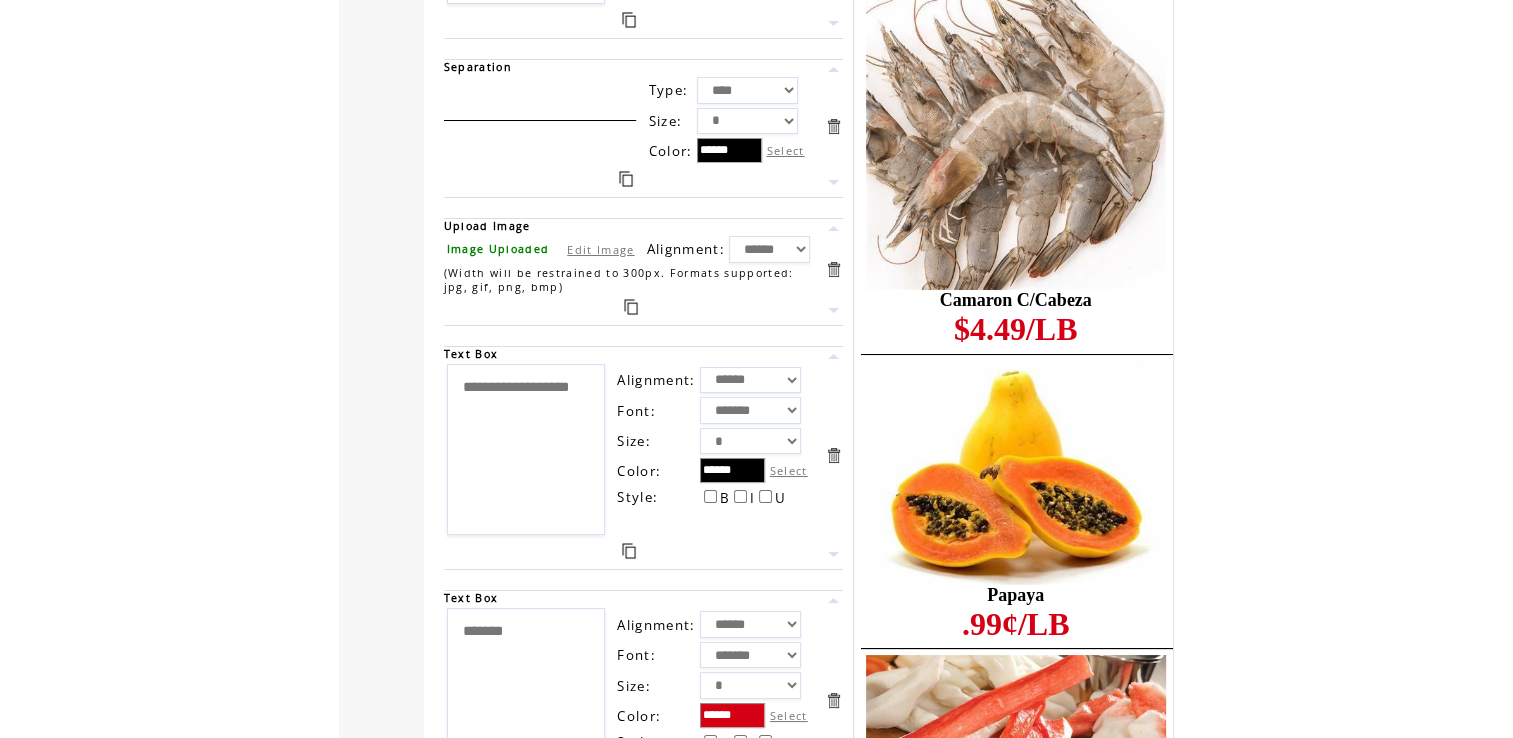 drag, startPoint x: 521, startPoint y: 379, endPoint x: 428, endPoint y: 330, distance: 105.11898 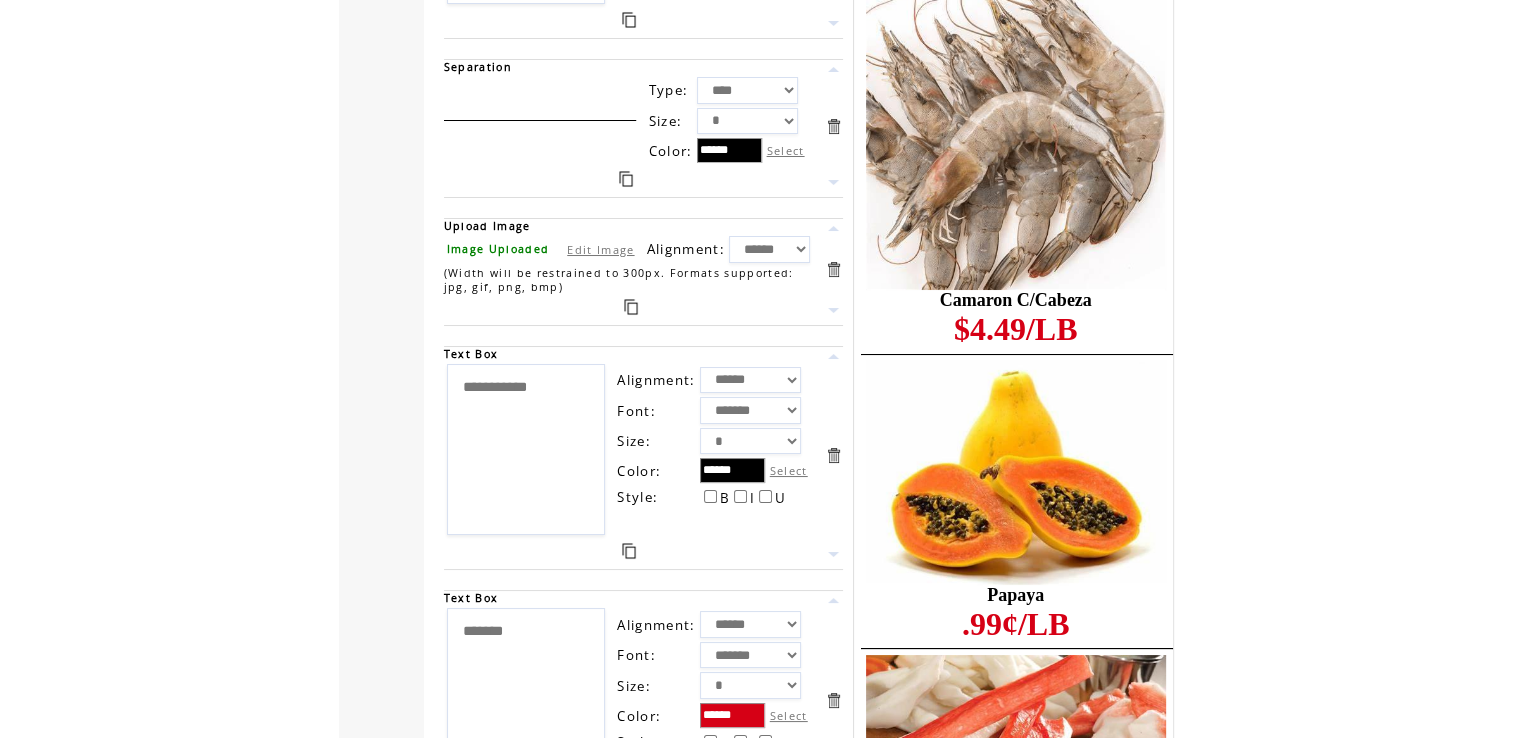 type on "**********" 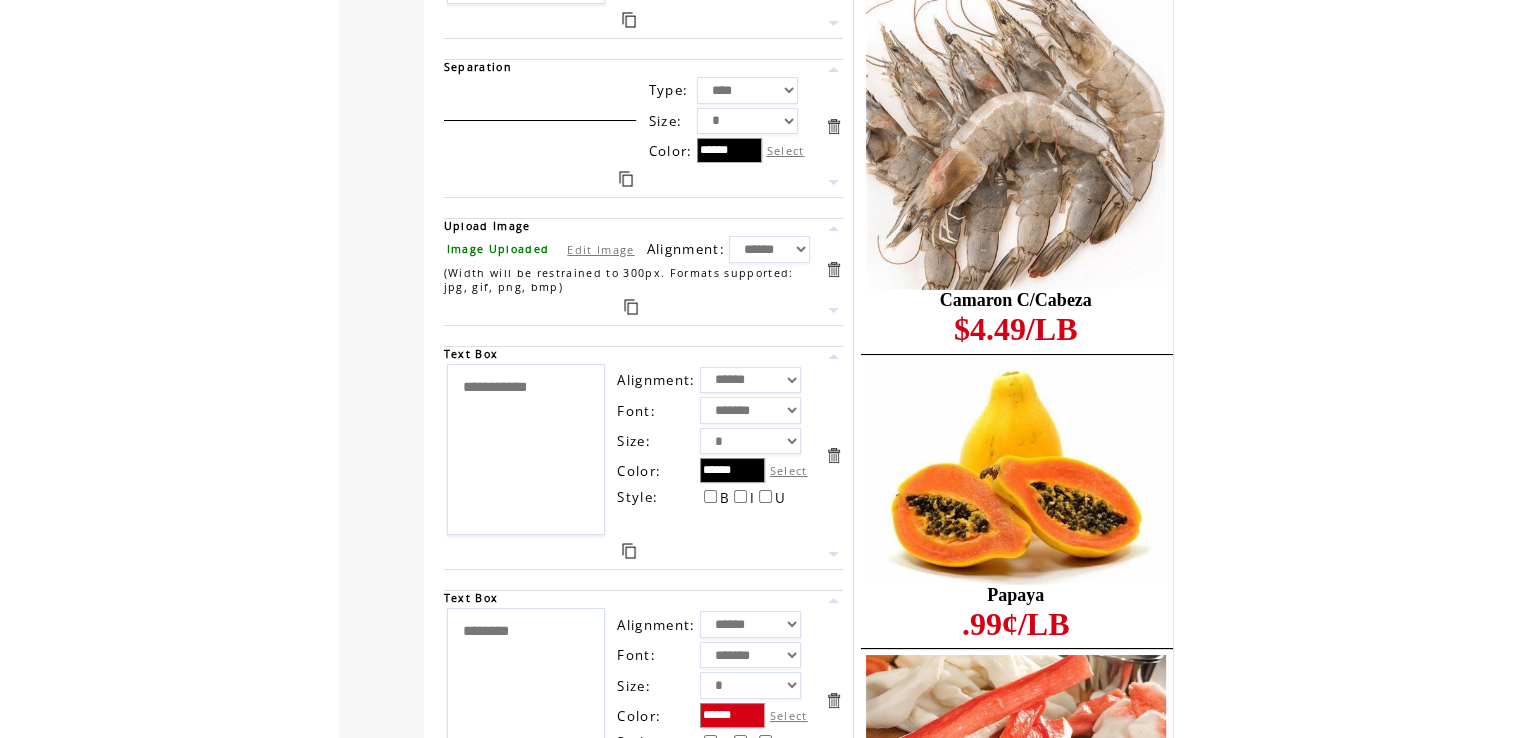 scroll, scrollTop: 7559, scrollLeft: 0, axis: vertical 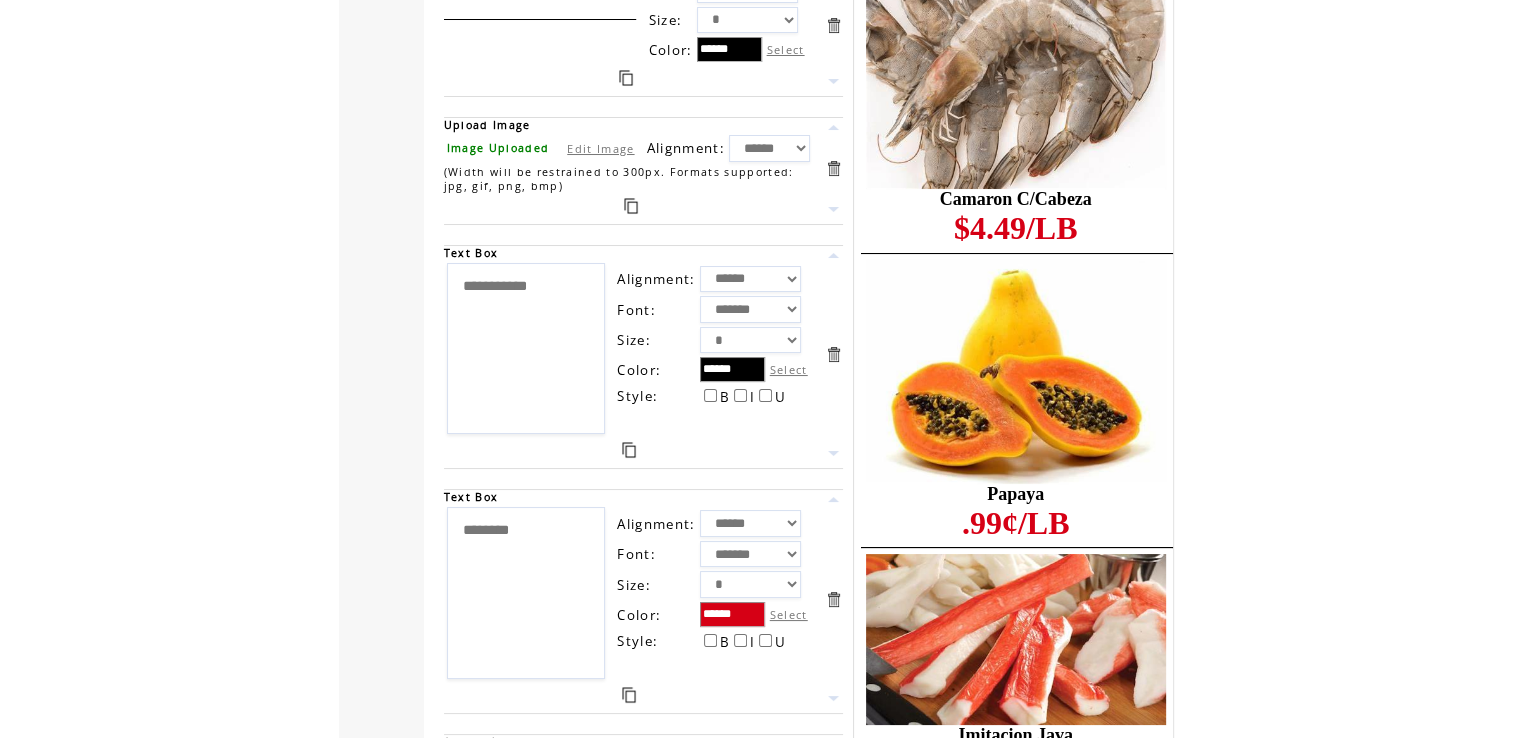 type on "********" 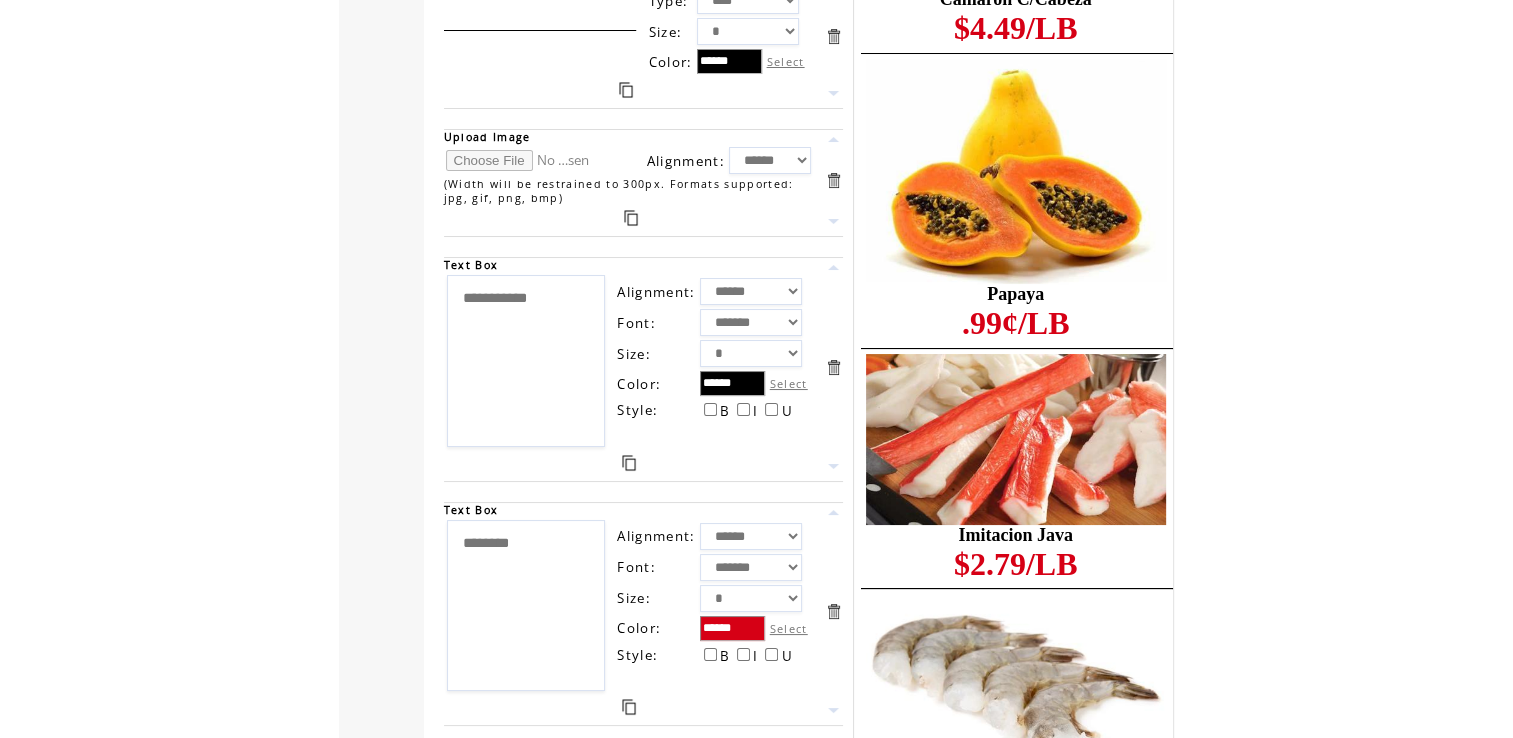click at bounding box center (521, 160) 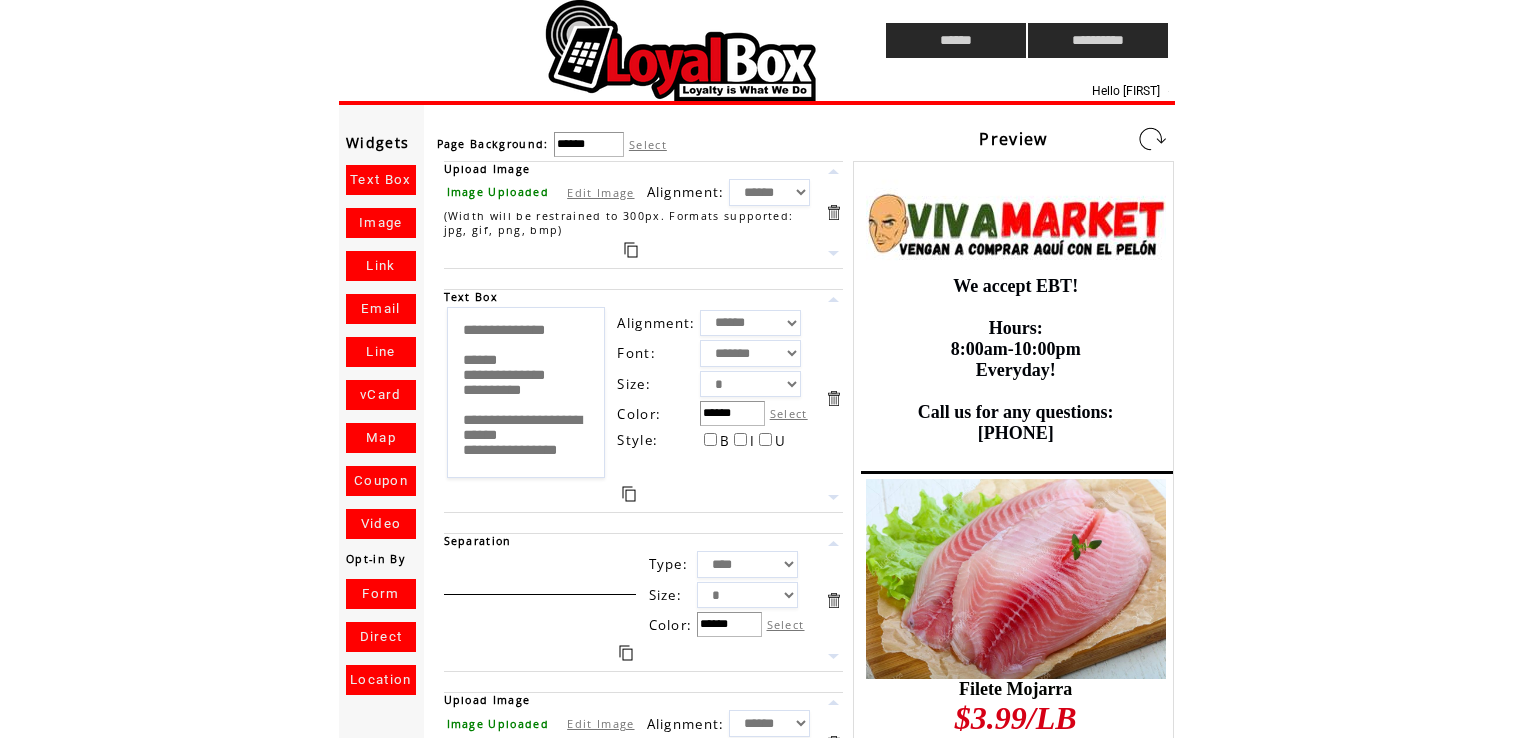 scroll, scrollTop: 0, scrollLeft: 0, axis: both 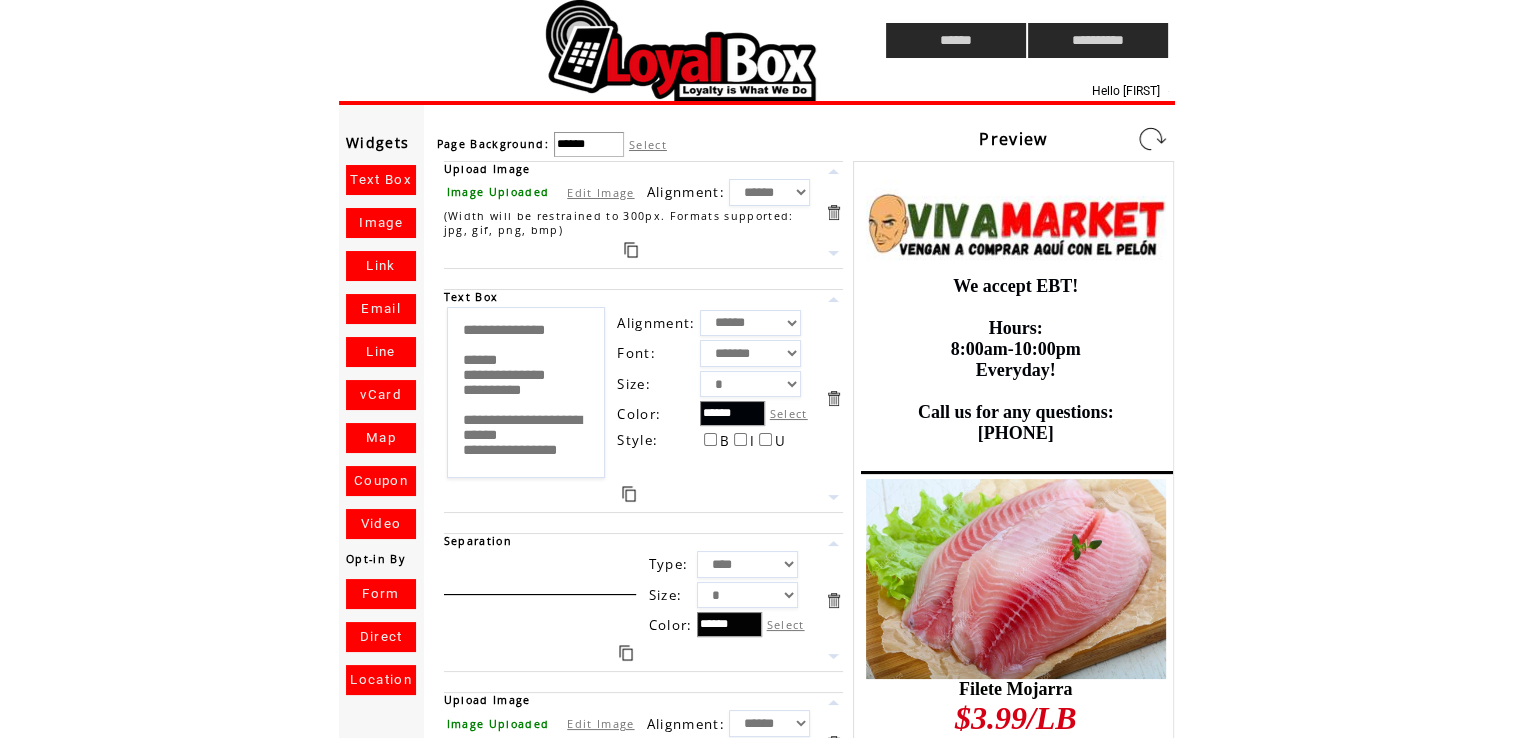 click at bounding box center (1152, 139) 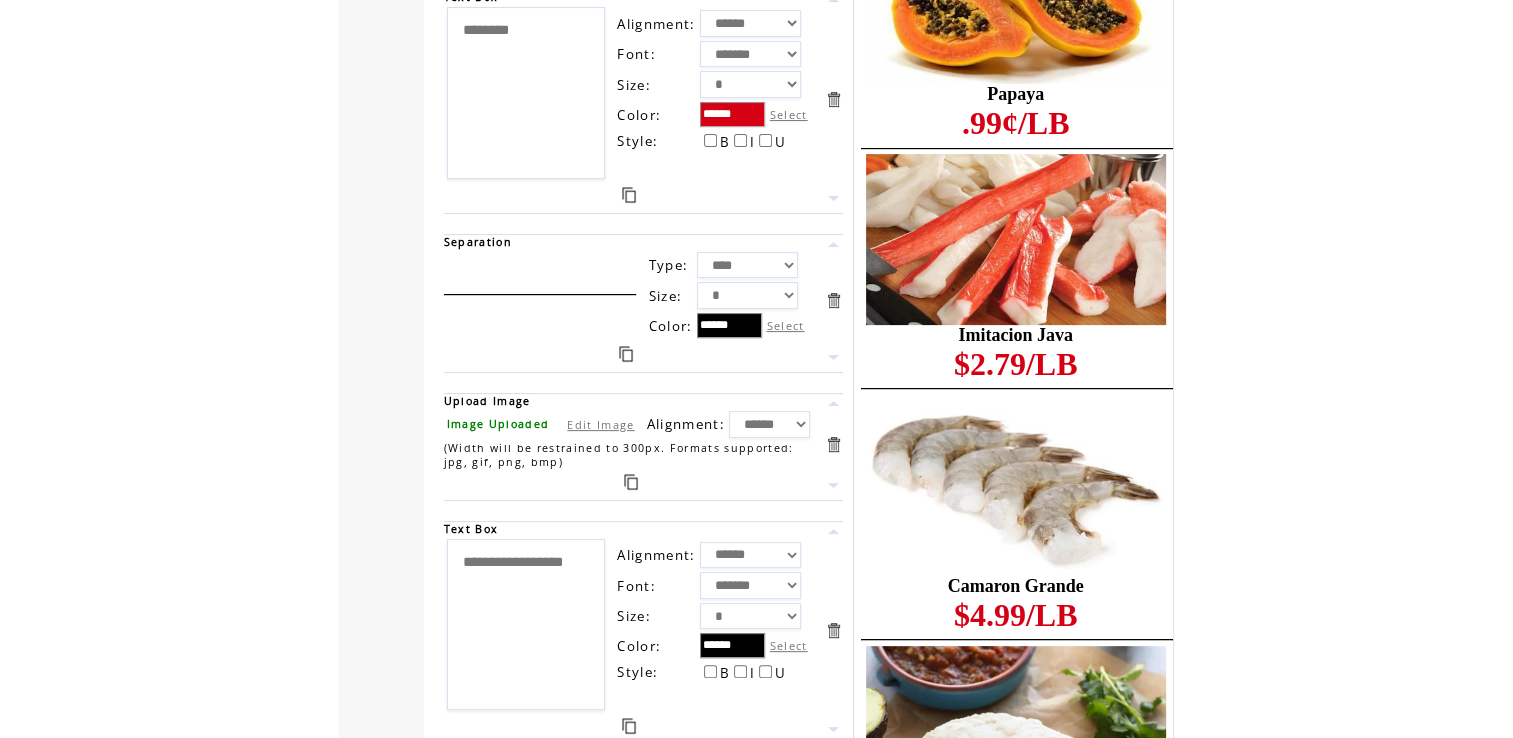 scroll, scrollTop: 8067, scrollLeft: 0, axis: vertical 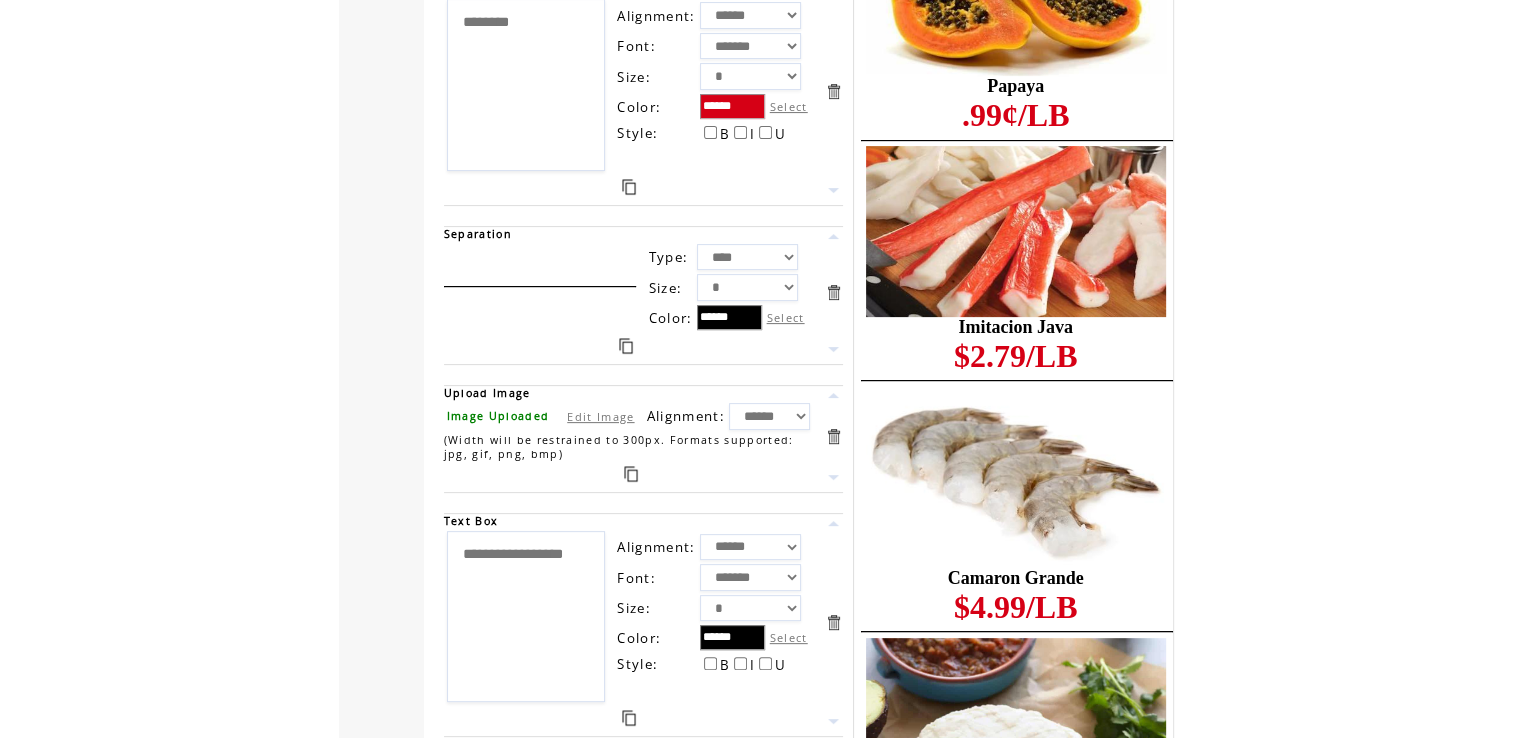 drag, startPoint x: 518, startPoint y: 557, endPoint x: 407, endPoint y: 484, distance: 132.8533 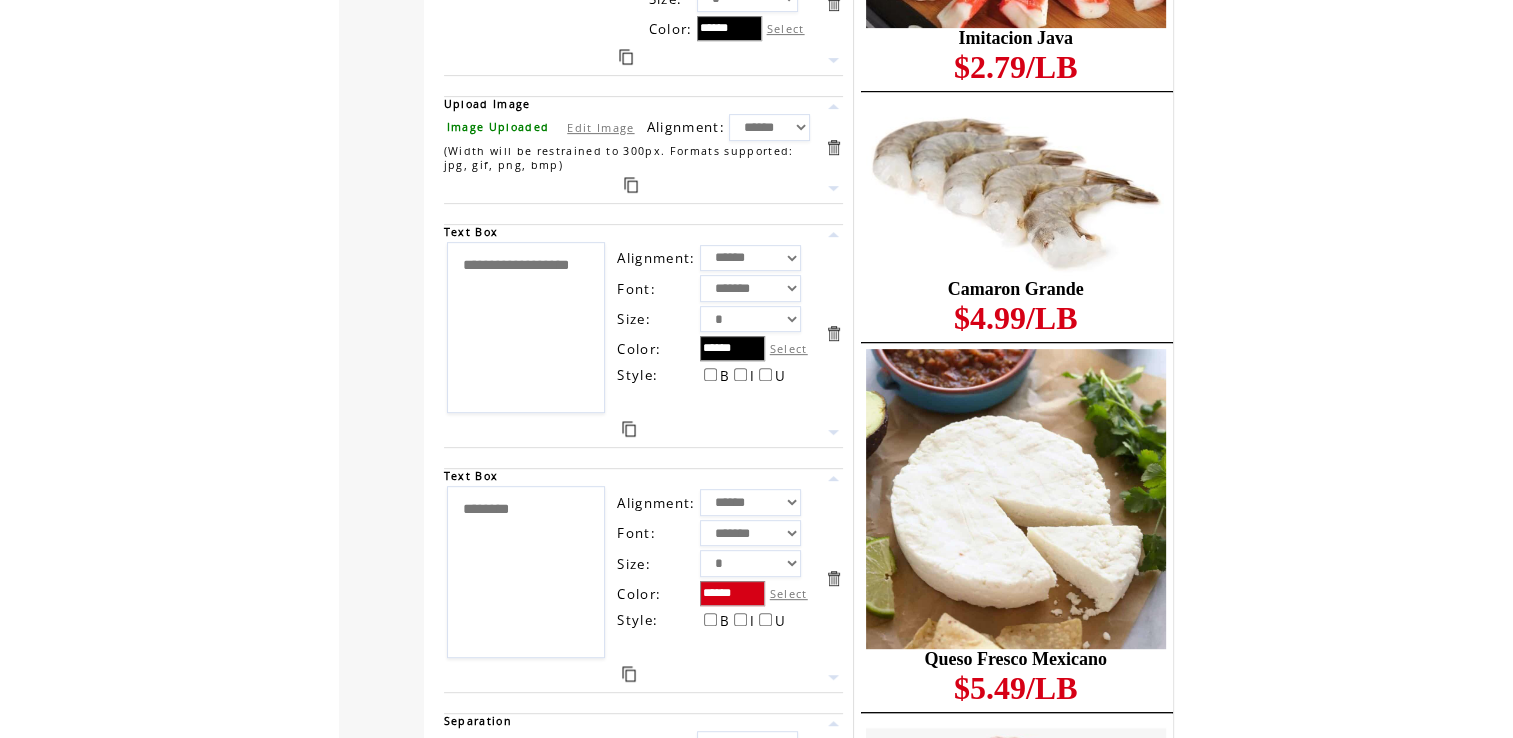 scroll, scrollTop: 8354, scrollLeft: 0, axis: vertical 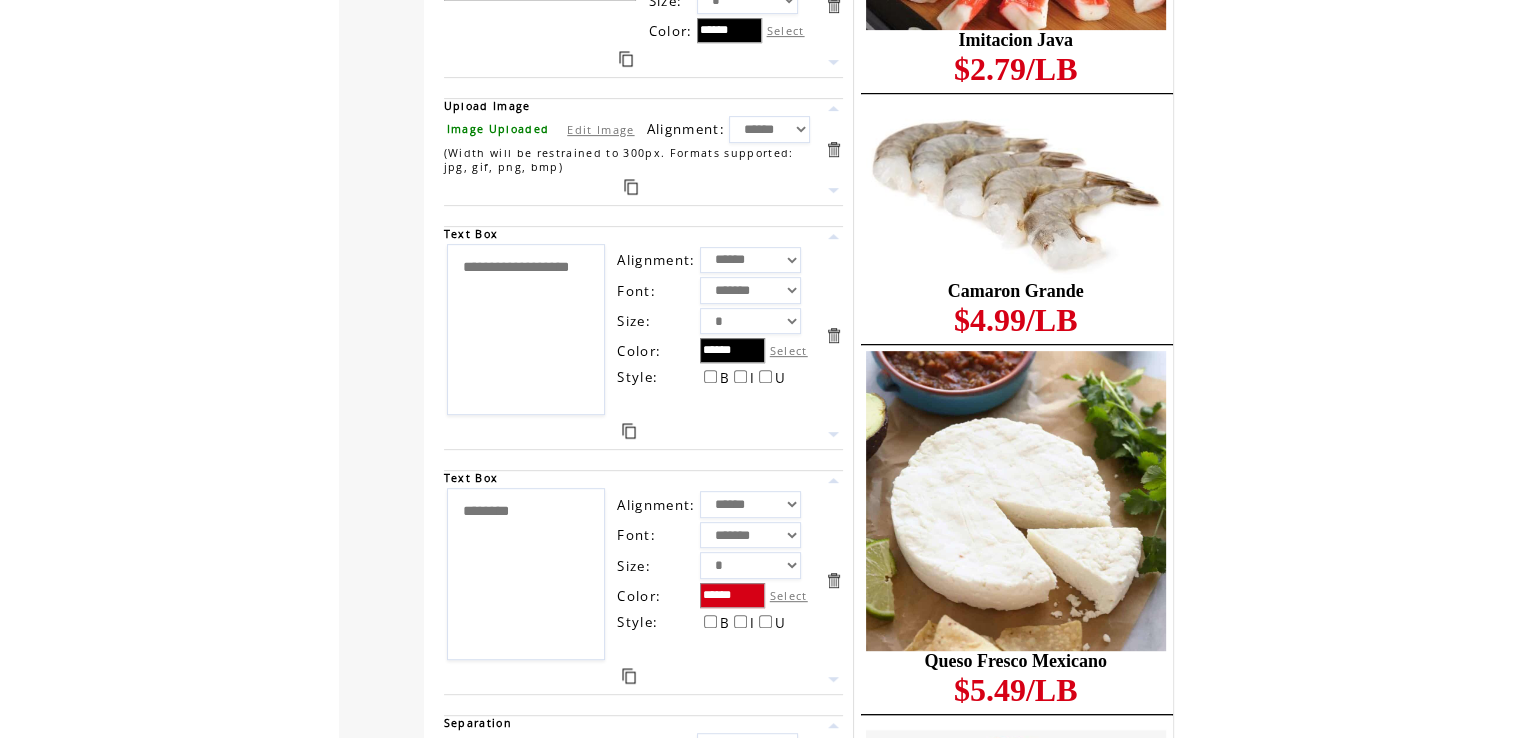 type on "**********" 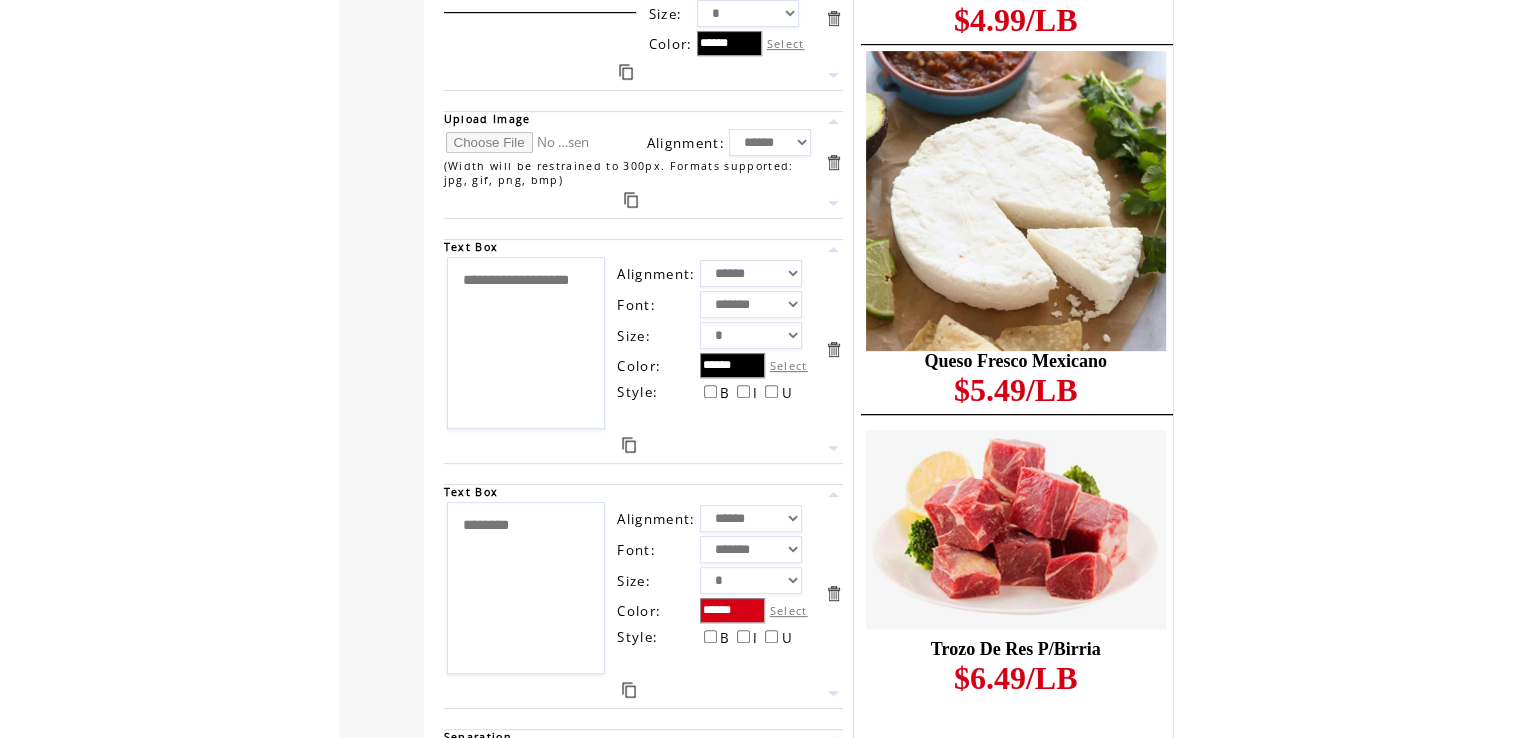 click at bounding box center (521, 142) 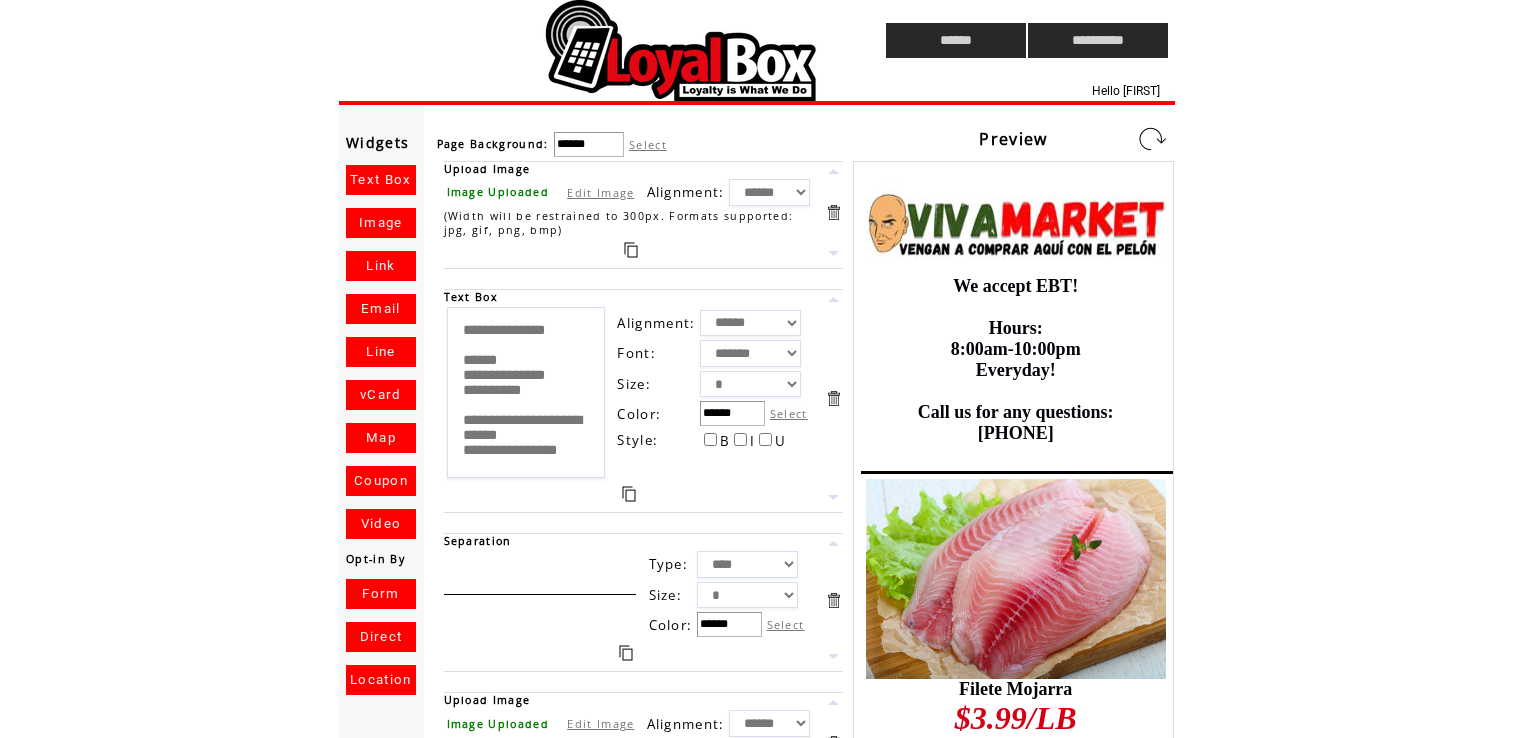 scroll, scrollTop: 0, scrollLeft: 0, axis: both 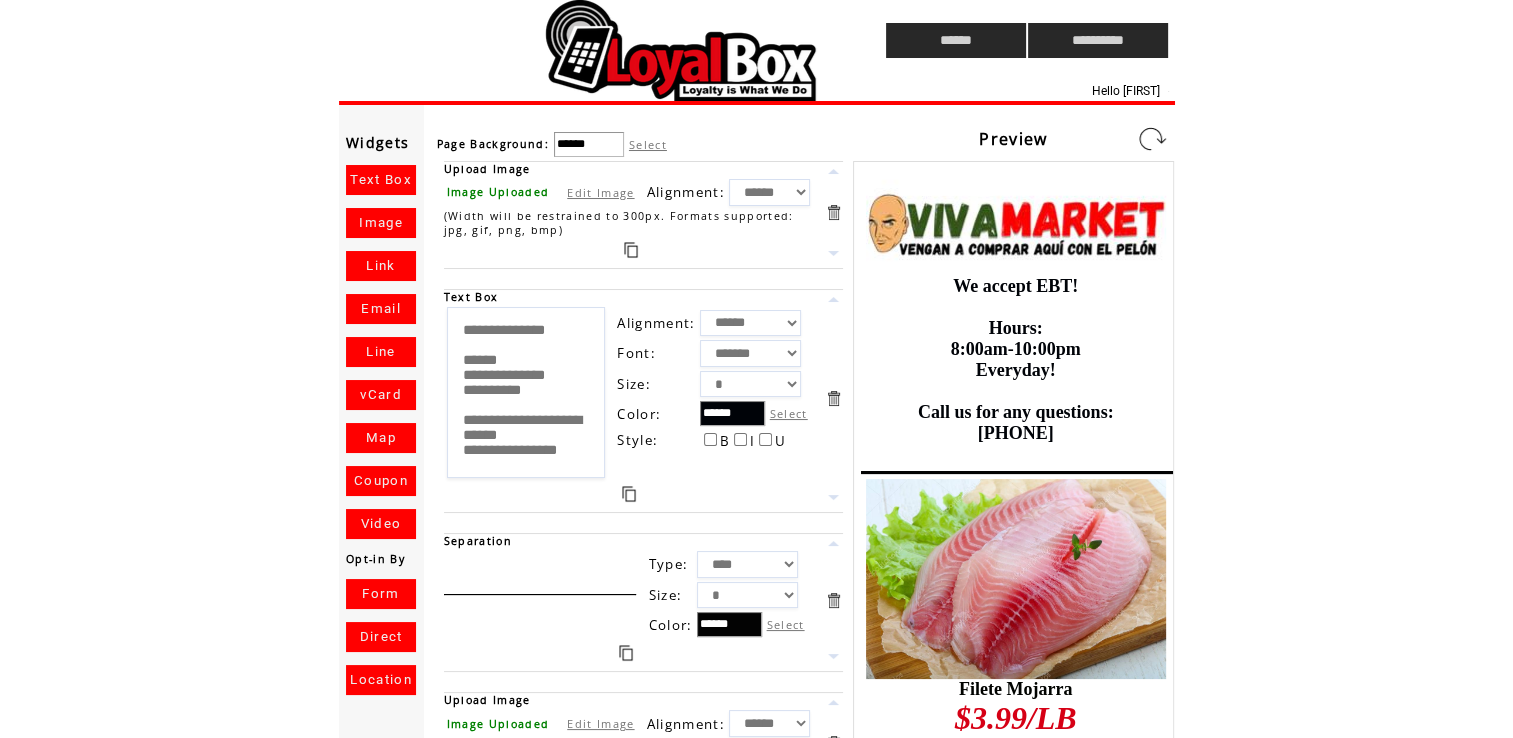 click at bounding box center [1152, 139] 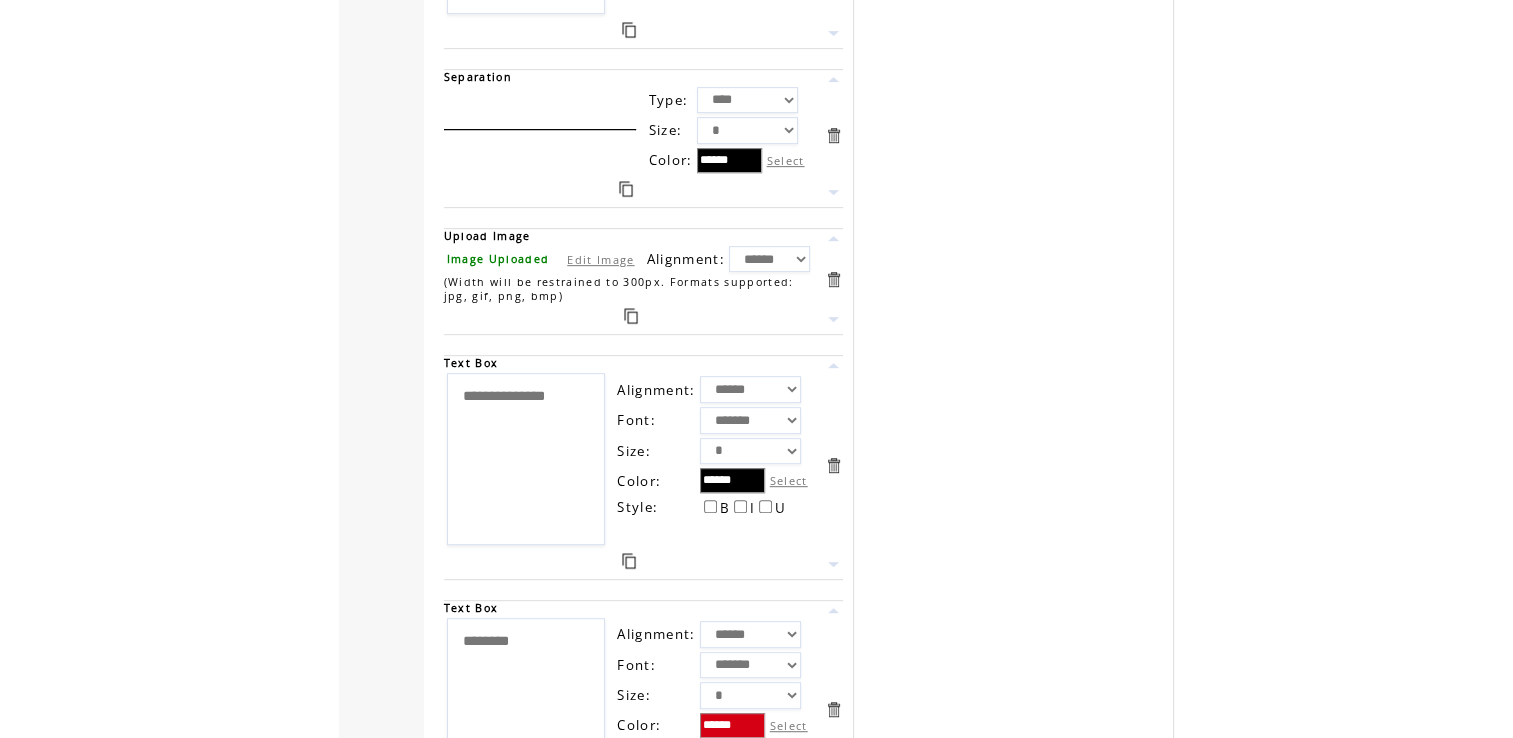 scroll, scrollTop: 16014, scrollLeft: 0, axis: vertical 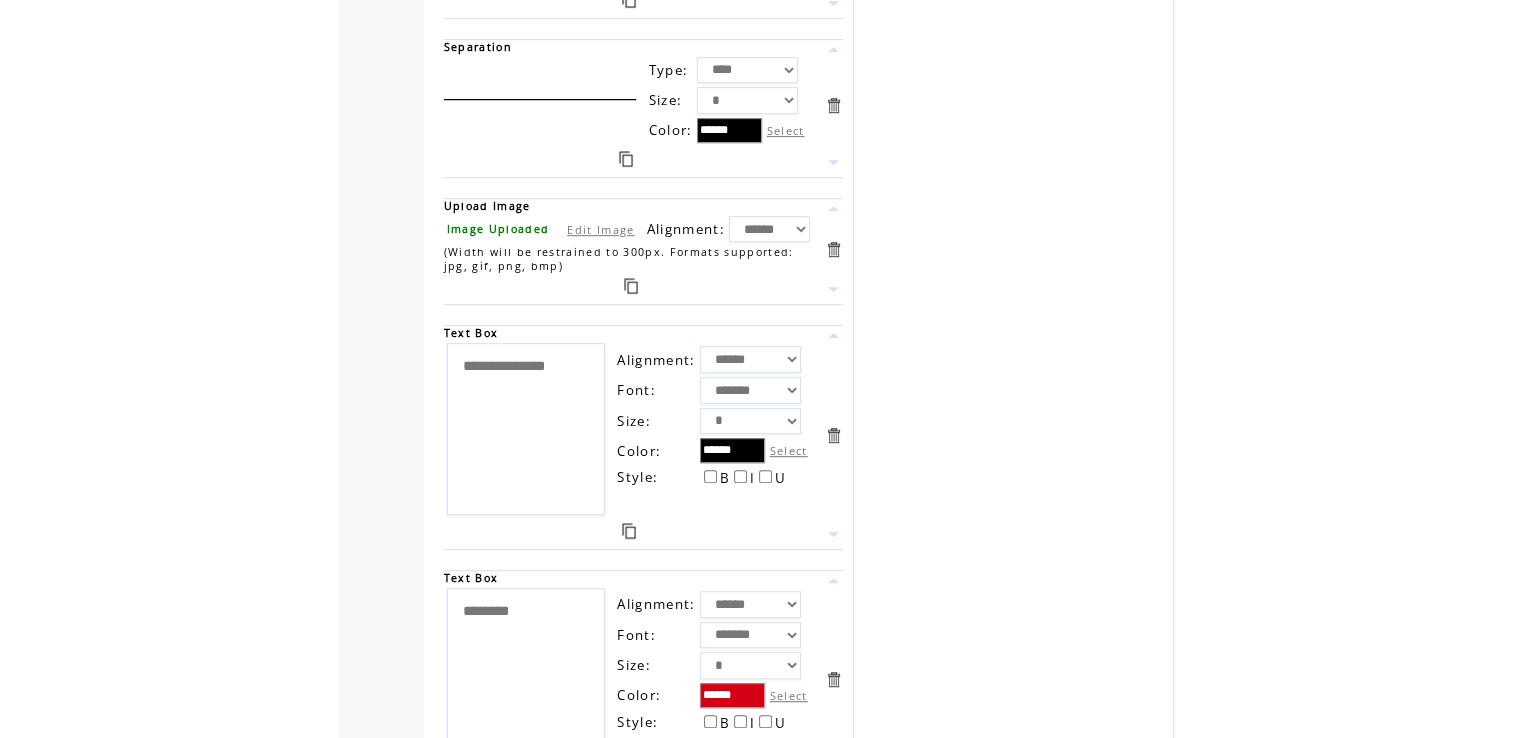 drag, startPoint x: 583, startPoint y: 295, endPoint x: 416, endPoint y: 280, distance: 167.6723 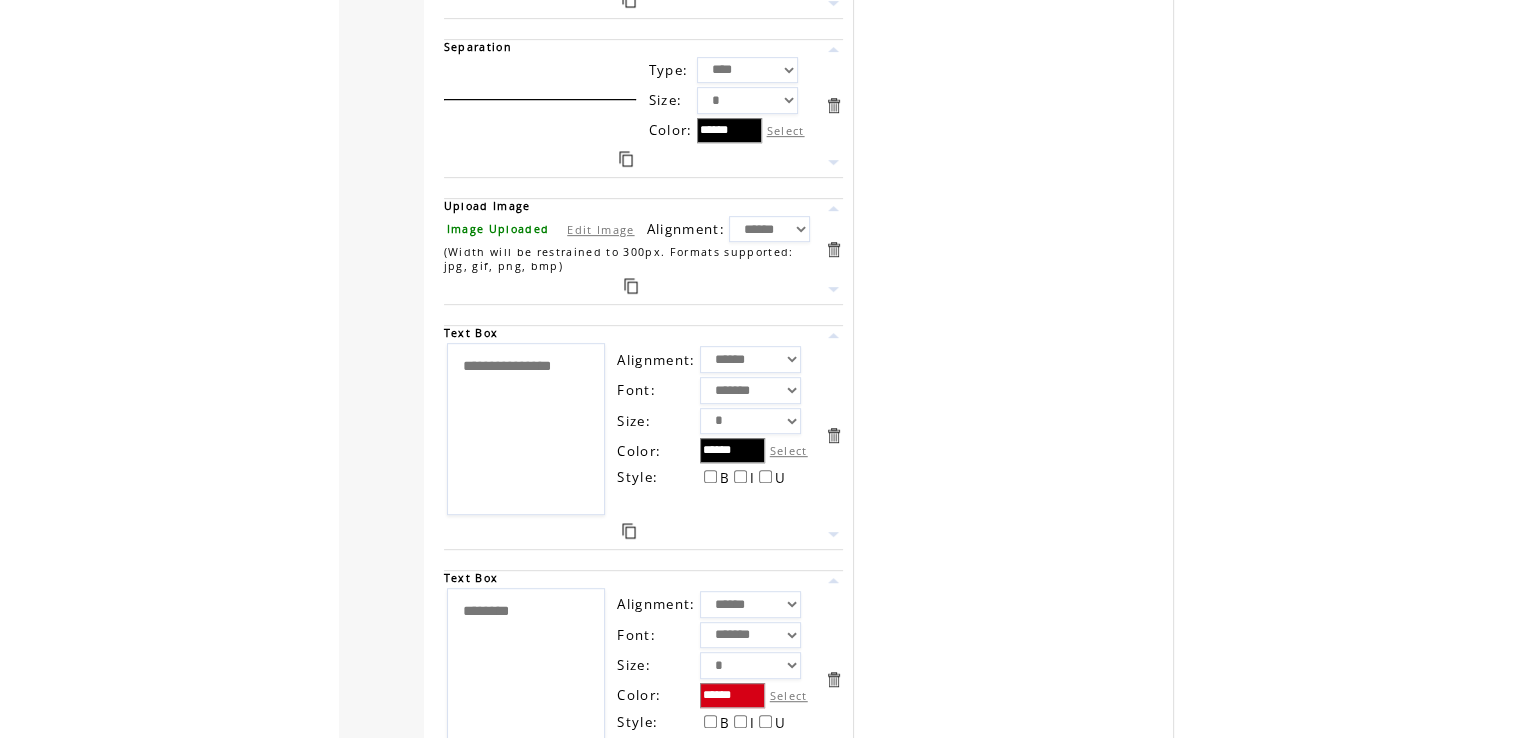 type on "**********" 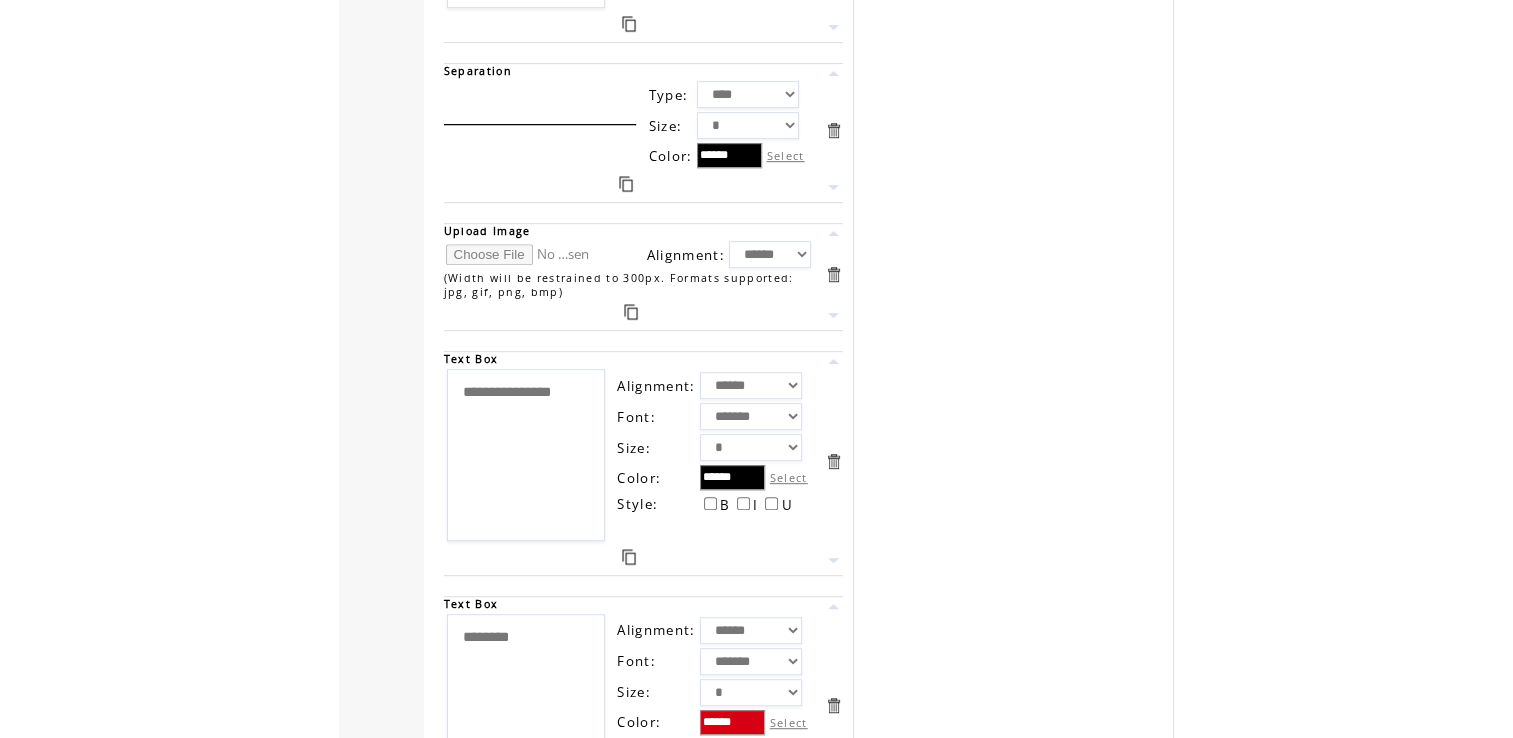 click at bounding box center (521, 254) 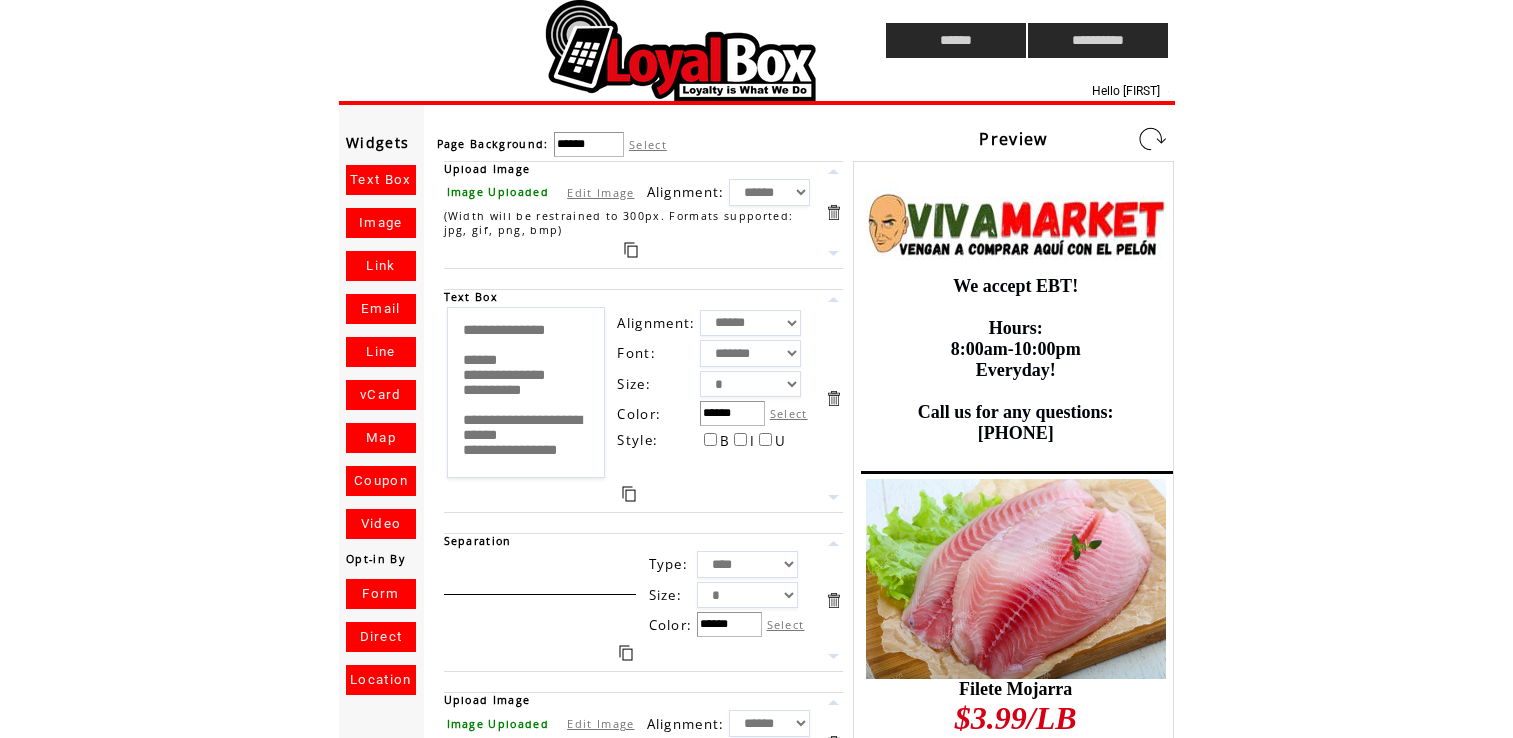 scroll, scrollTop: 0, scrollLeft: 0, axis: both 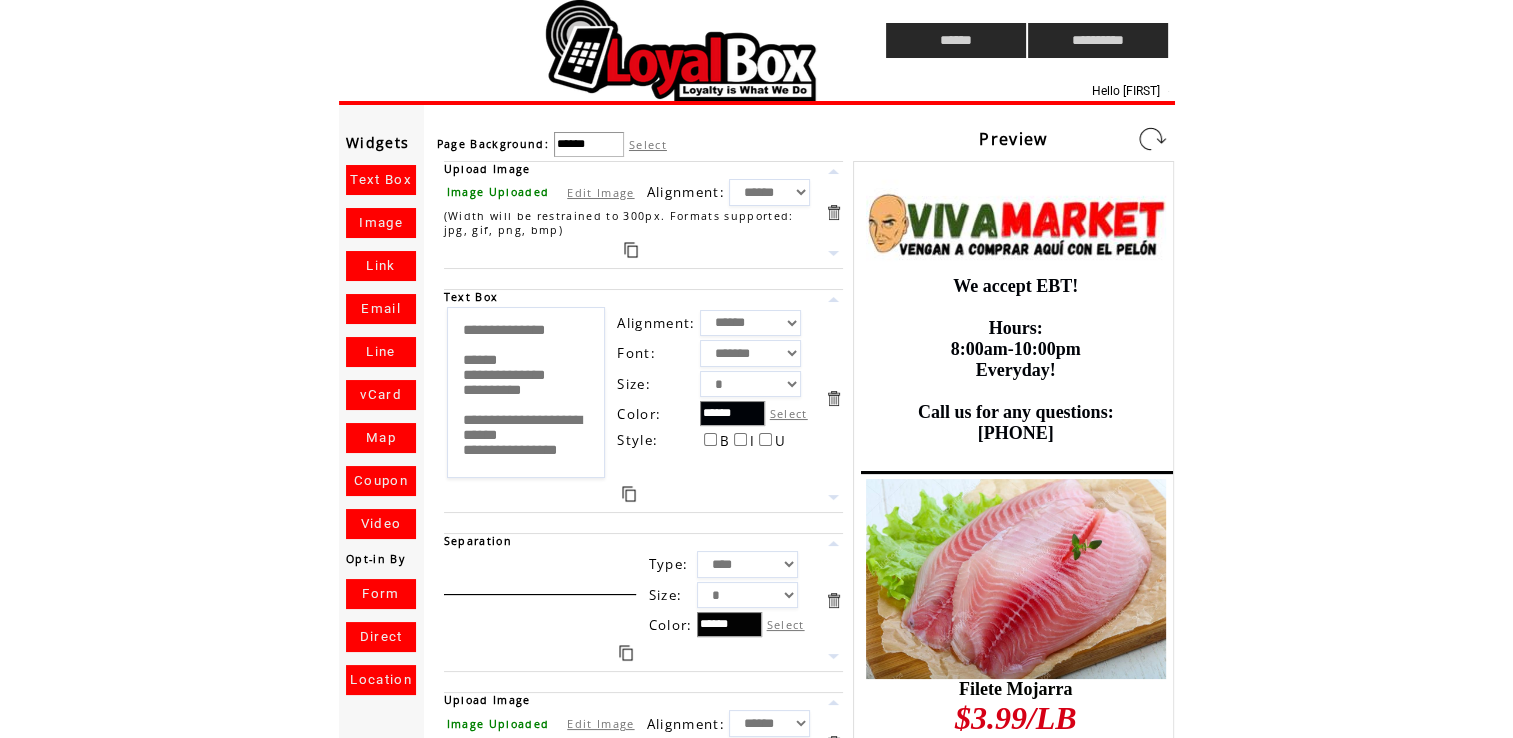 click at bounding box center (1152, 139) 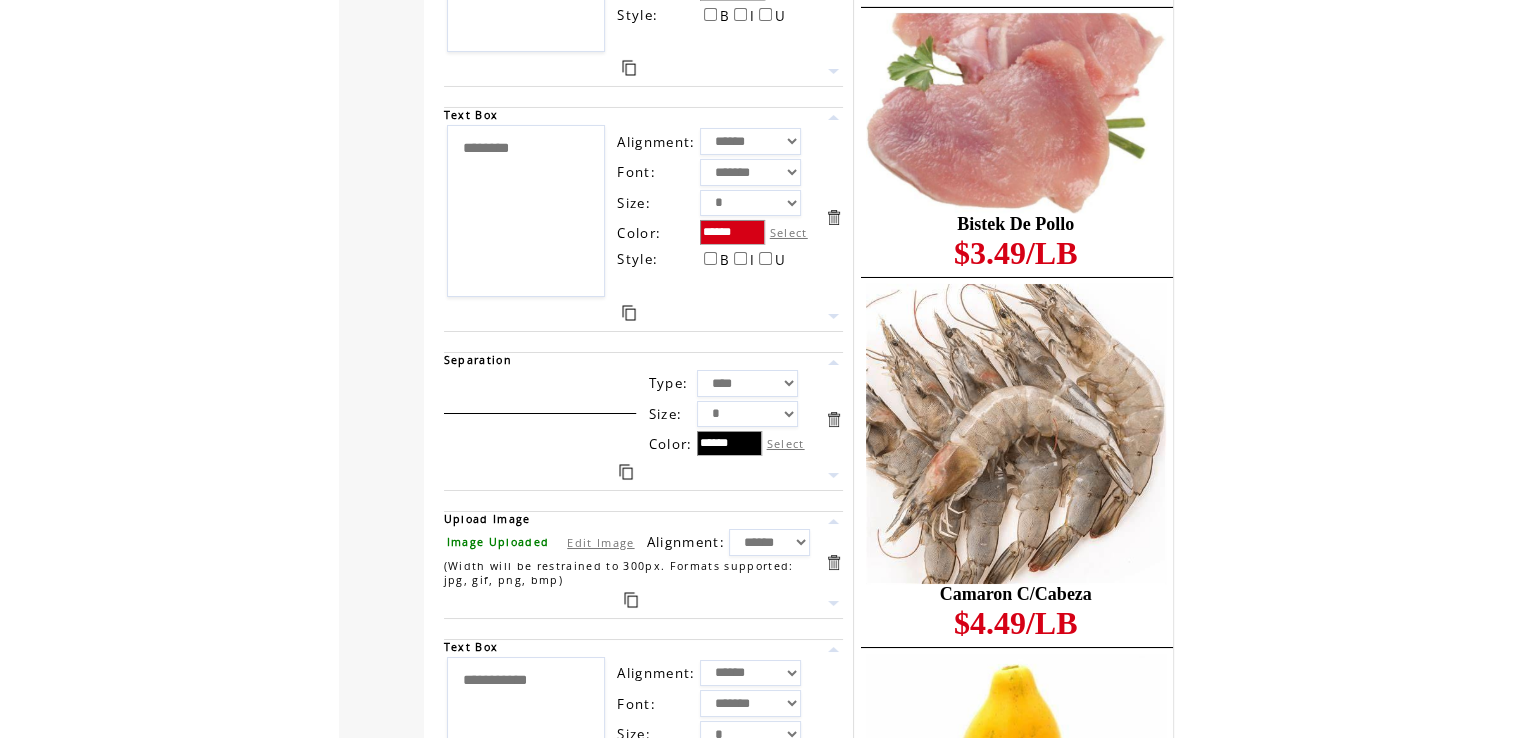 scroll, scrollTop: 7289, scrollLeft: 0, axis: vertical 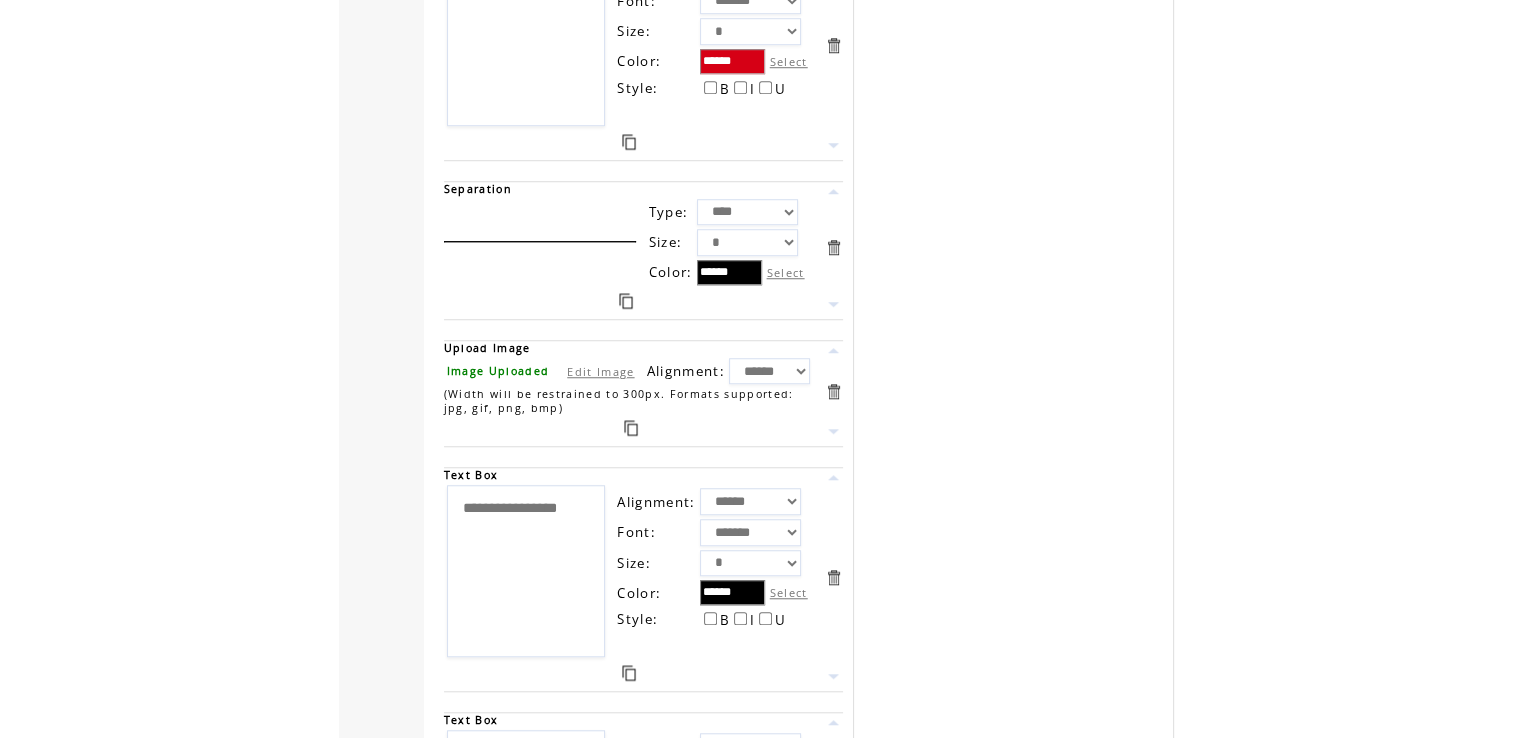 drag, startPoint x: 560, startPoint y: 467, endPoint x: 423, endPoint y: 420, distance: 144.83784 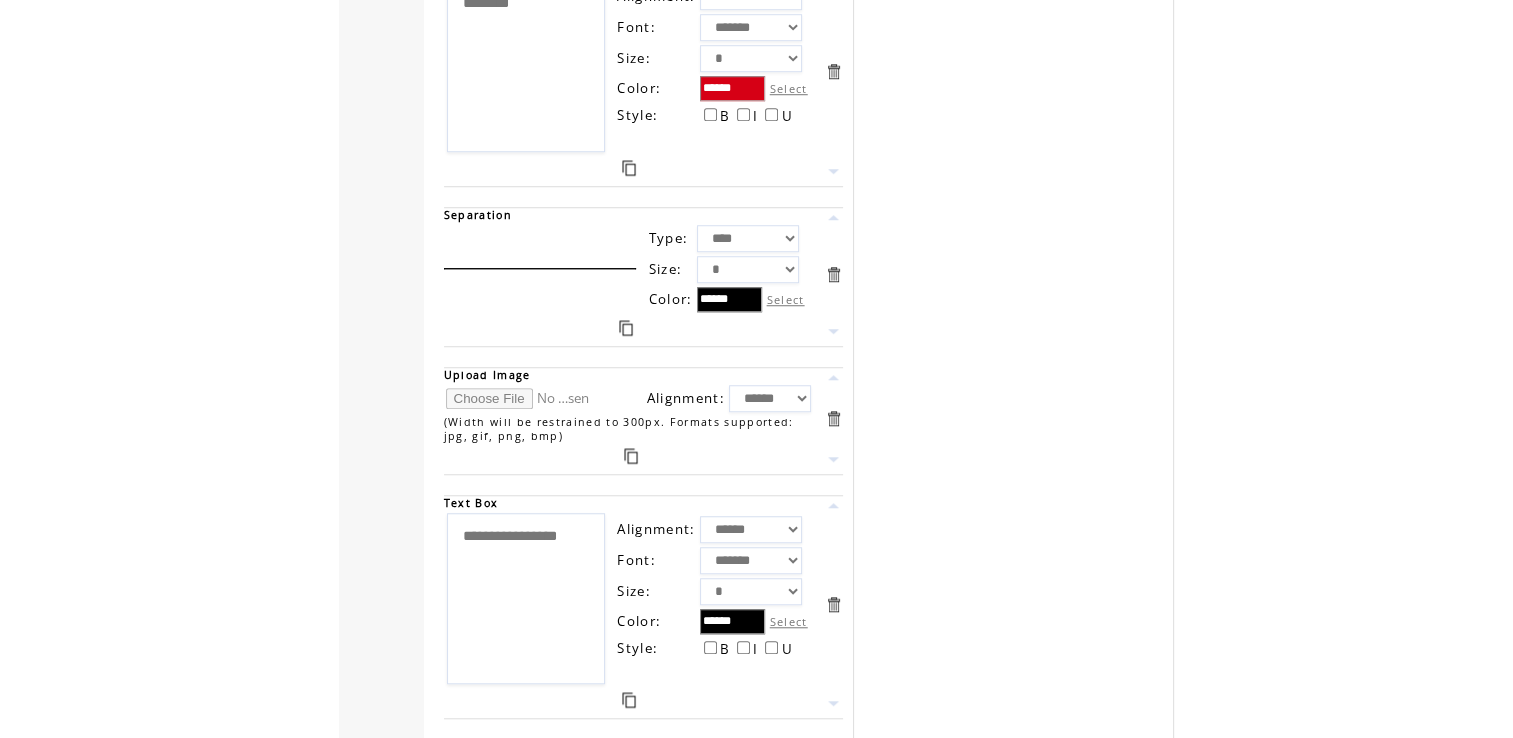 click at bounding box center [521, 398] 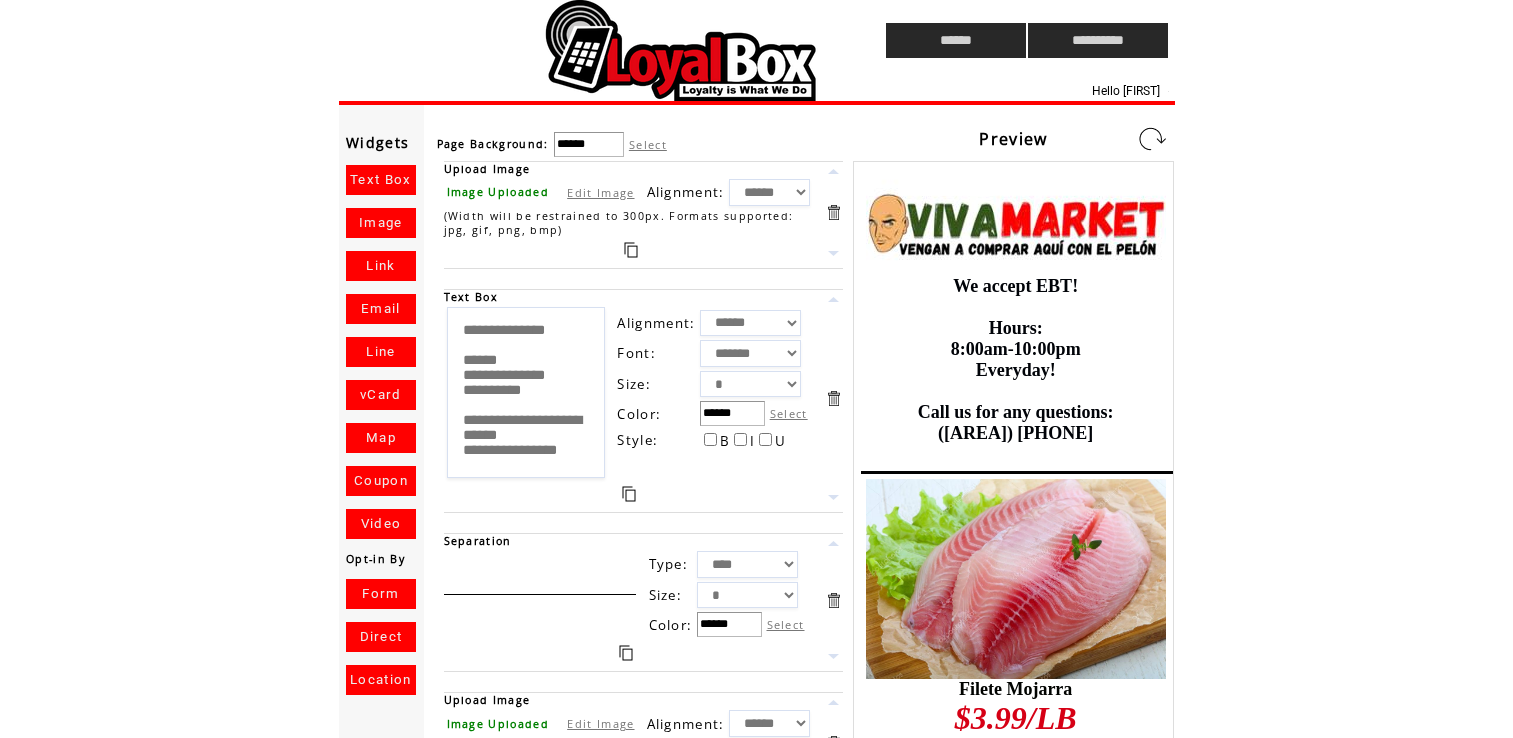 scroll, scrollTop: 0, scrollLeft: 0, axis: both 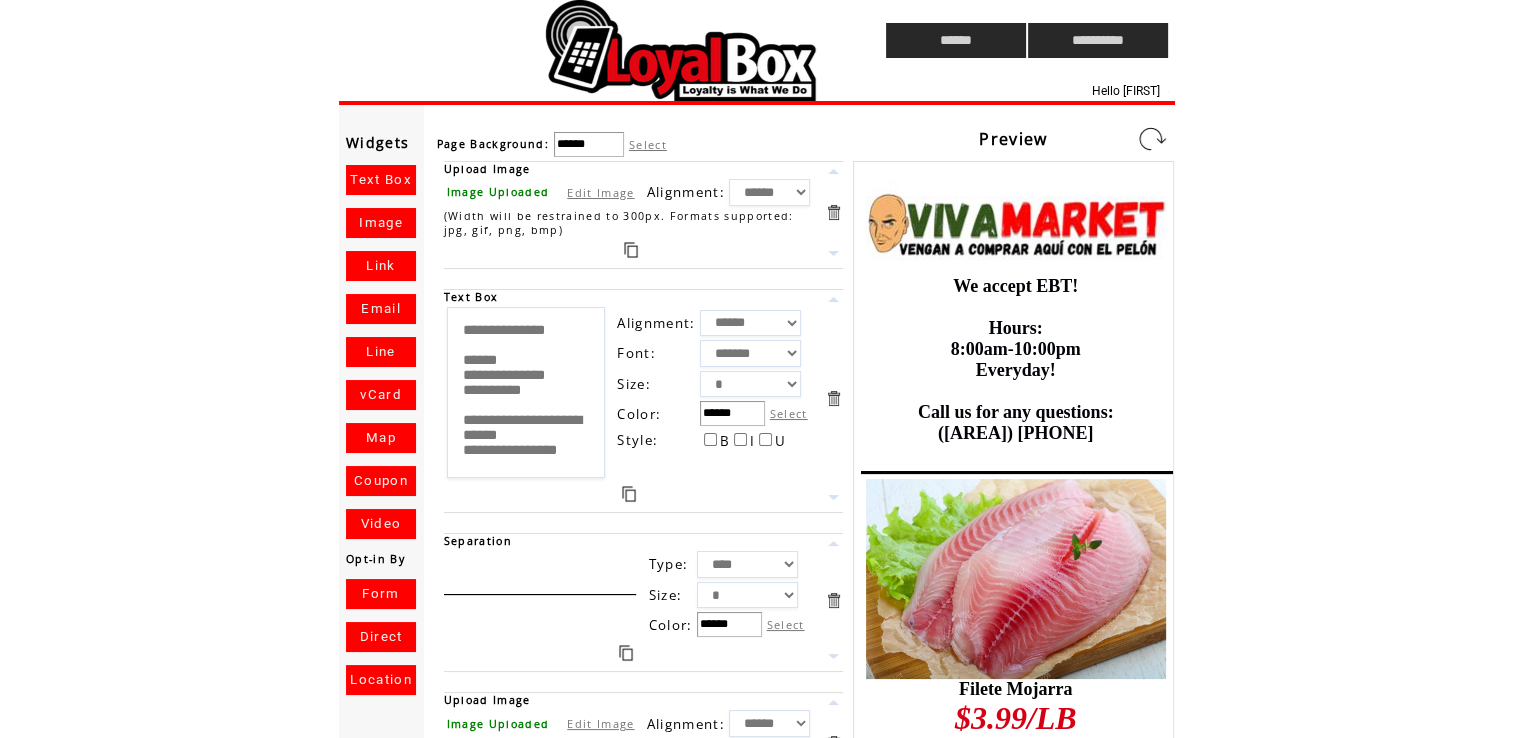 click at bounding box center [1152, 139] 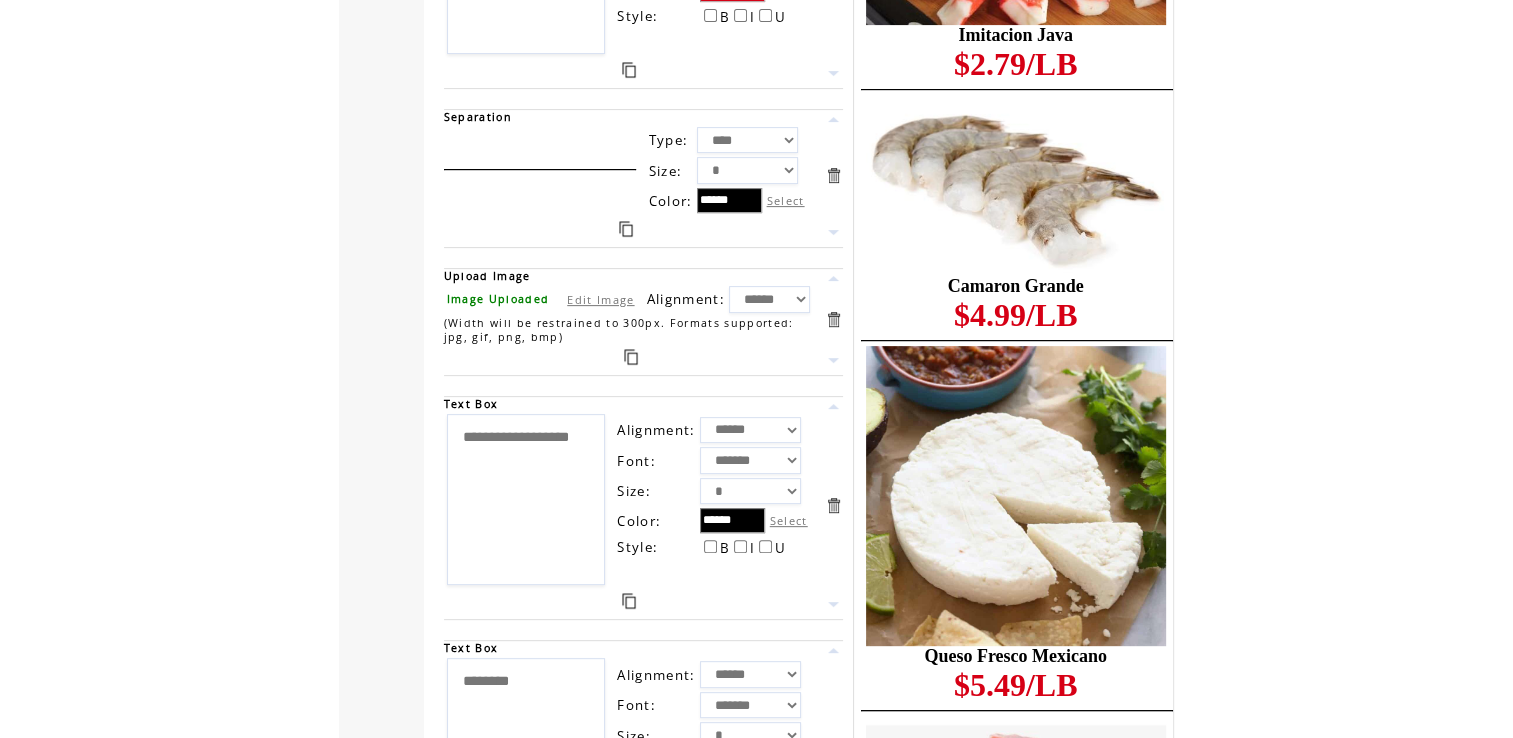 scroll, scrollTop: 8233, scrollLeft: 0, axis: vertical 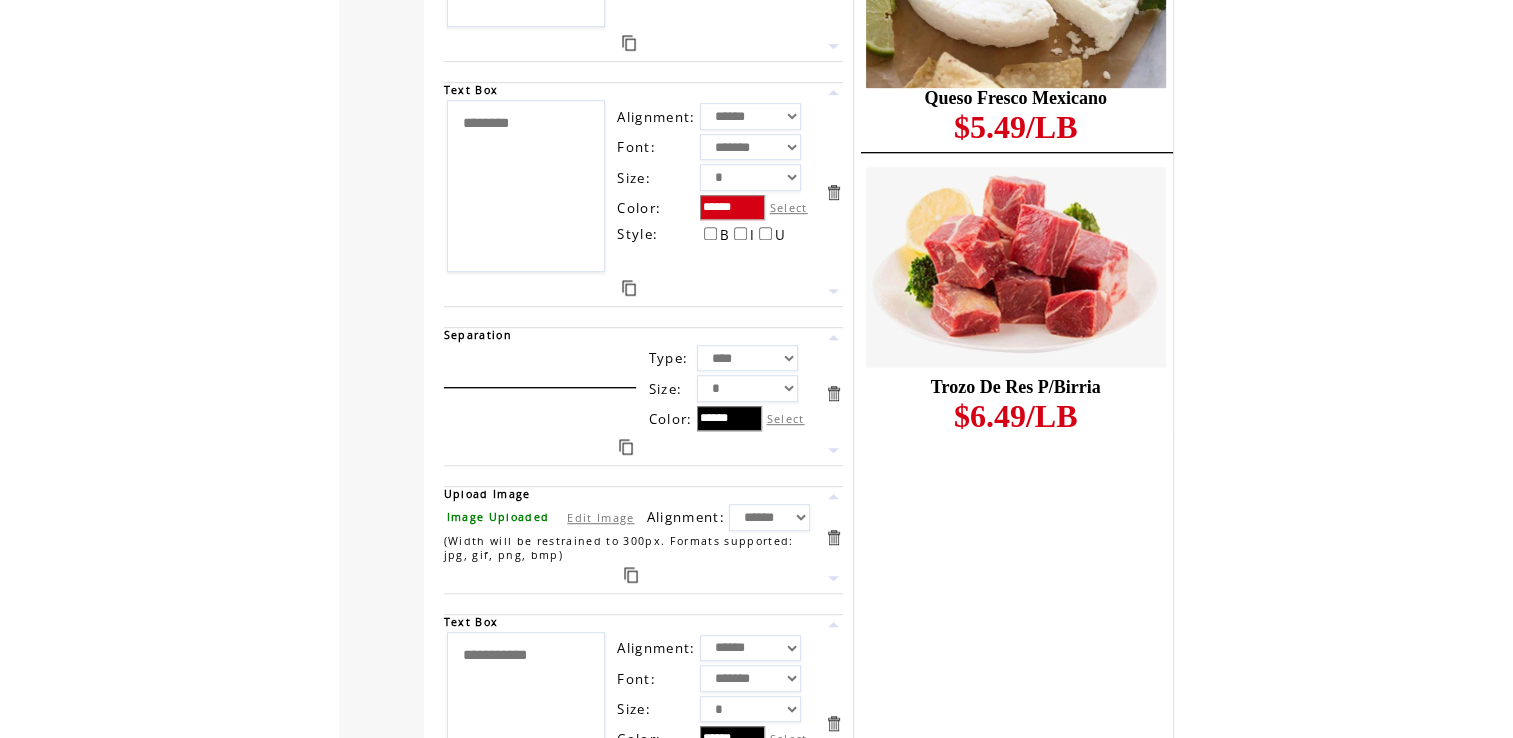 drag, startPoint x: 508, startPoint y: 622, endPoint x: 463, endPoint y: 618, distance: 45.17743 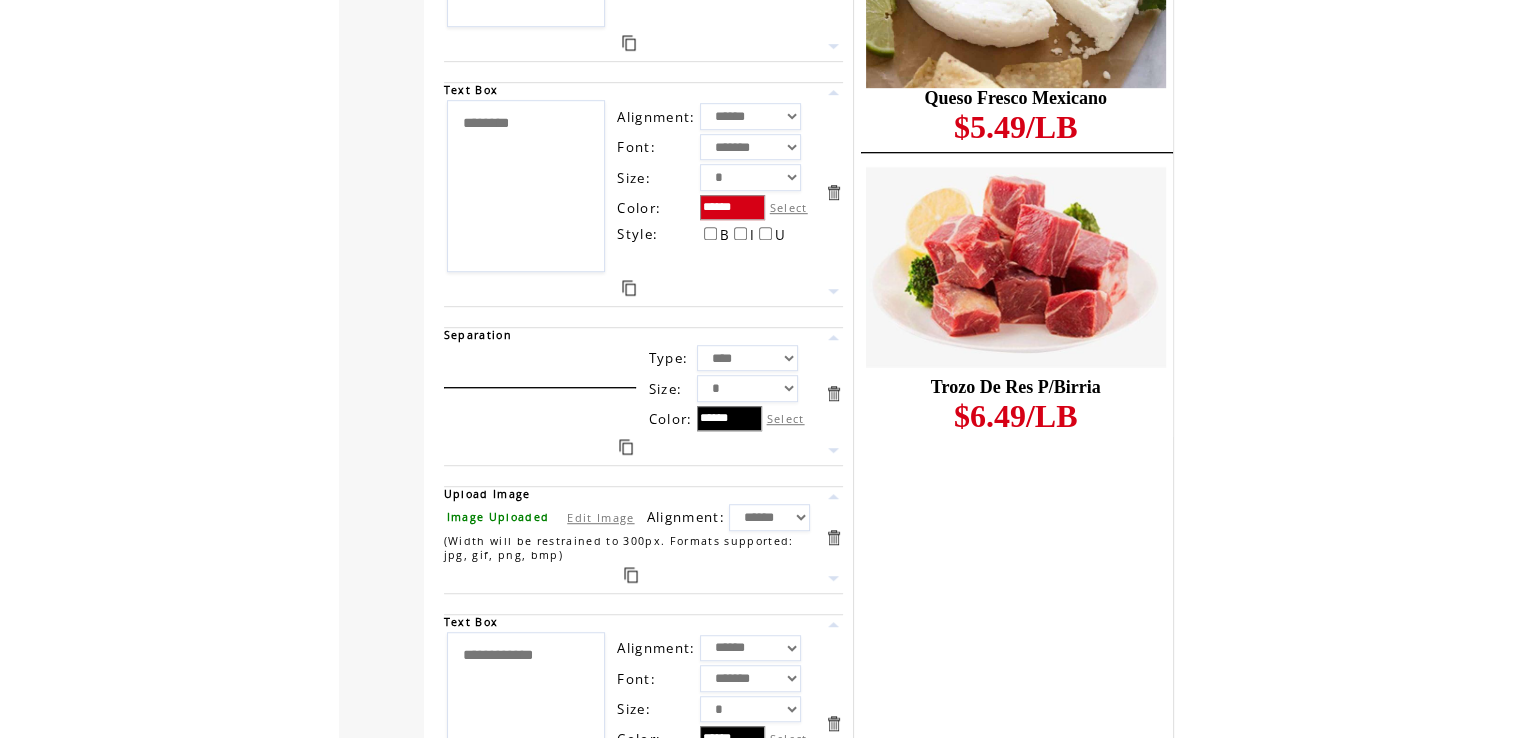 type on "**********" 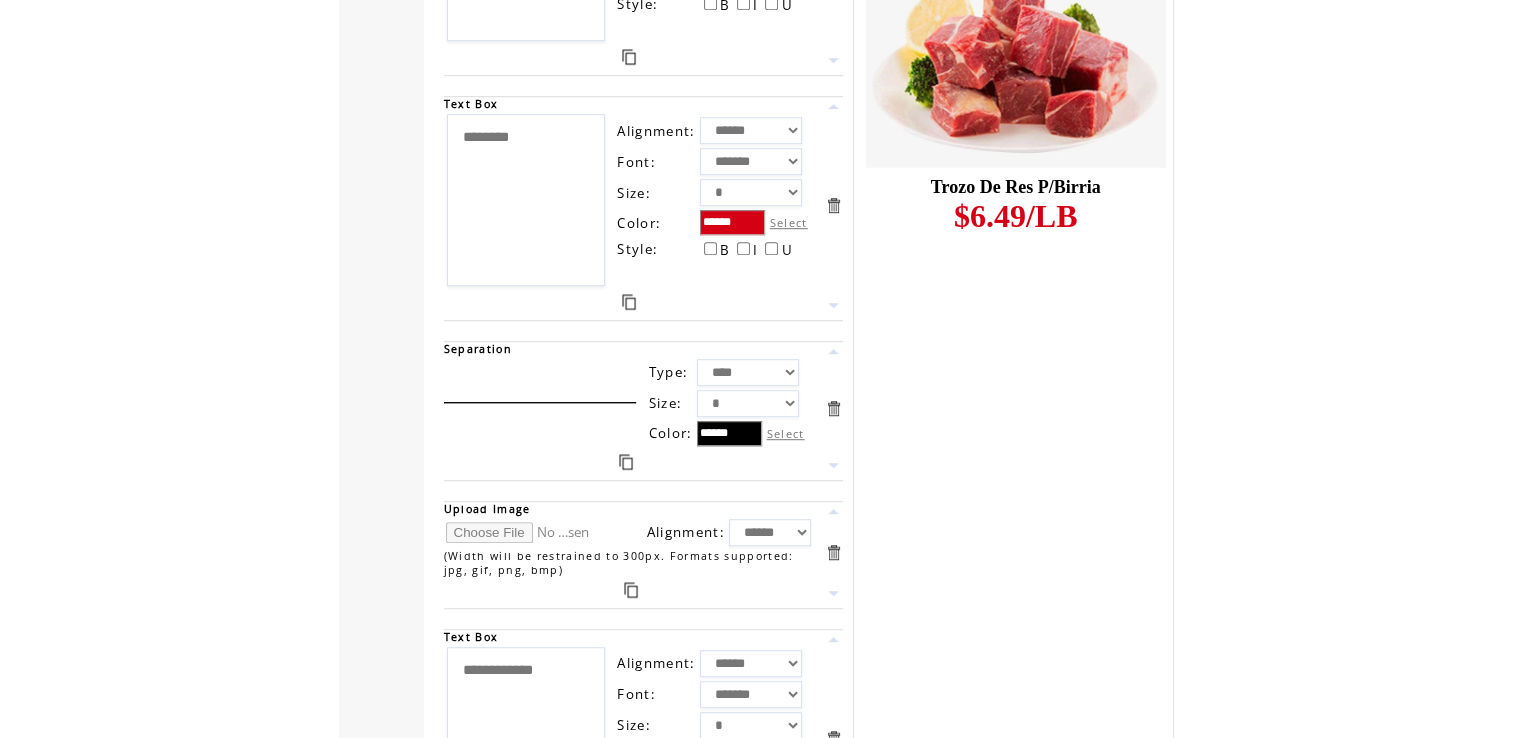 click at bounding box center (521, 532) 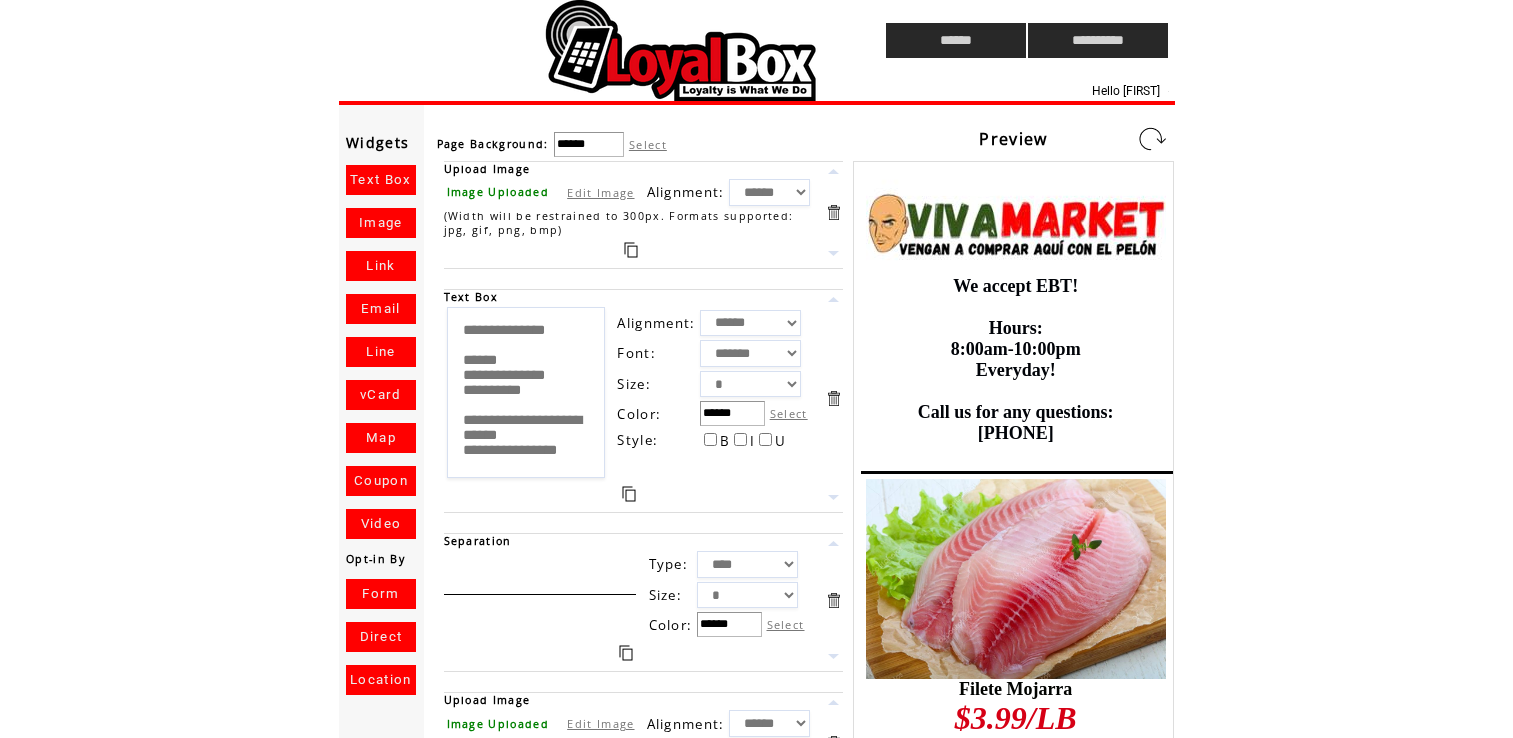 scroll, scrollTop: 0, scrollLeft: 0, axis: both 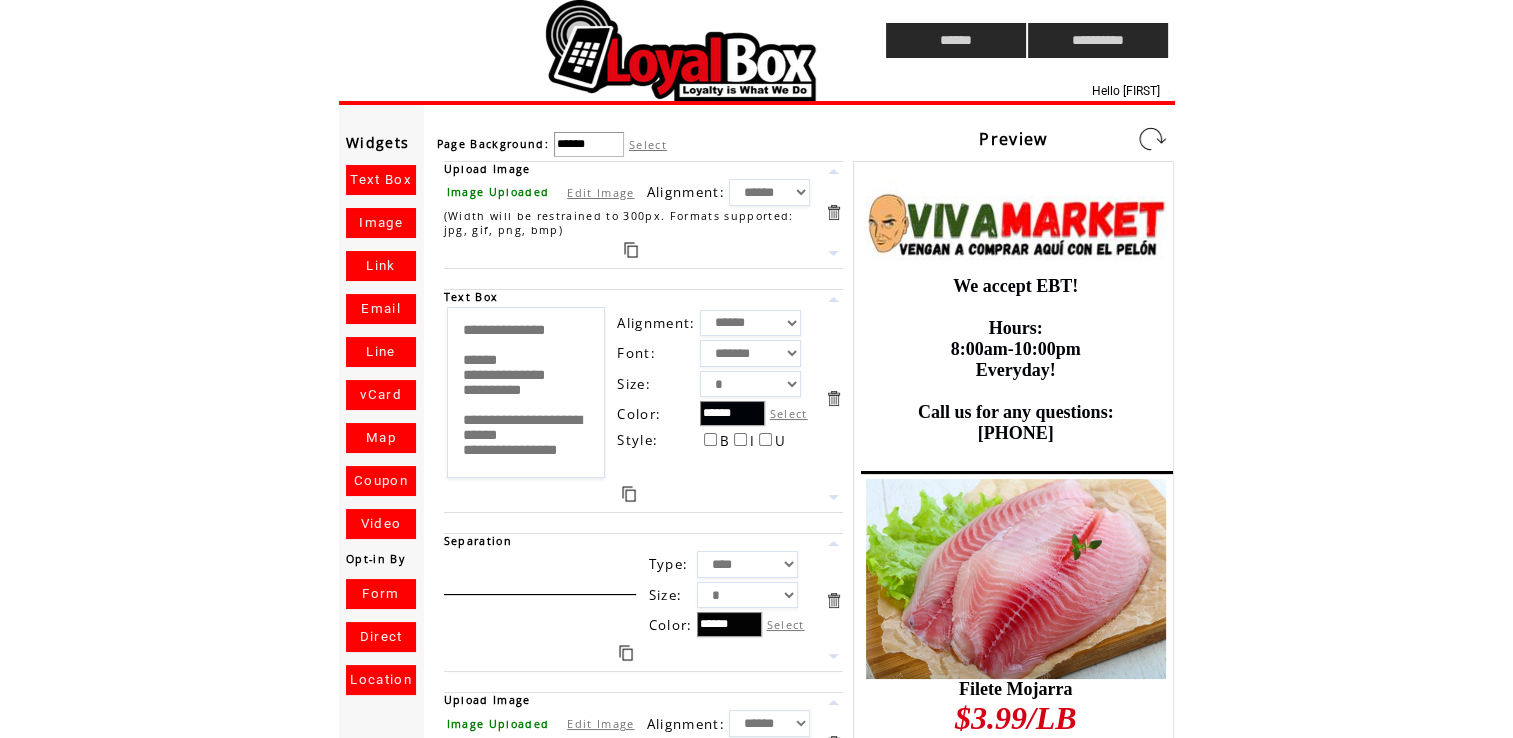 click at bounding box center [1152, 139] 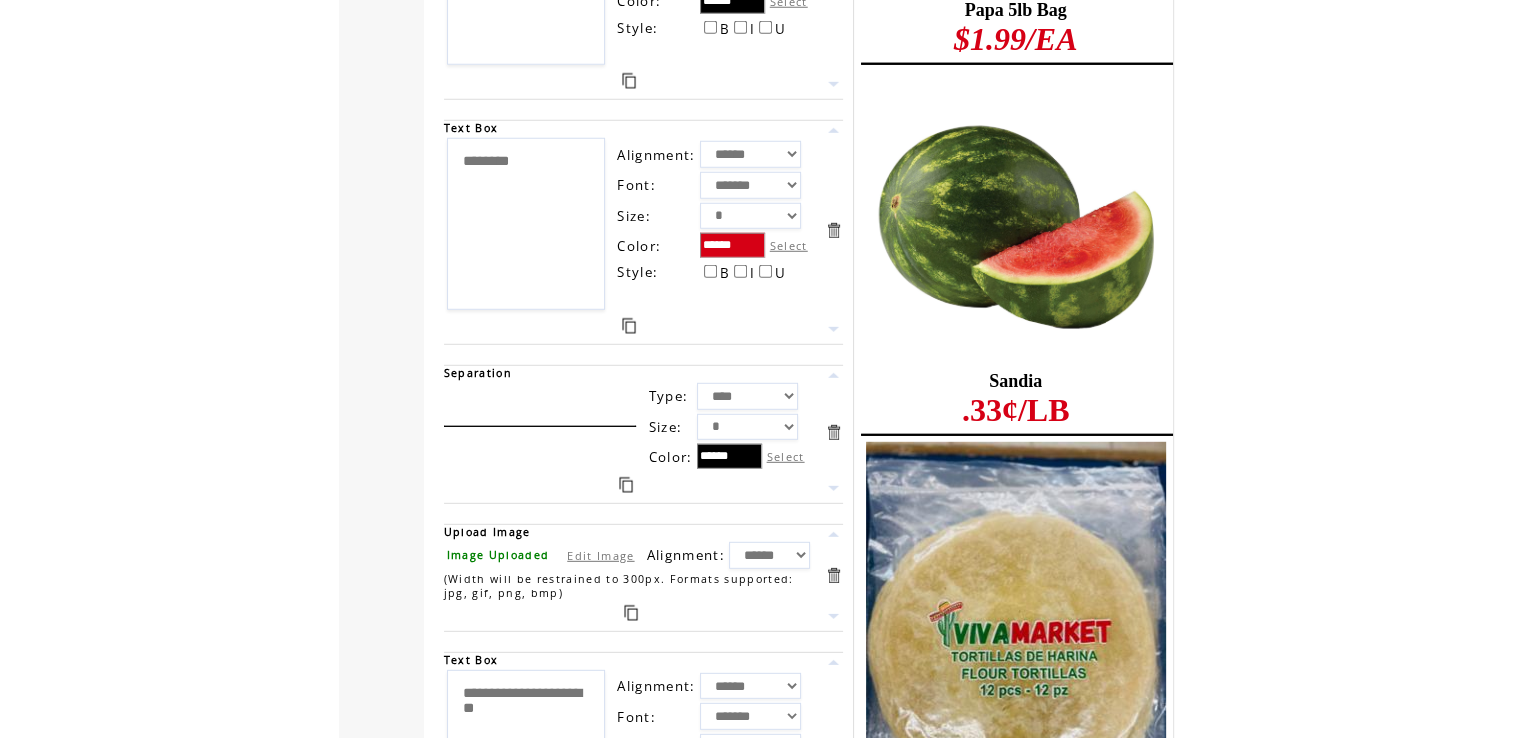 scroll, scrollTop: 6396, scrollLeft: 0, axis: vertical 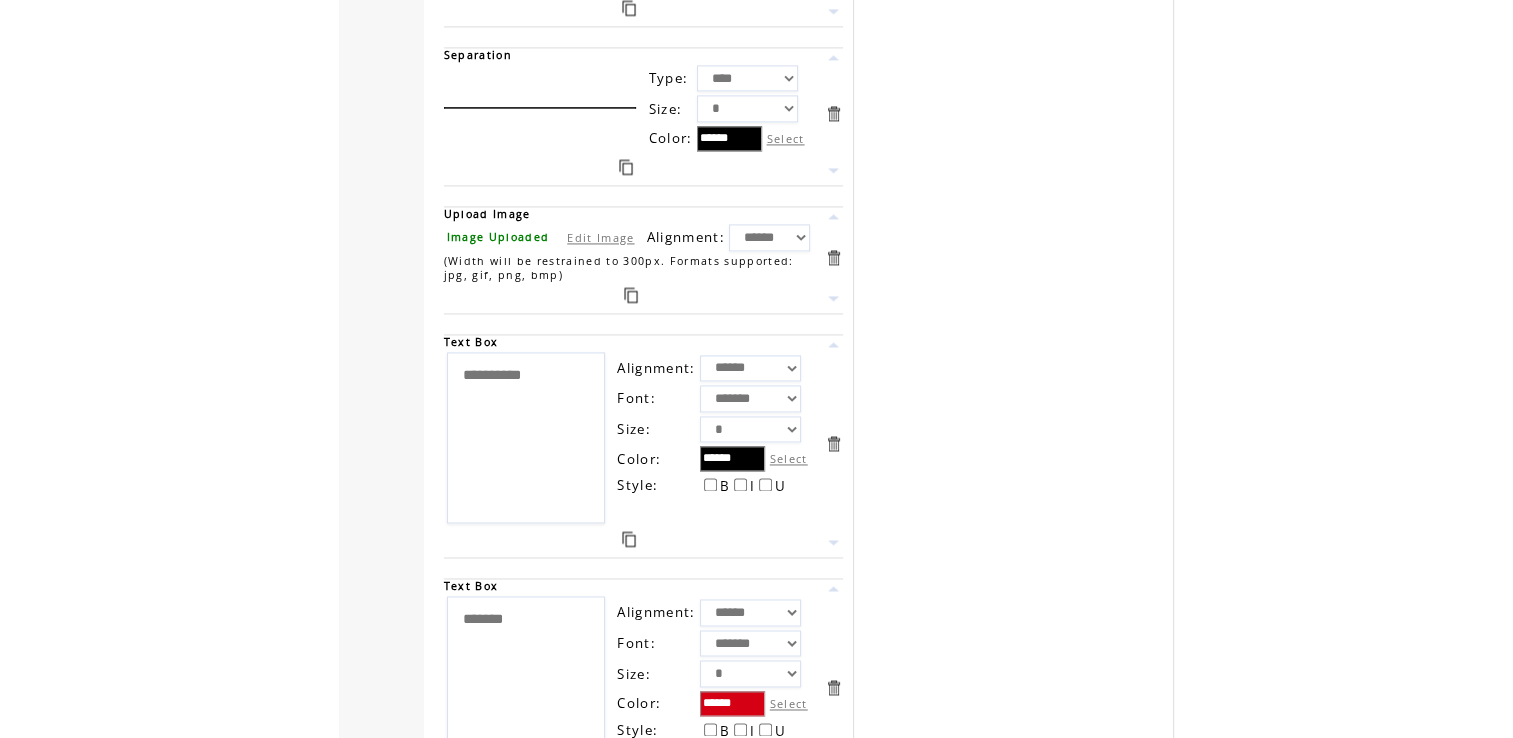 drag, startPoint x: 562, startPoint y: 341, endPoint x: 452, endPoint y: 338, distance: 110.0409 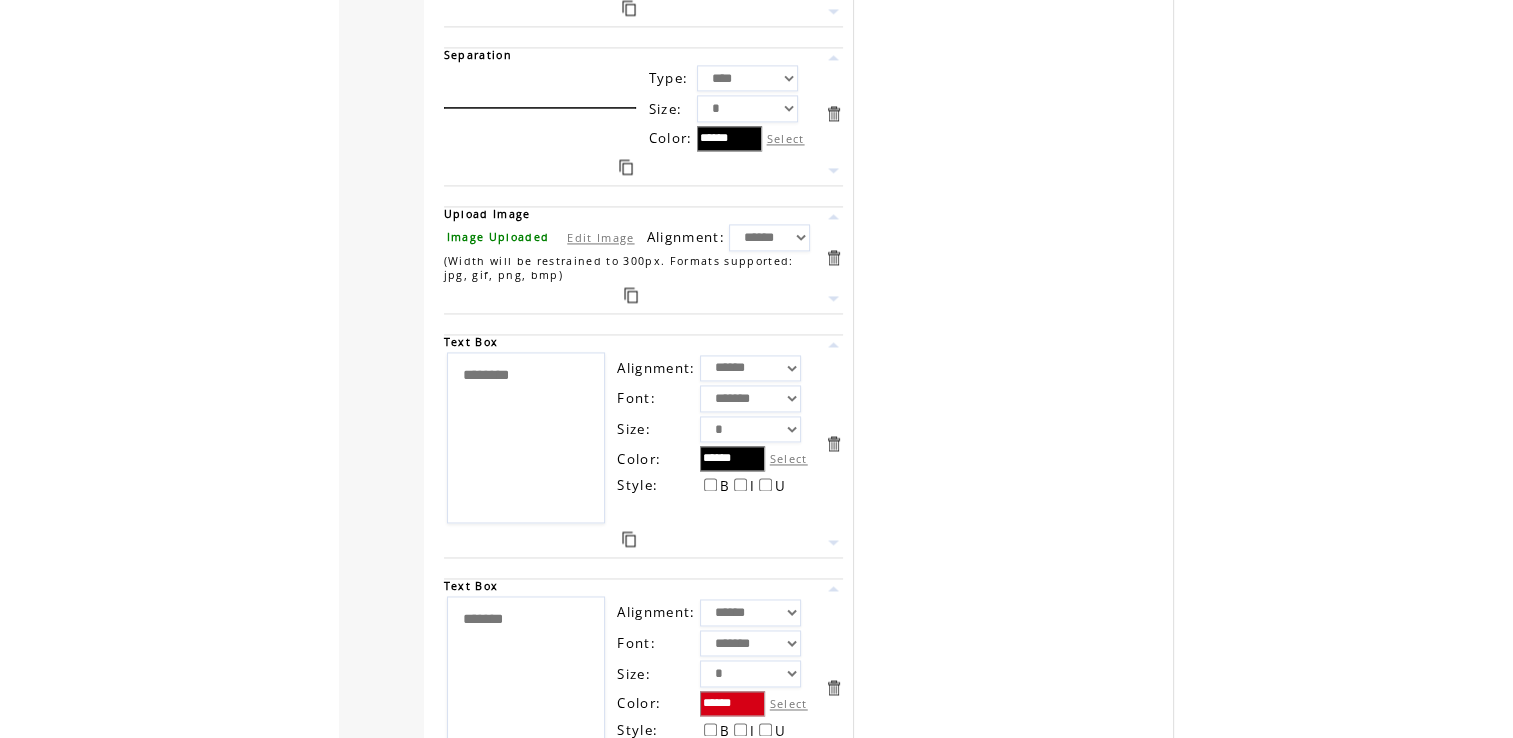 type on "********" 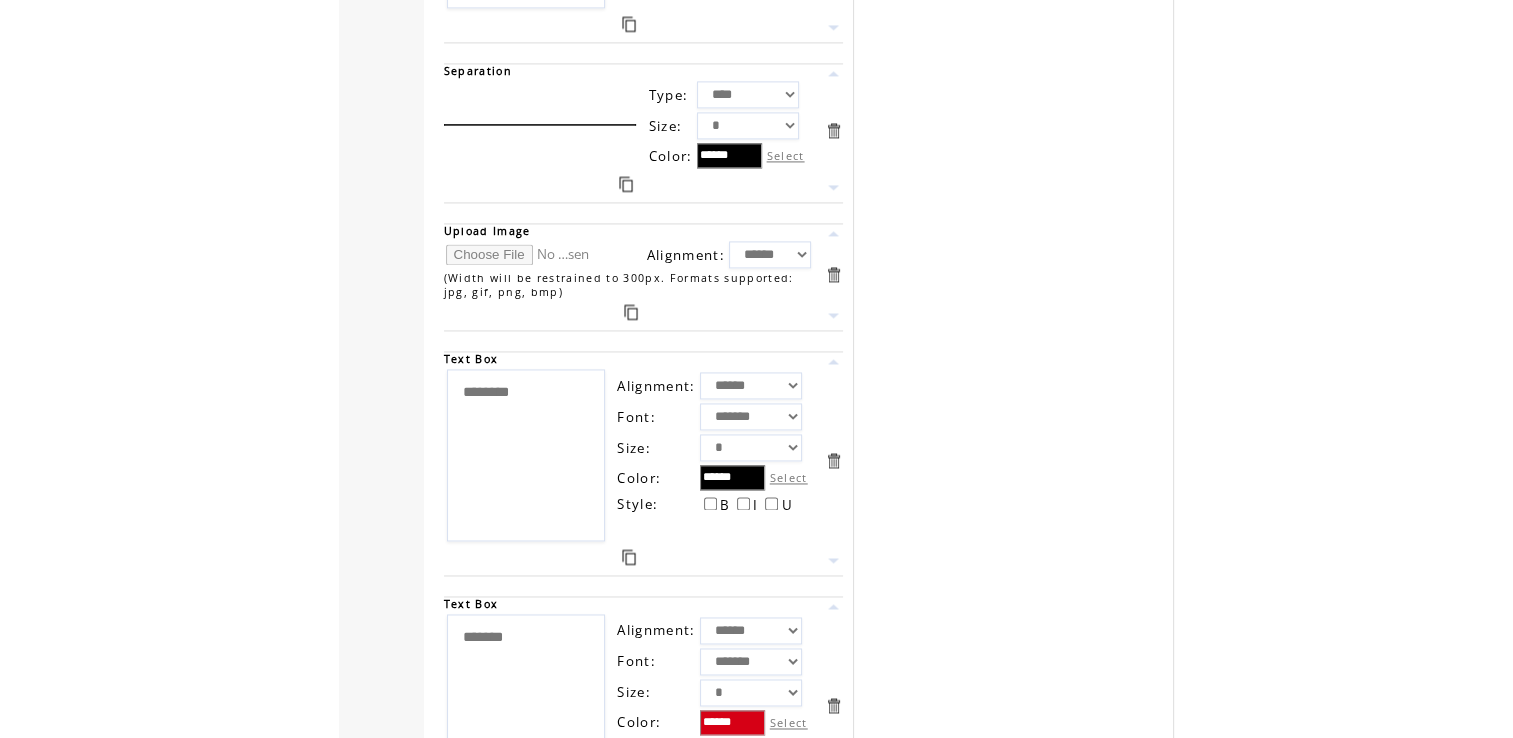 click at bounding box center [521, 254] 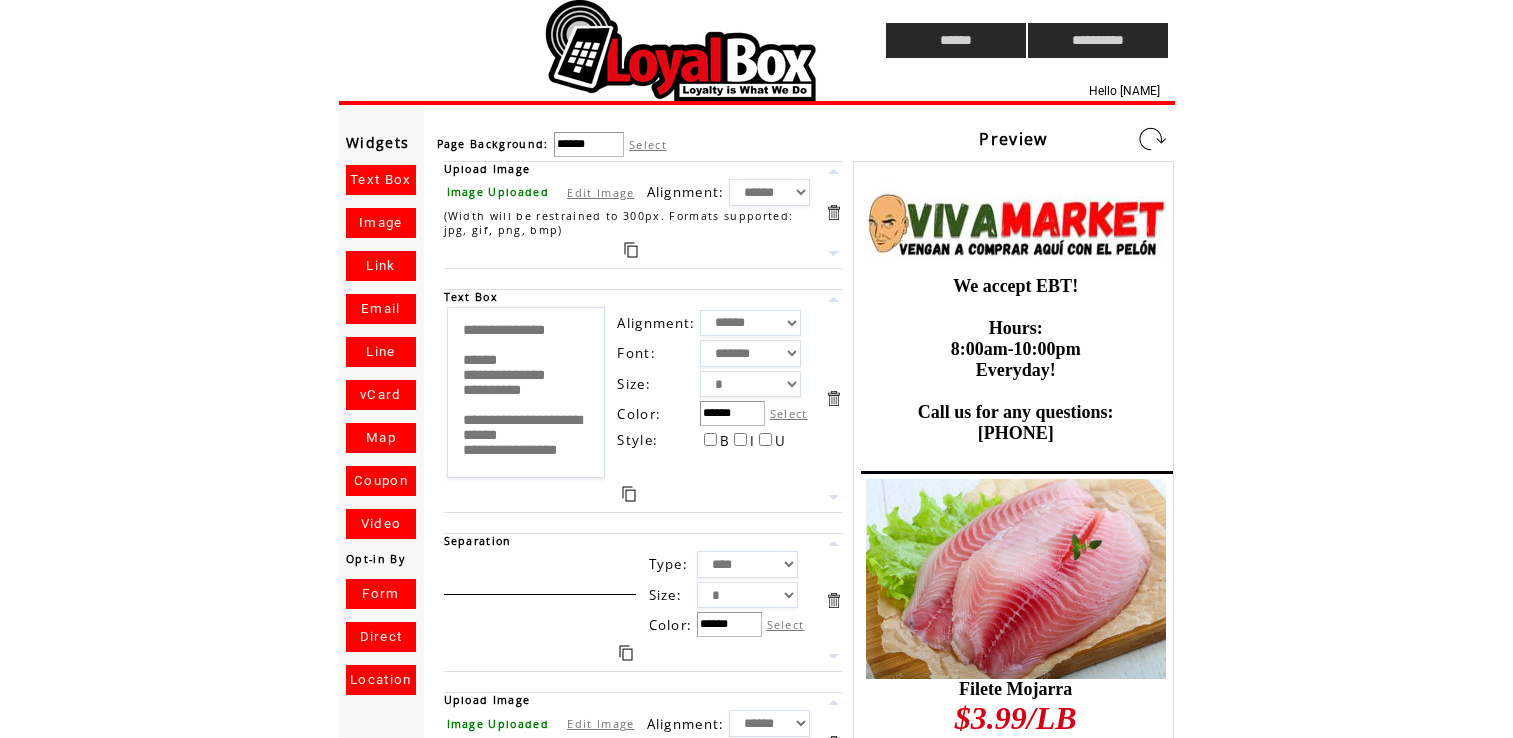 scroll, scrollTop: 0, scrollLeft: 0, axis: both 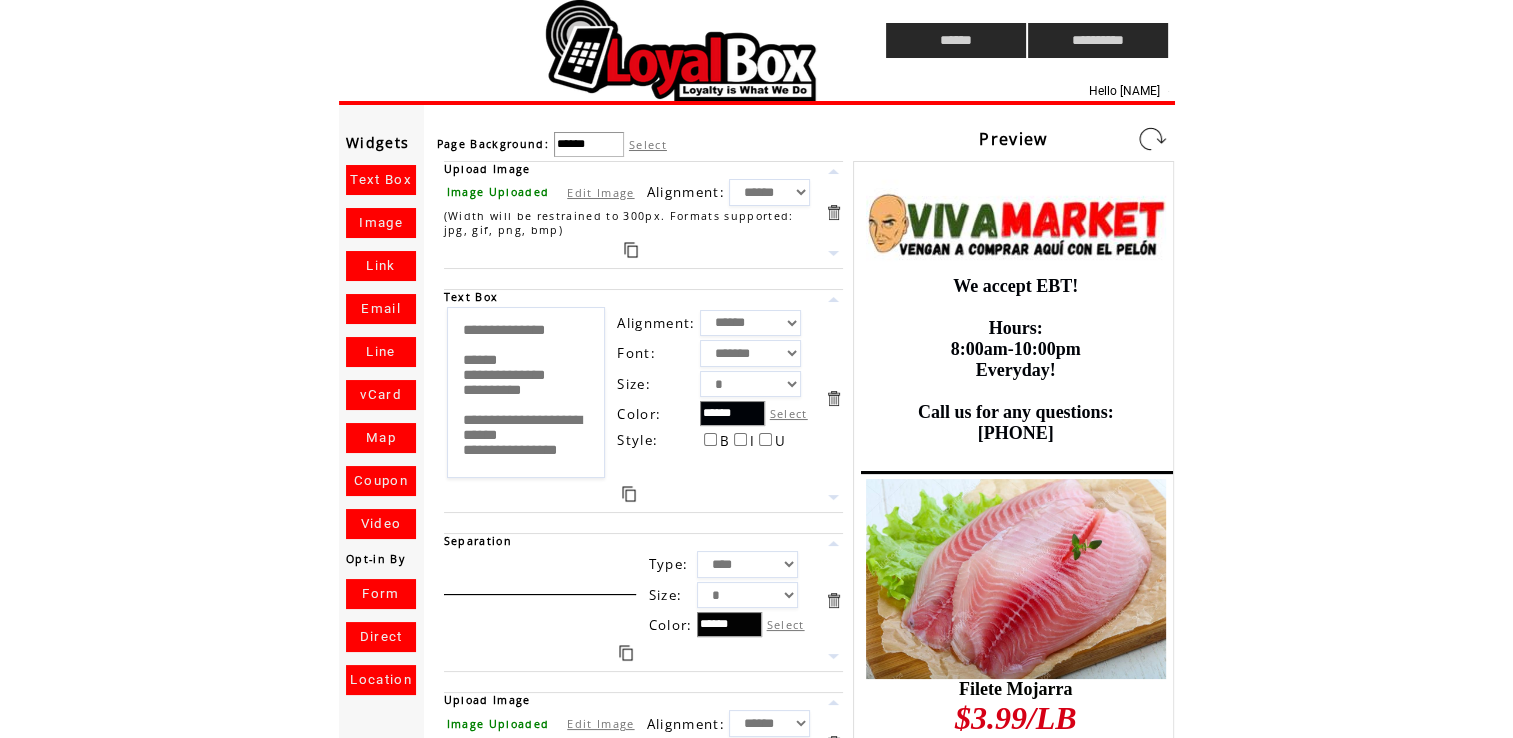 click at bounding box center (1152, 139) 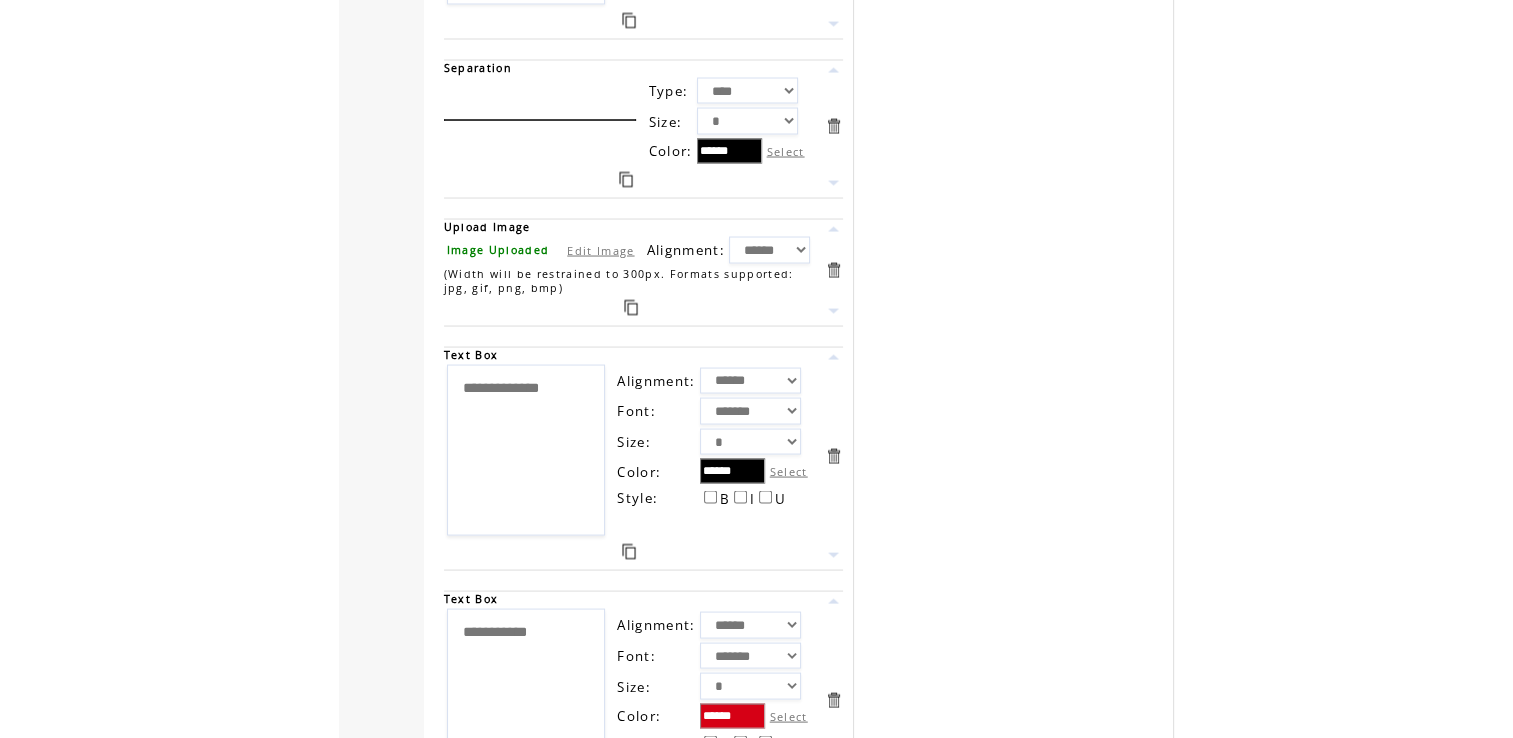 scroll, scrollTop: 11660, scrollLeft: 0, axis: vertical 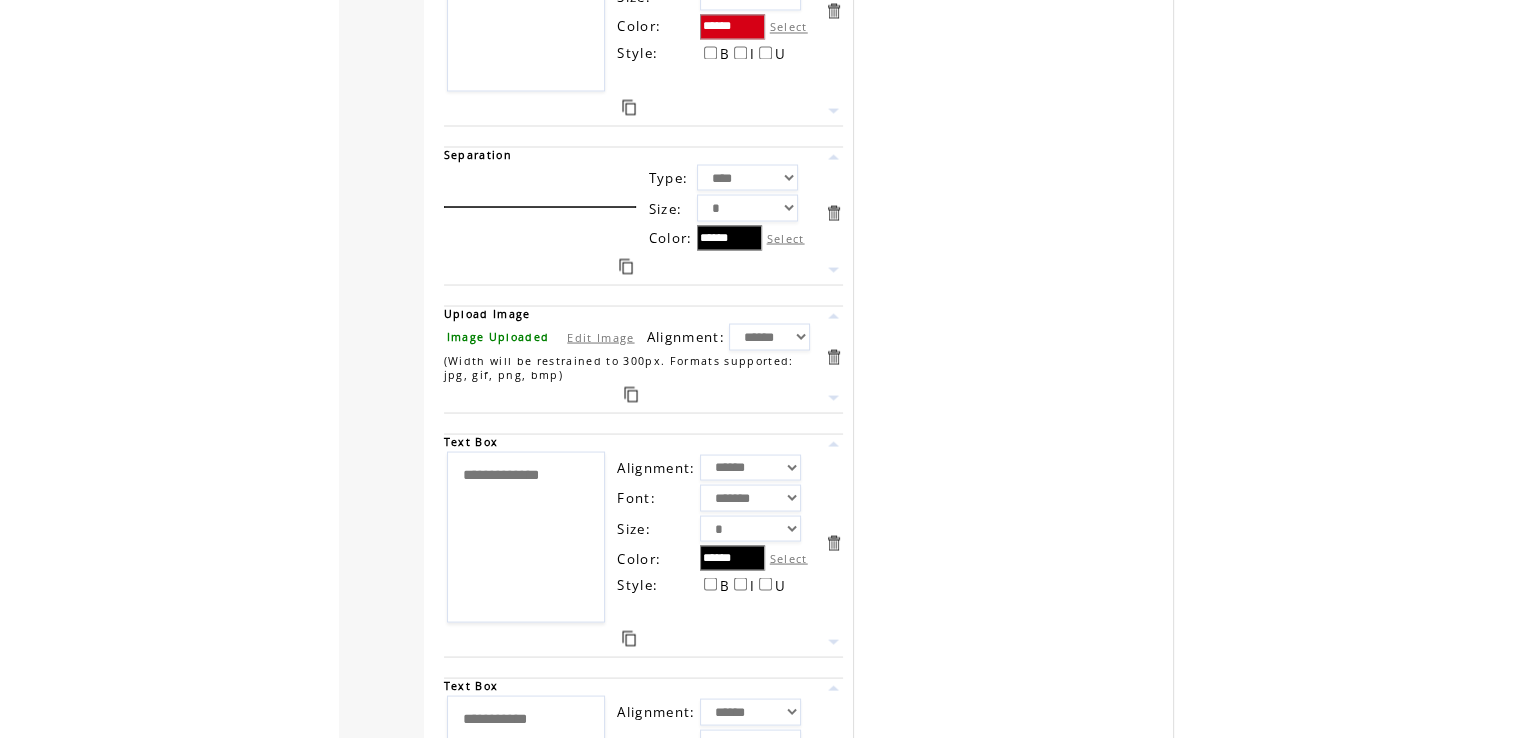 drag, startPoint x: 580, startPoint y: 430, endPoint x: 423, endPoint y: 429, distance: 157.00319 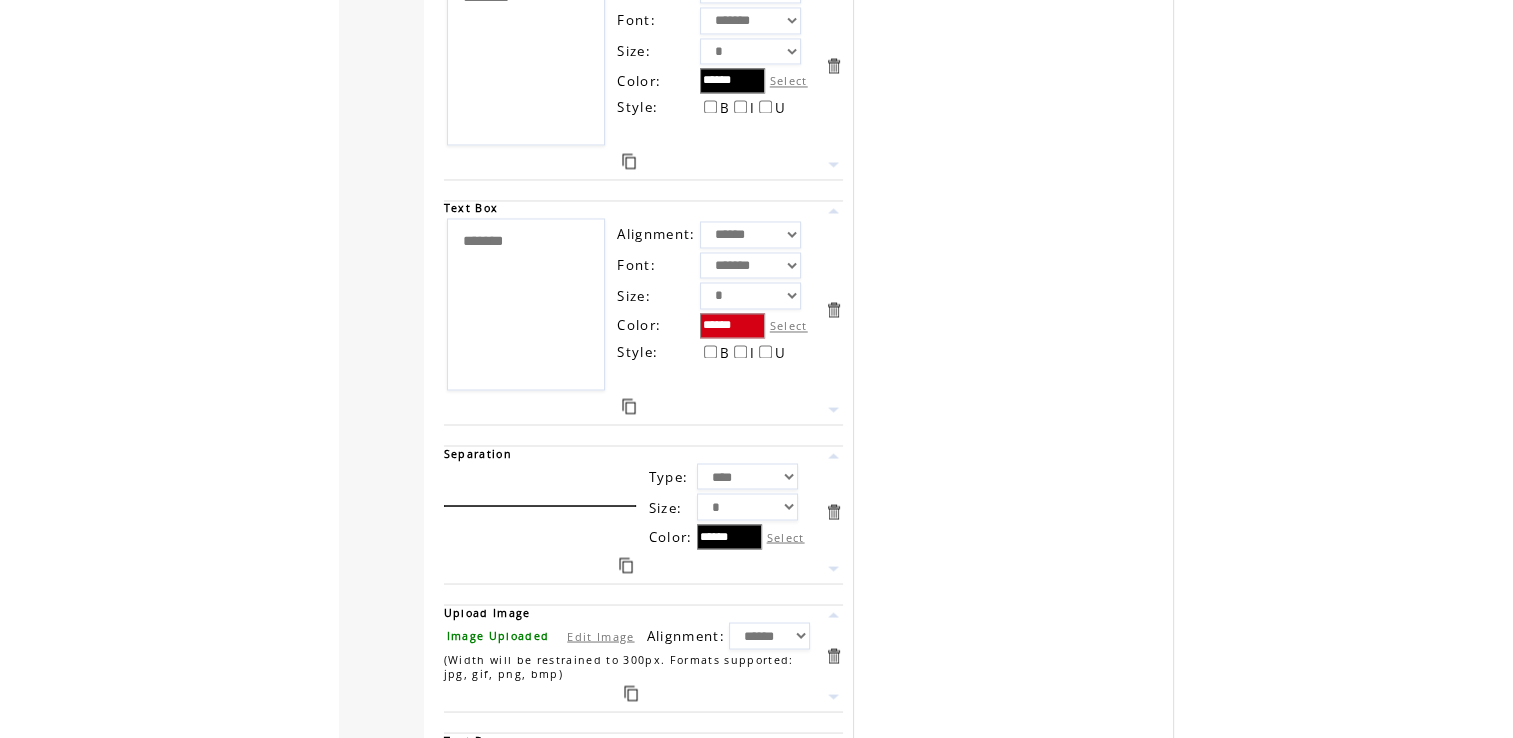 scroll, scrollTop: 10947, scrollLeft: 0, axis: vertical 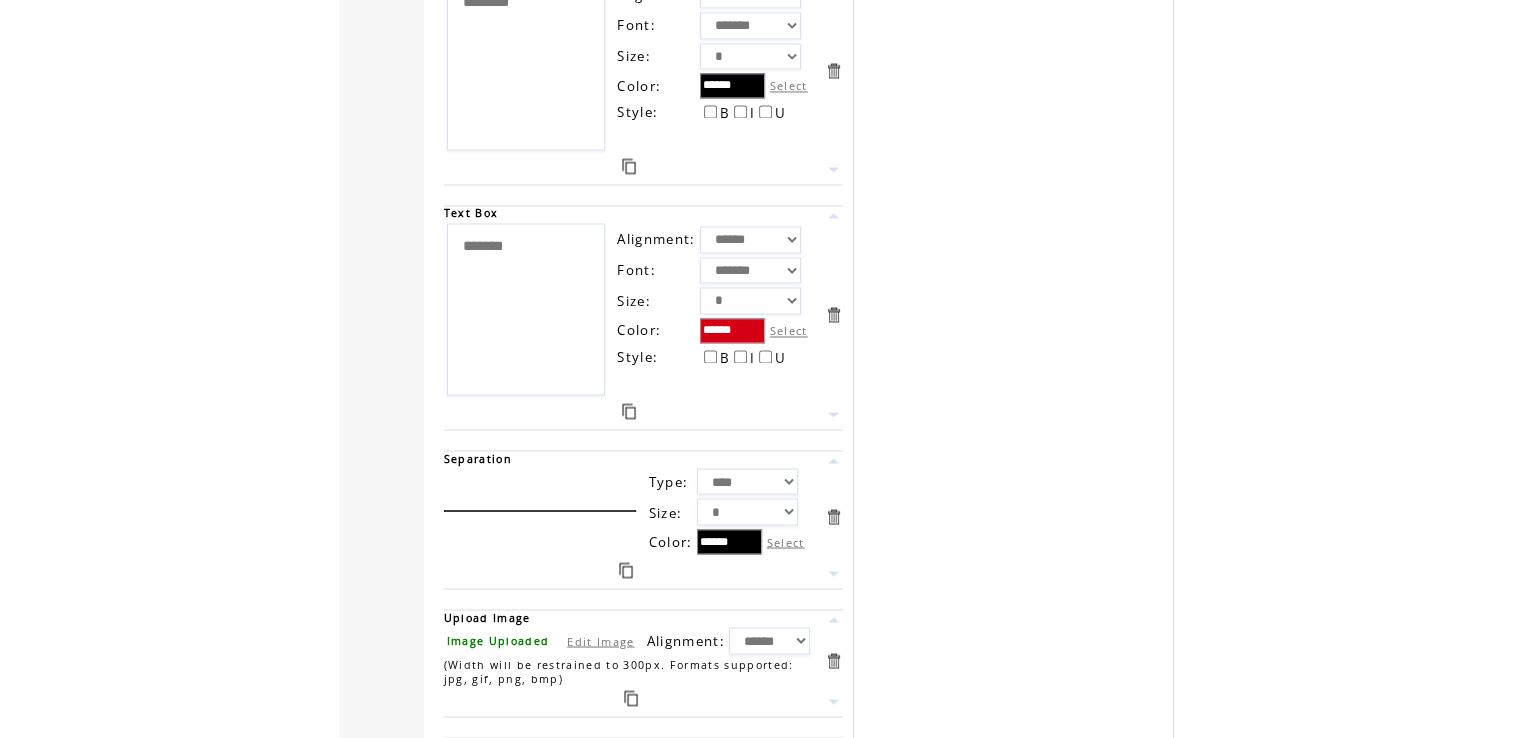 type on "*********" 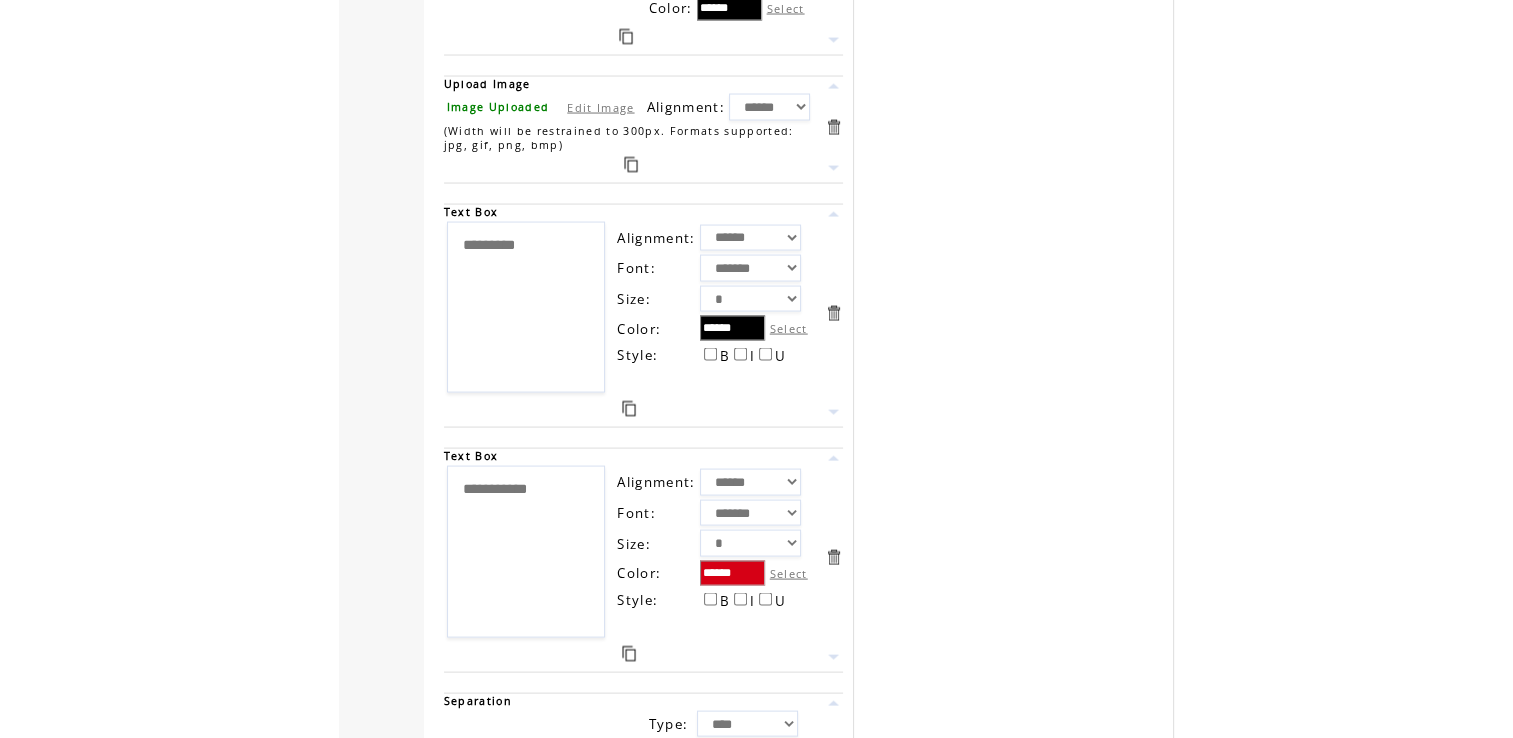 scroll, scrollTop: 11507, scrollLeft: 0, axis: vertical 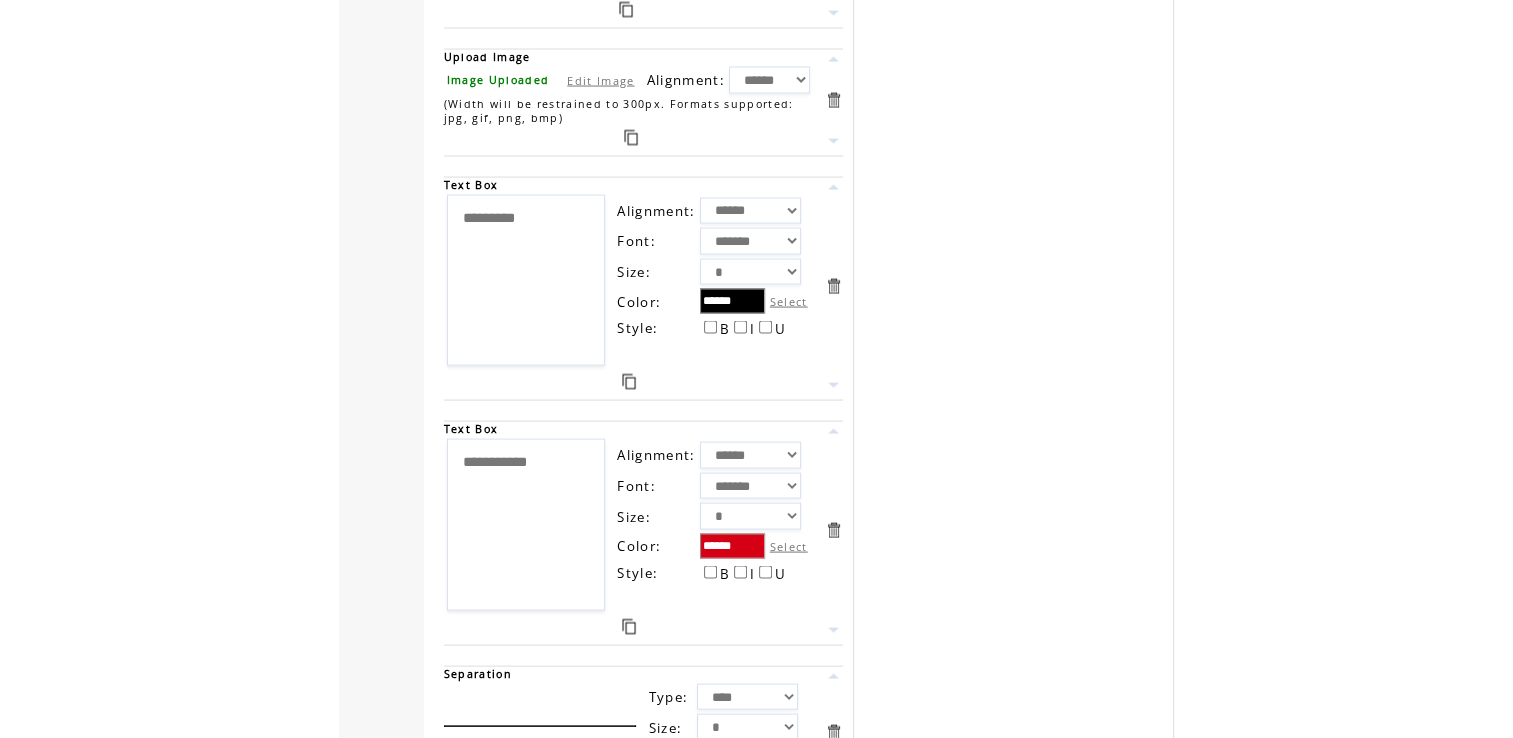 drag, startPoint x: 549, startPoint y: 423, endPoint x: 433, endPoint y: 428, distance: 116.10771 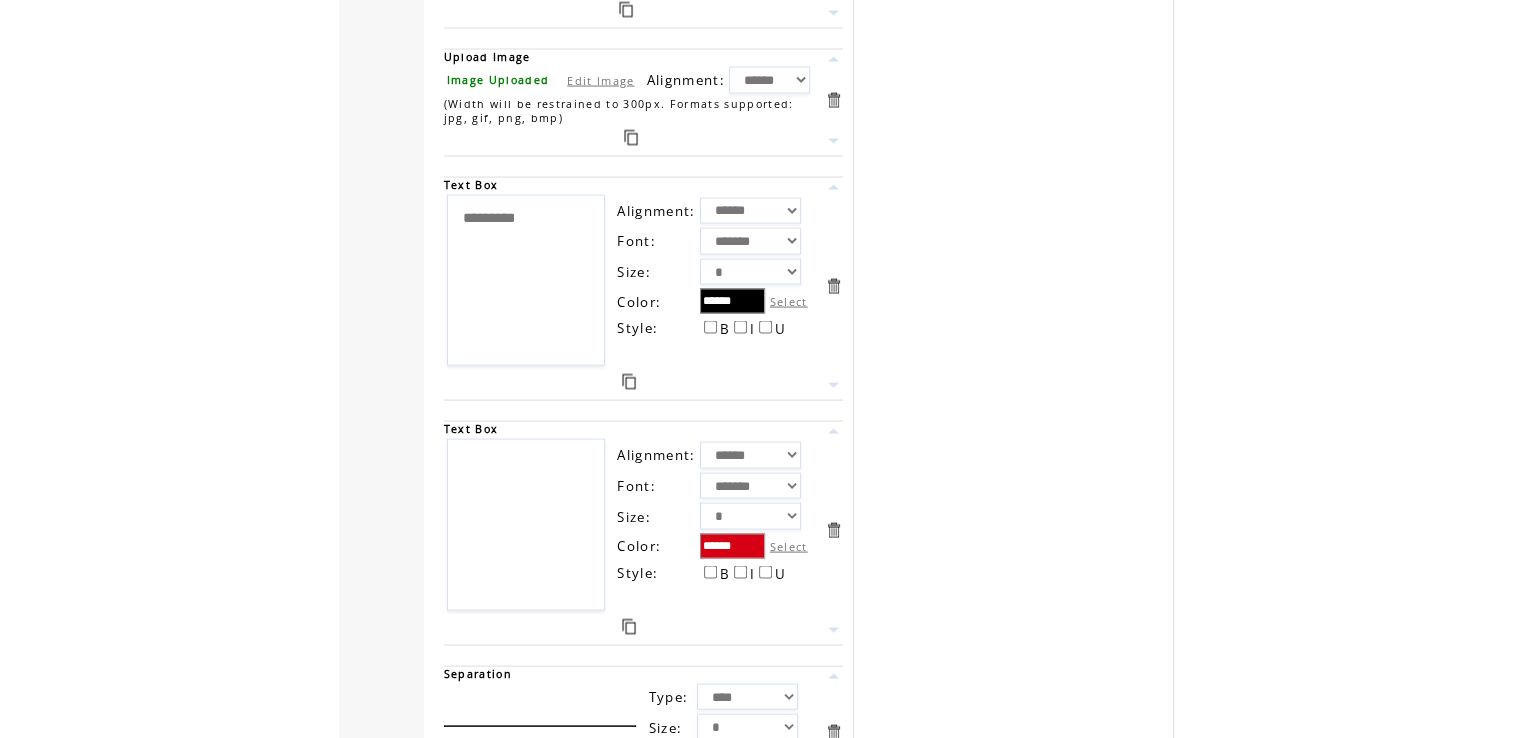 paste on "*******" 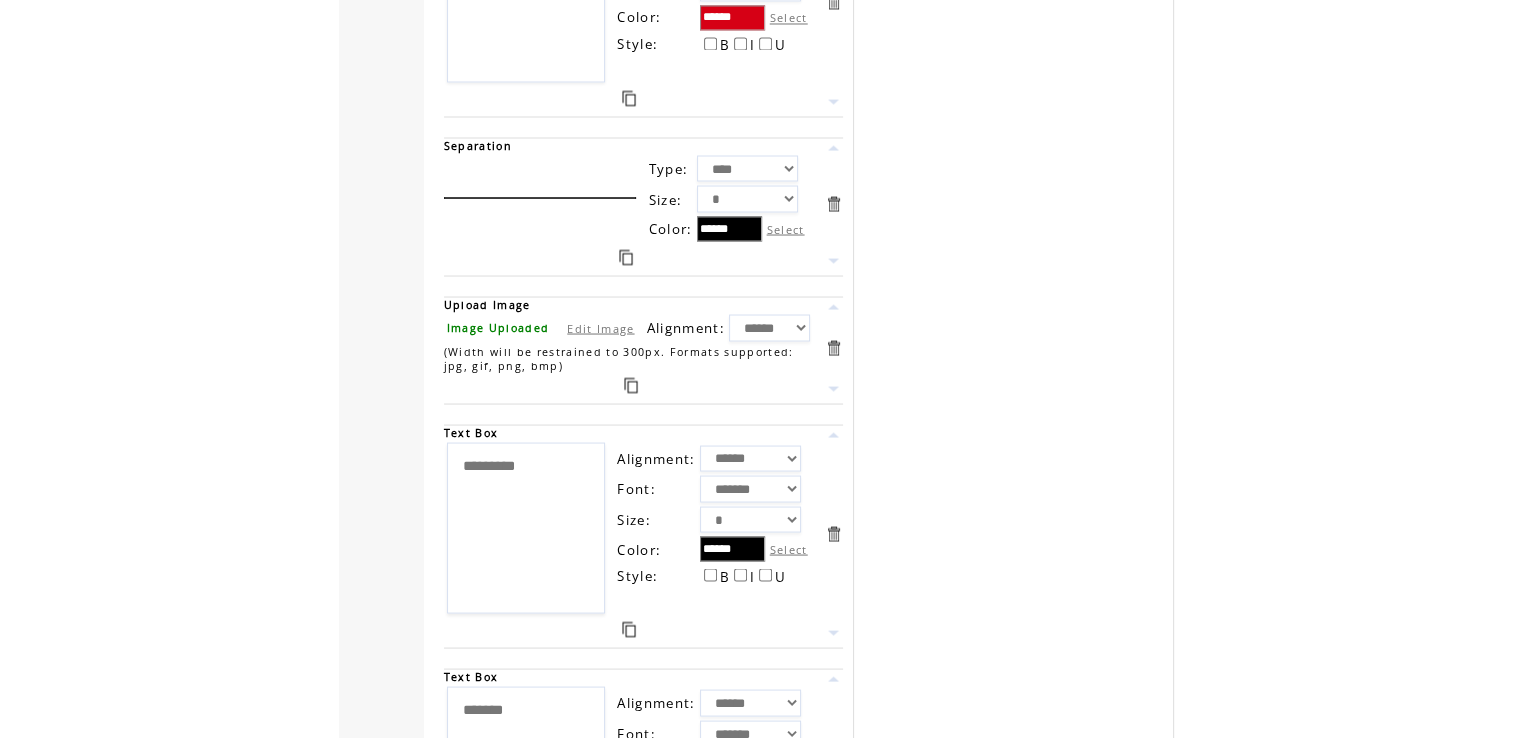 scroll, scrollTop: 11260, scrollLeft: 0, axis: vertical 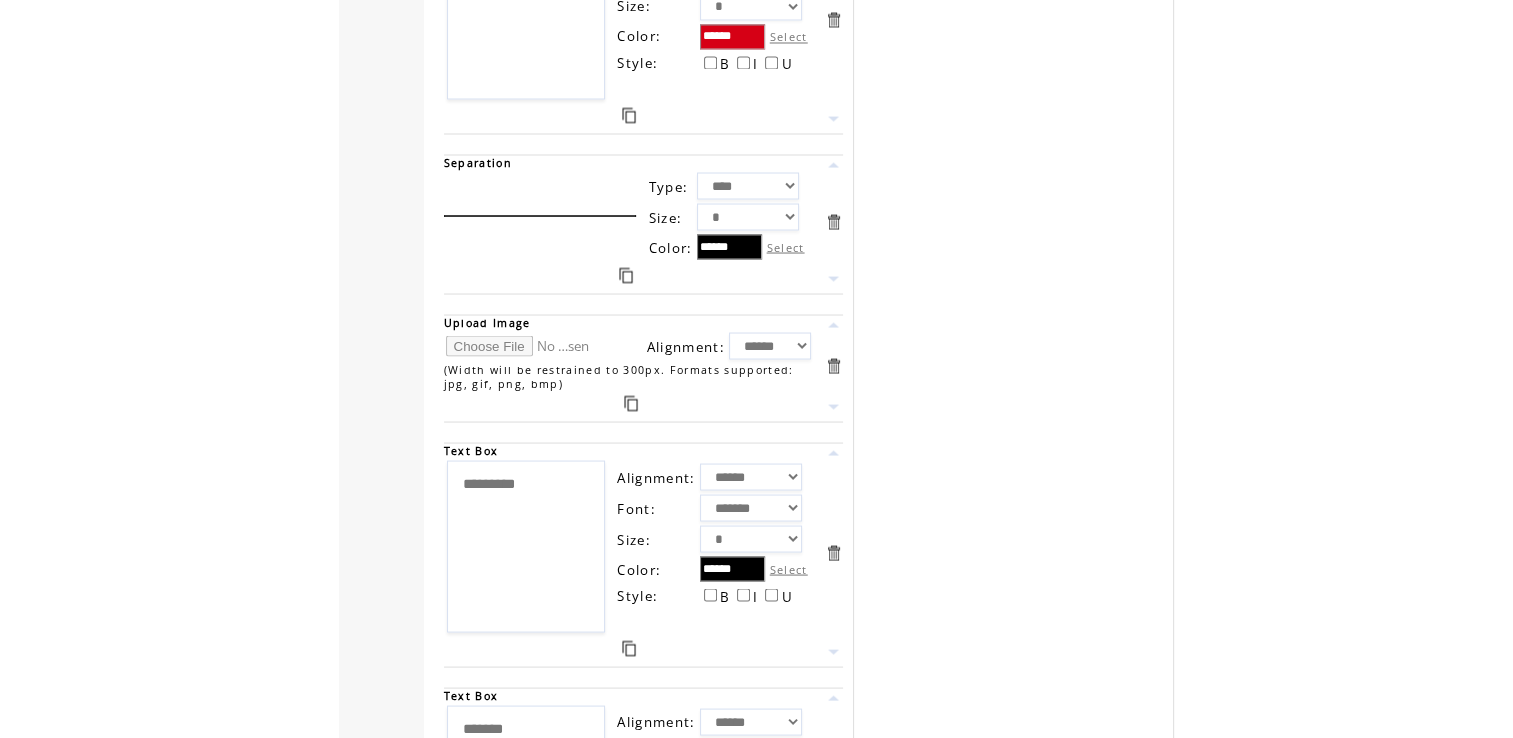 click at bounding box center [521, 345] 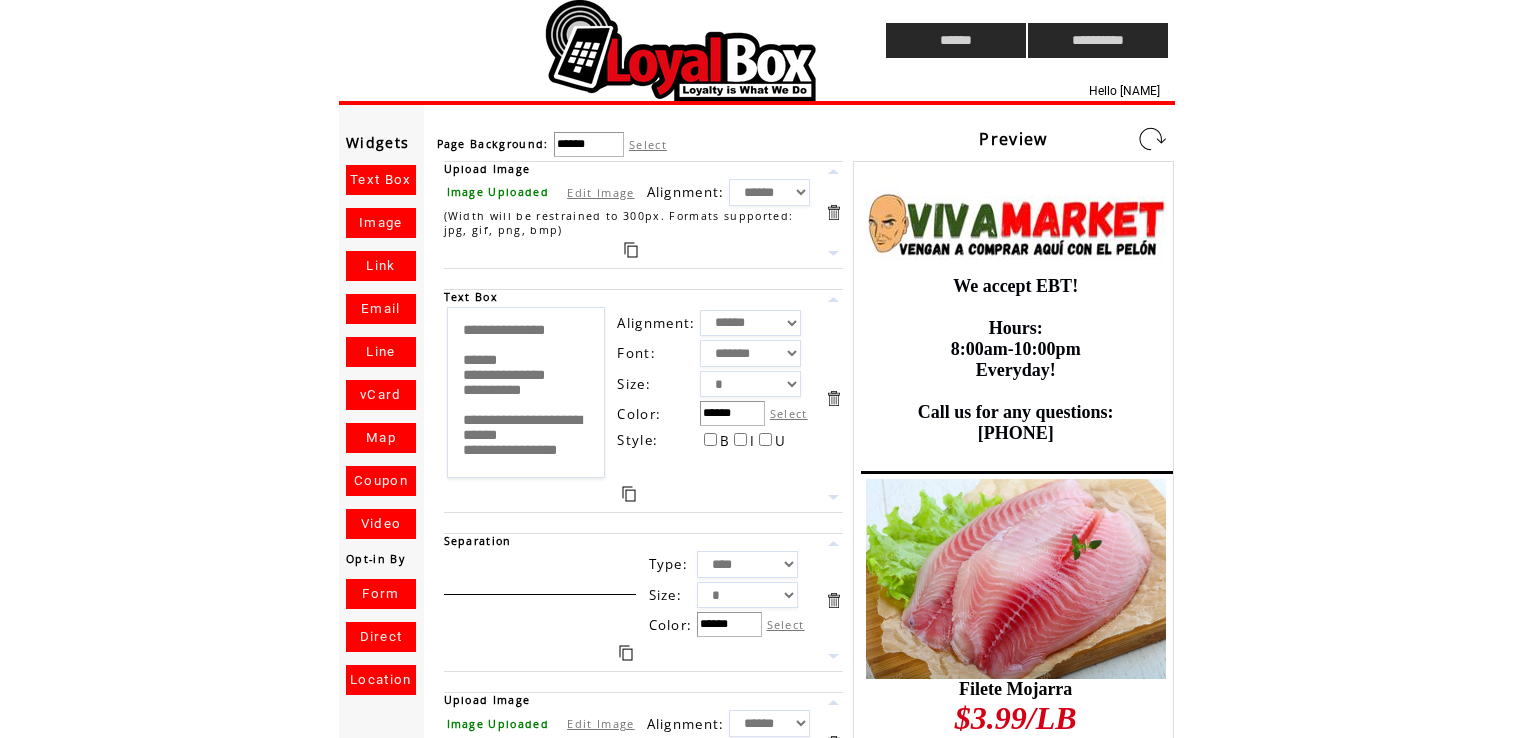 scroll, scrollTop: 0, scrollLeft: 0, axis: both 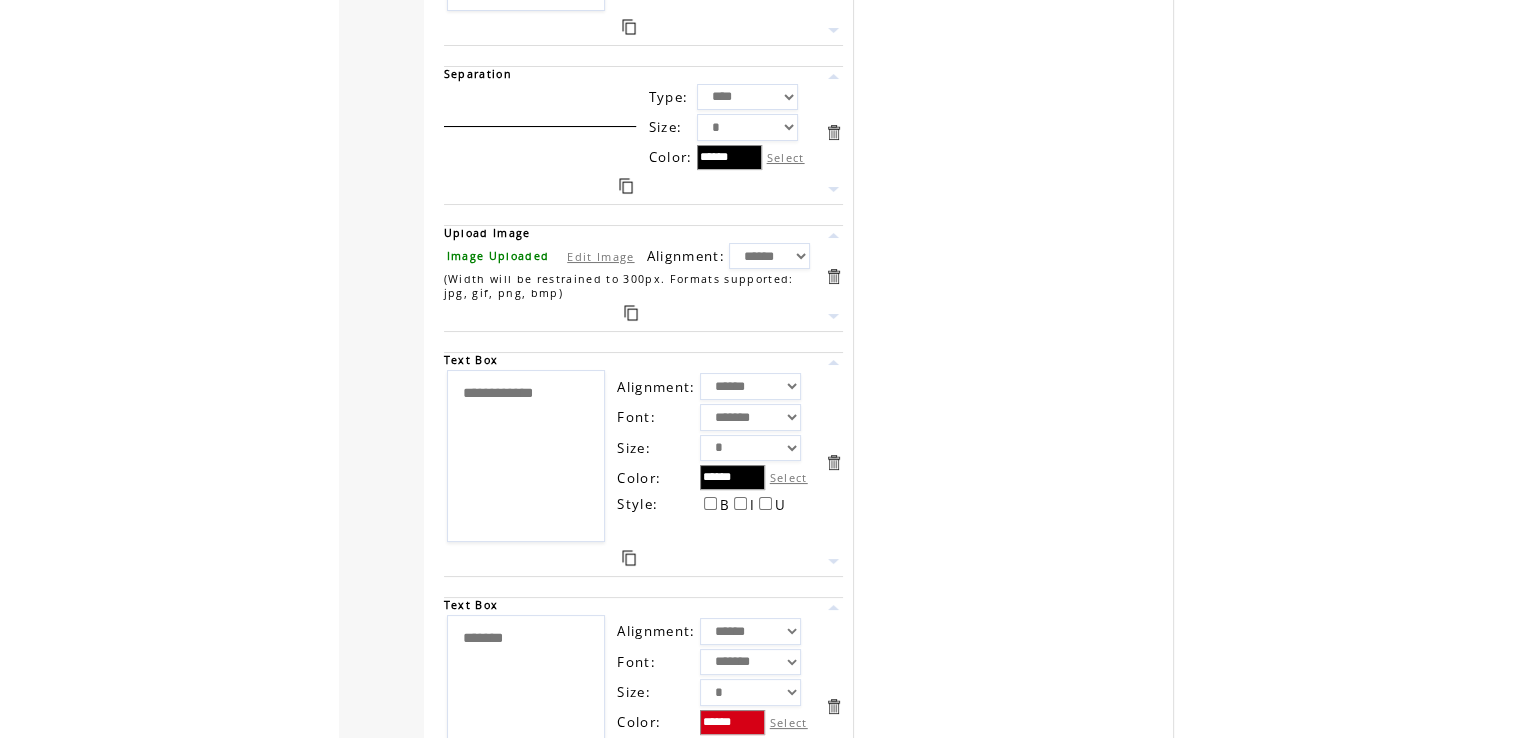 click on "**********" at bounding box center (526, 456) 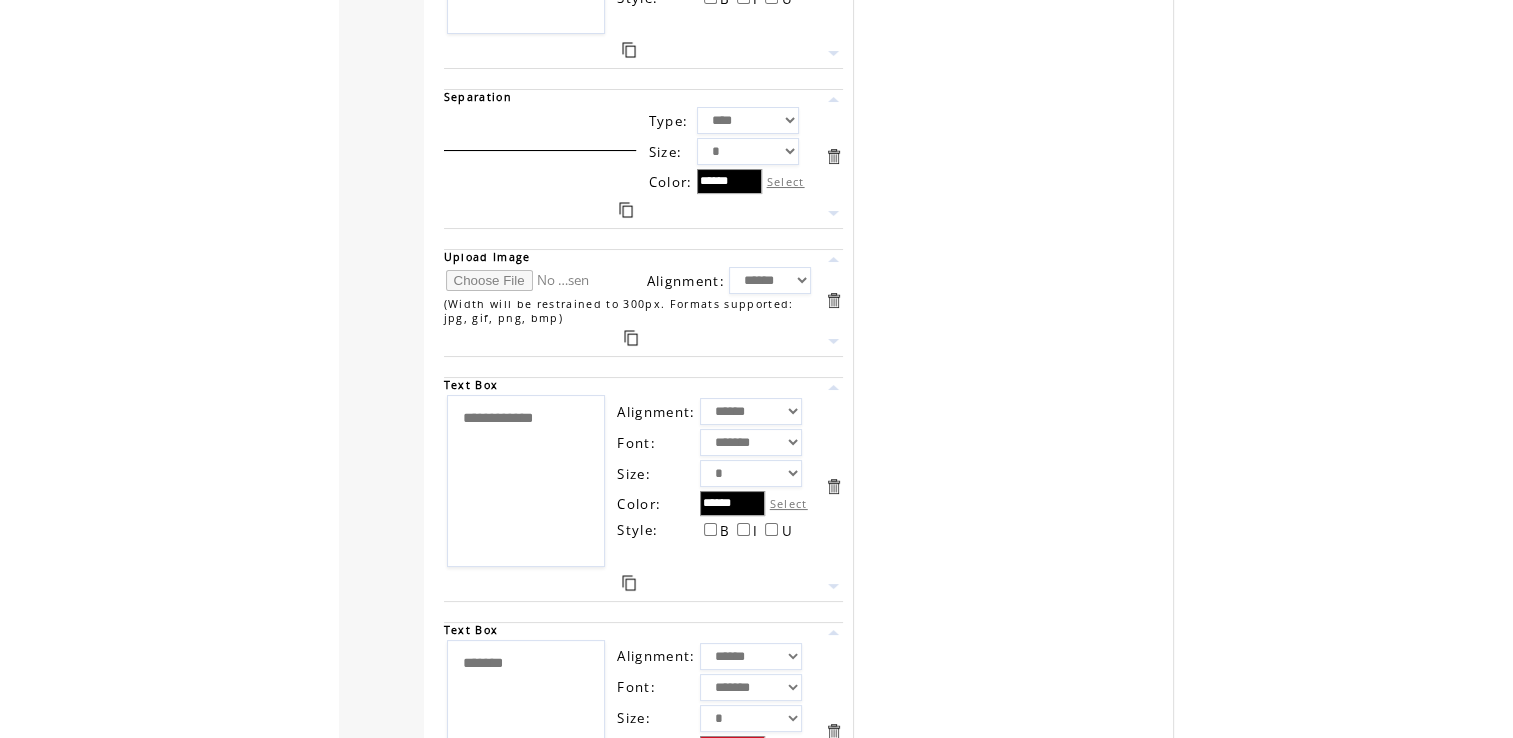 click at bounding box center [521, 280] 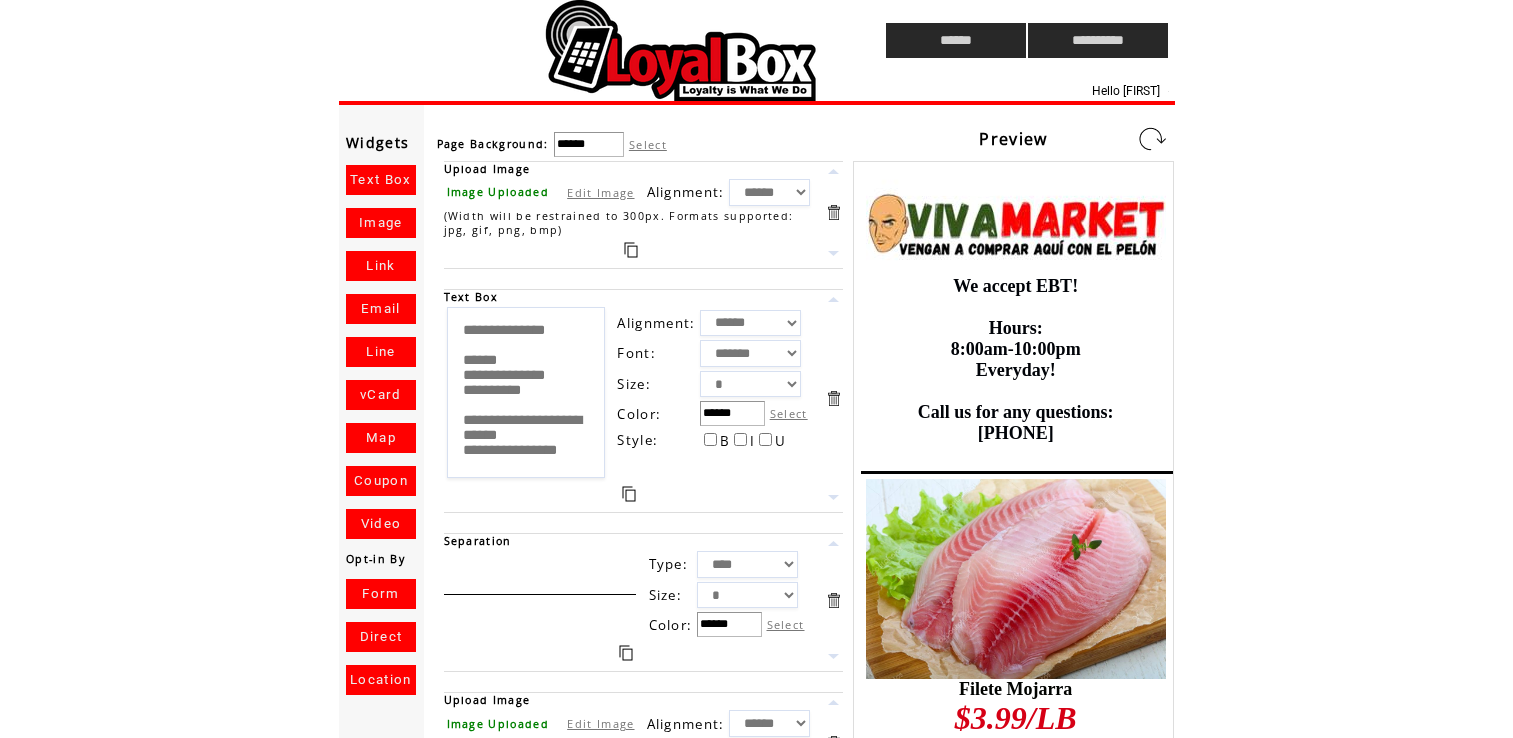 scroll, scrollTop: 0, scrollLeft: 0, axis: both 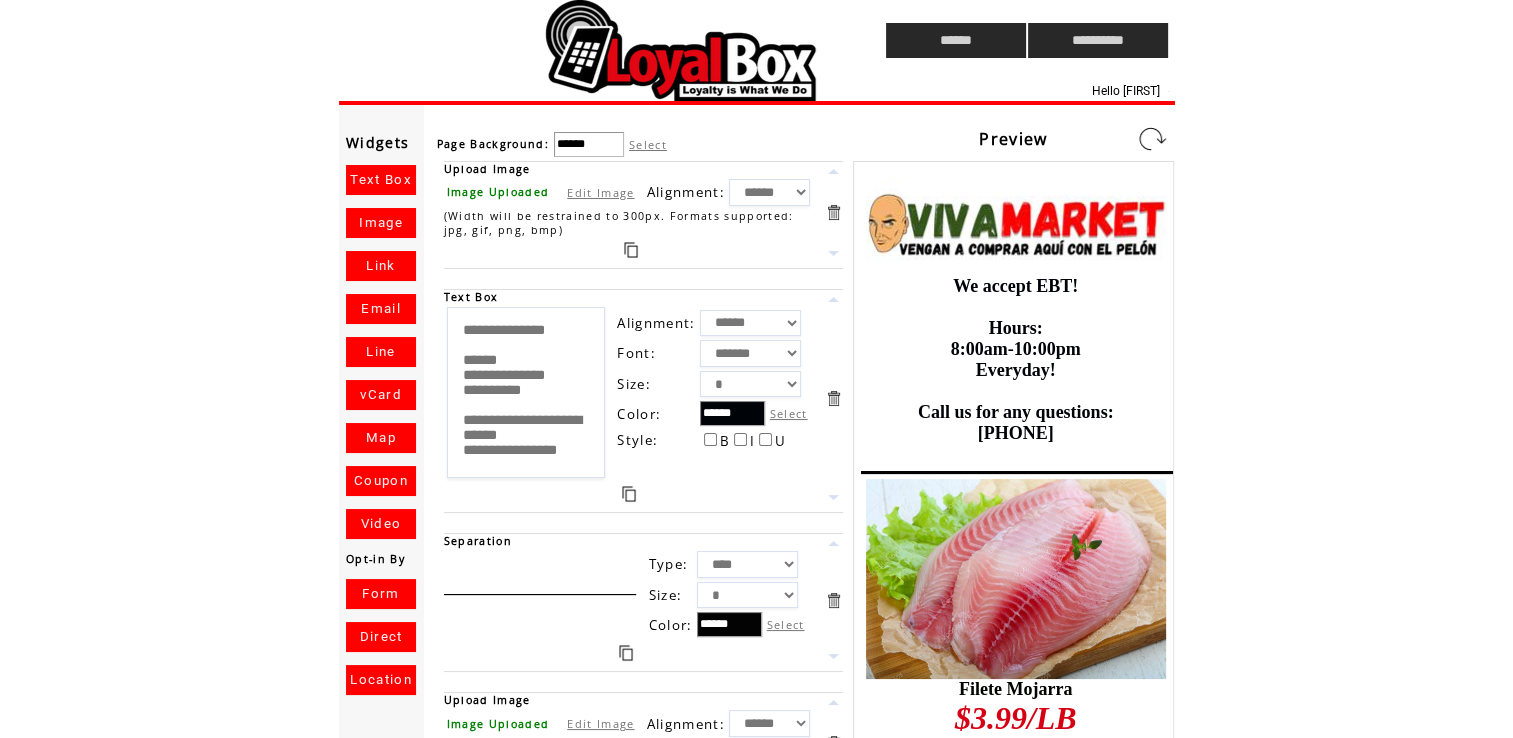 click at bounding box center (1152, 139) 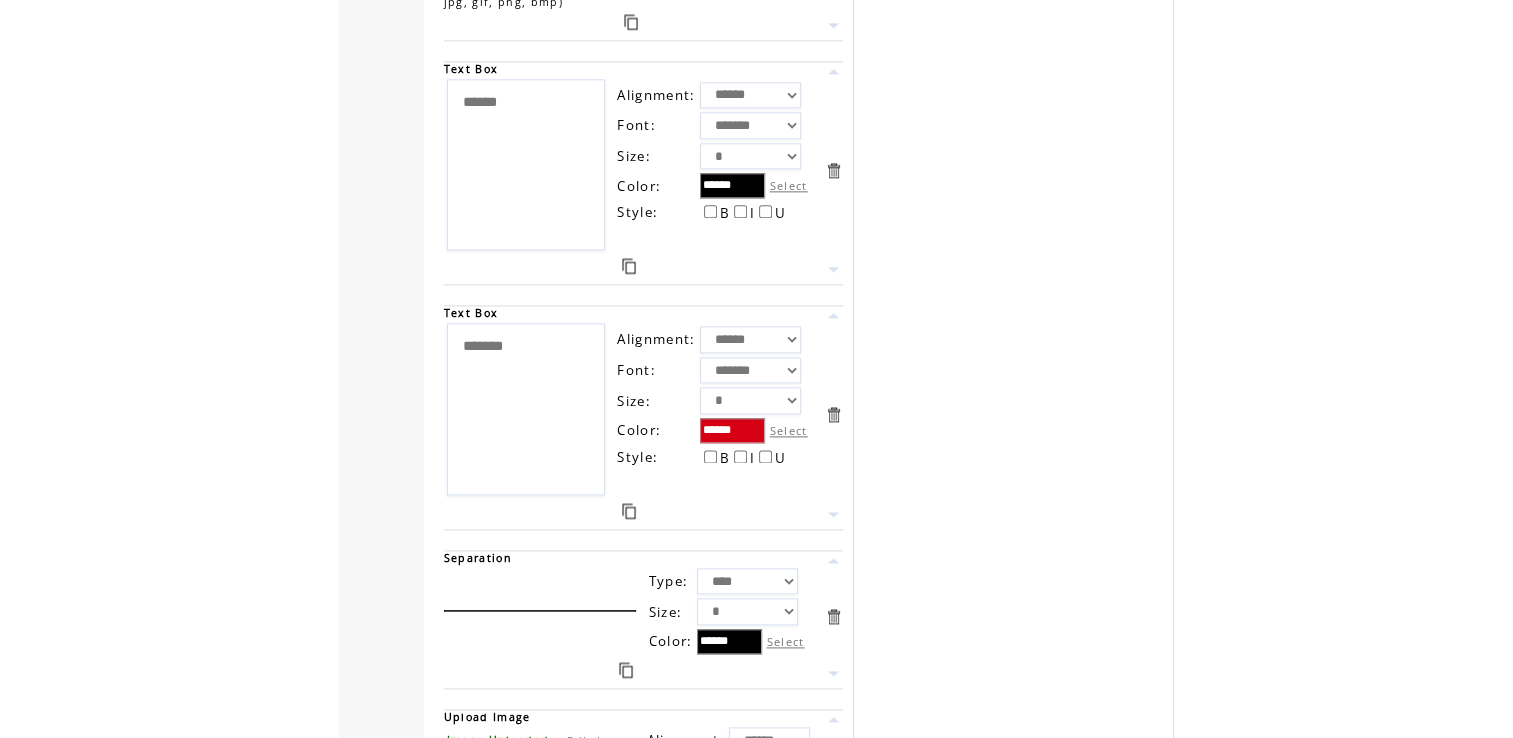scroll, scrollTop: 10096, scrollLeft: 0, axis: vertical 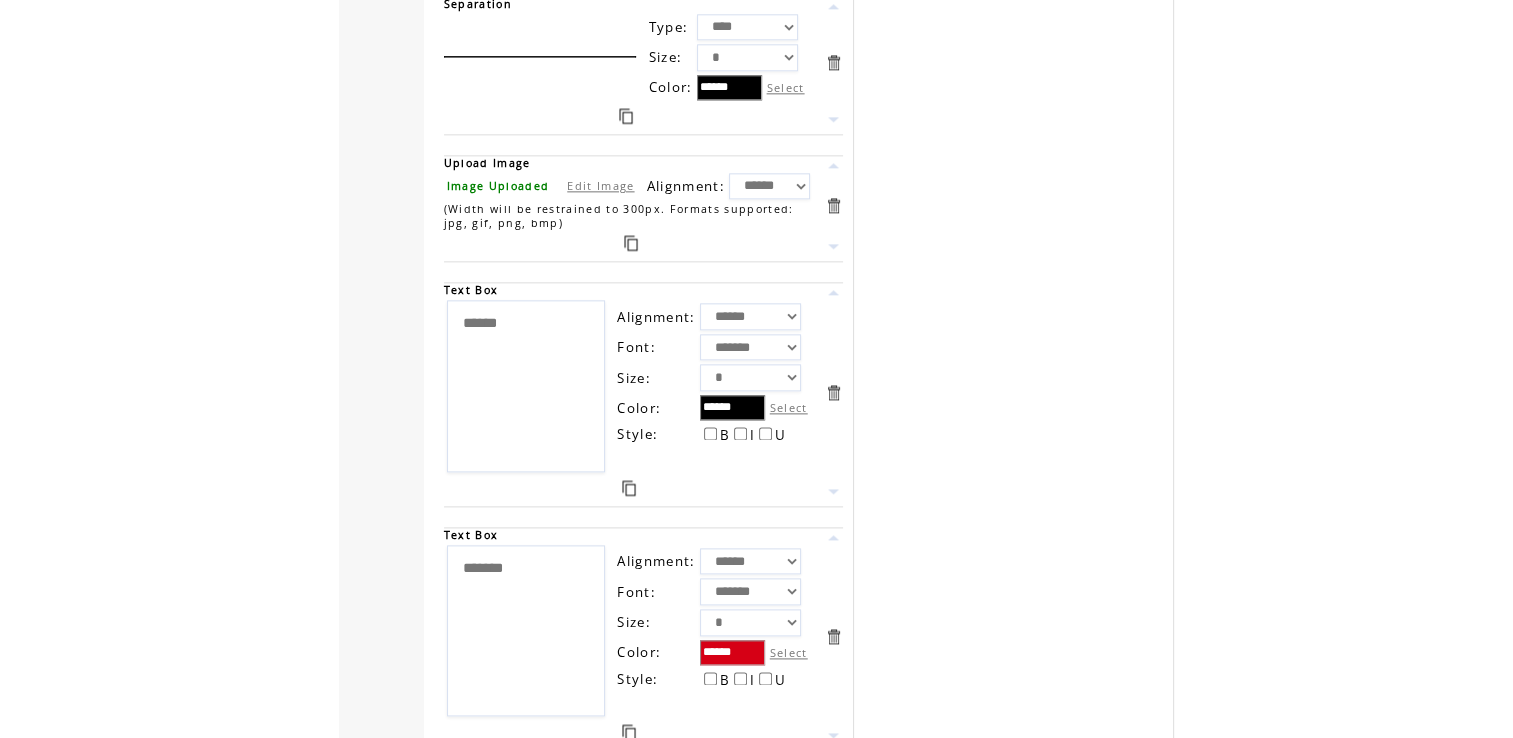 drag, startPoint x: 541, startPoint y: 250, endPoint x: 371, endPoint y: 250, distance: 170 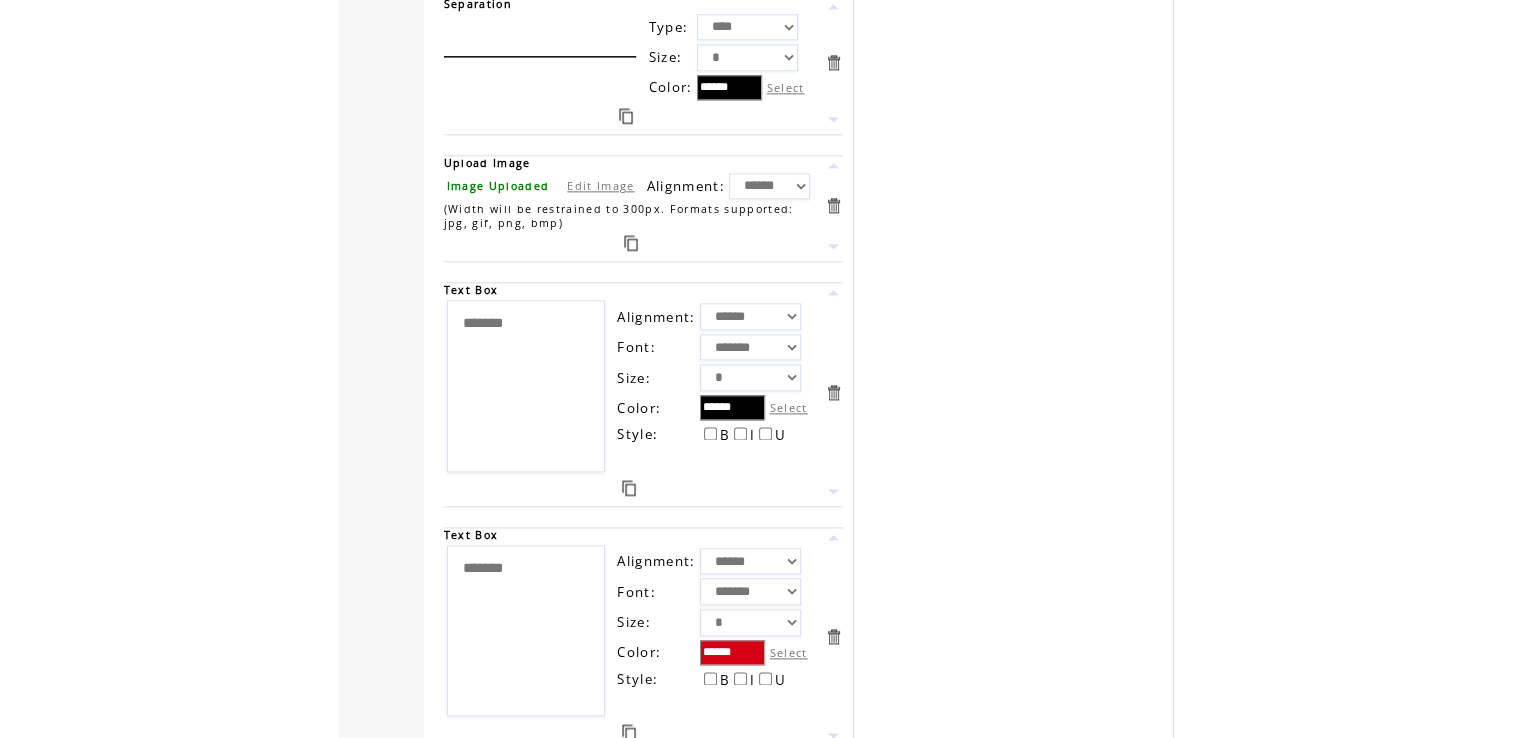 type on "*******" 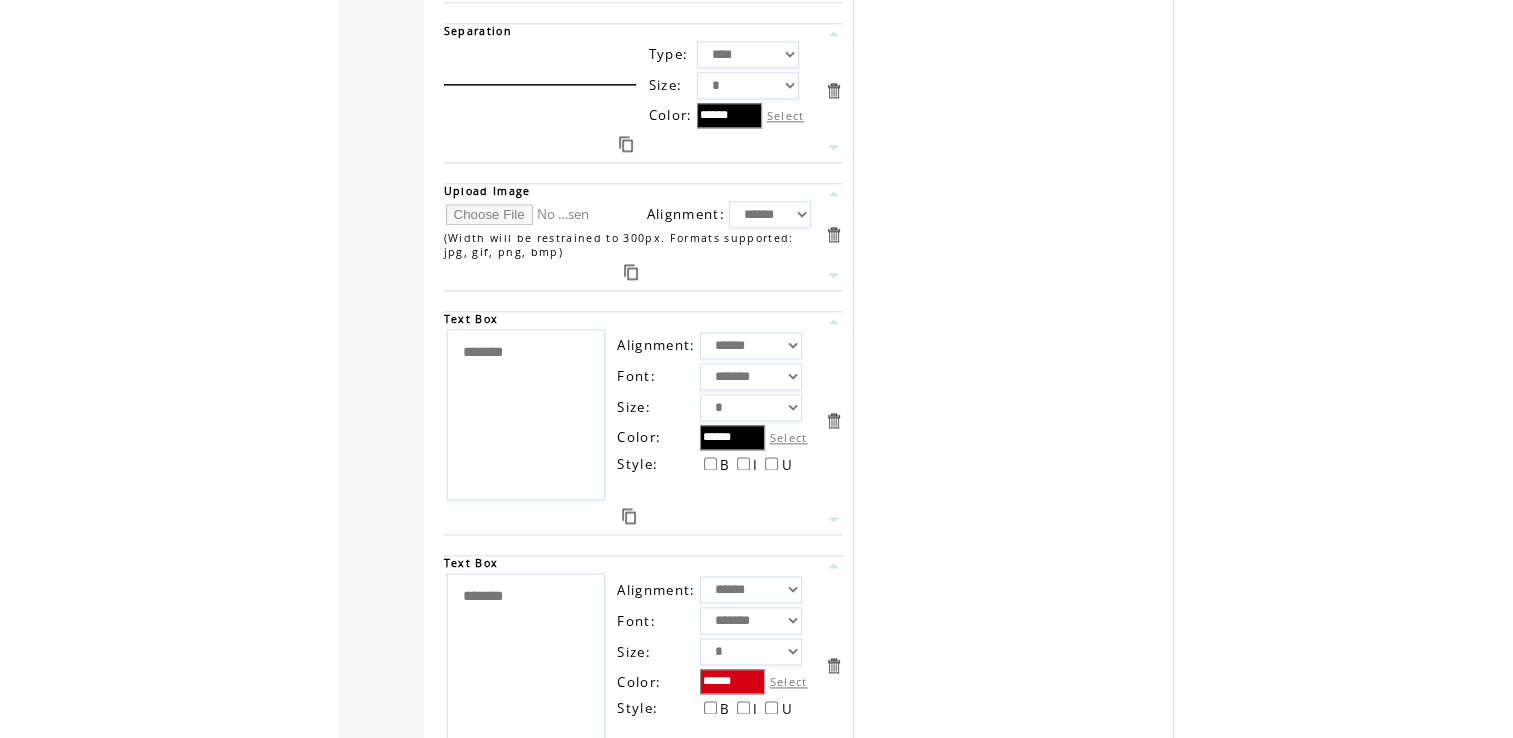 click at bounding box center [521, 214] 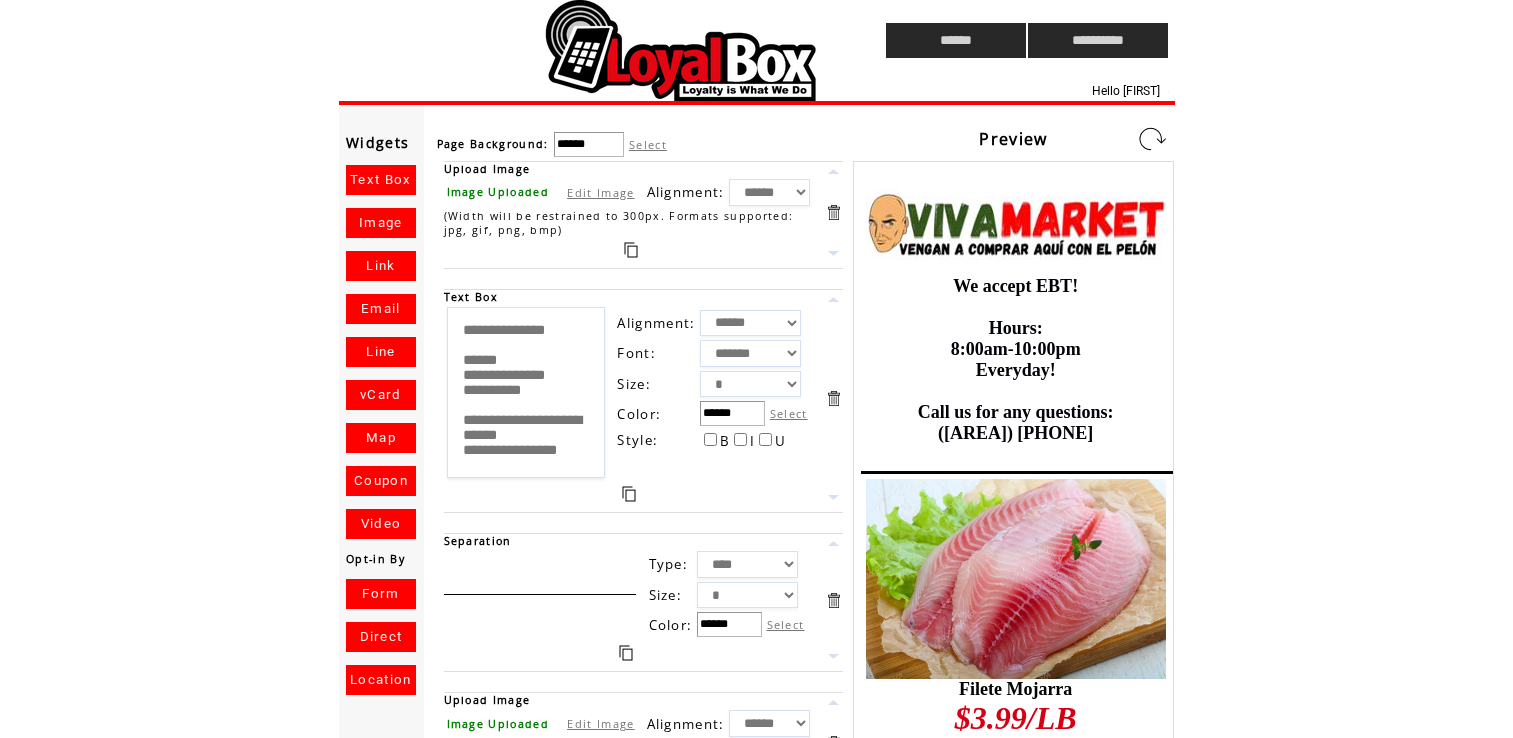 scroll, scrollTop: 0, scrollLeft: 0, axis: both 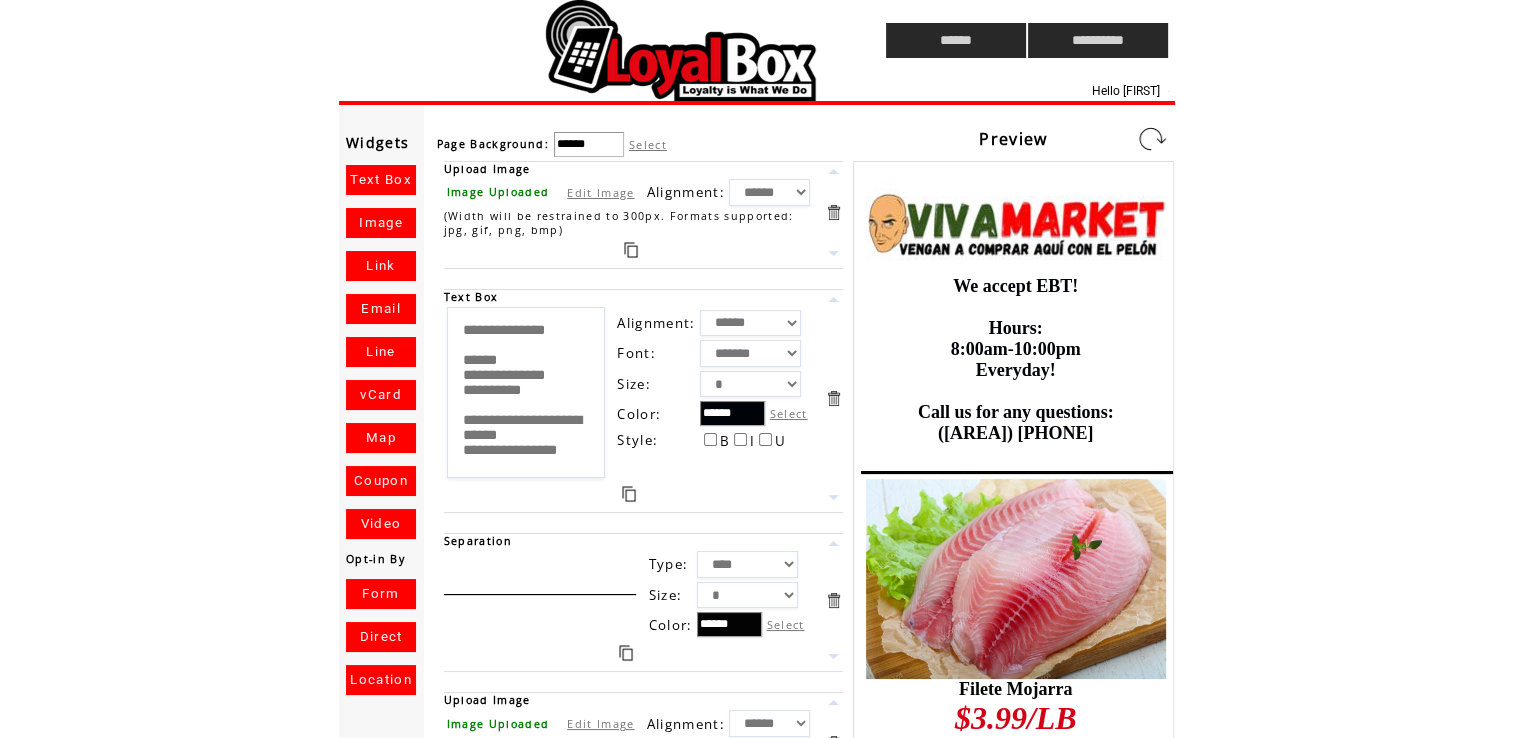 click at bounding box center [1152, 139] 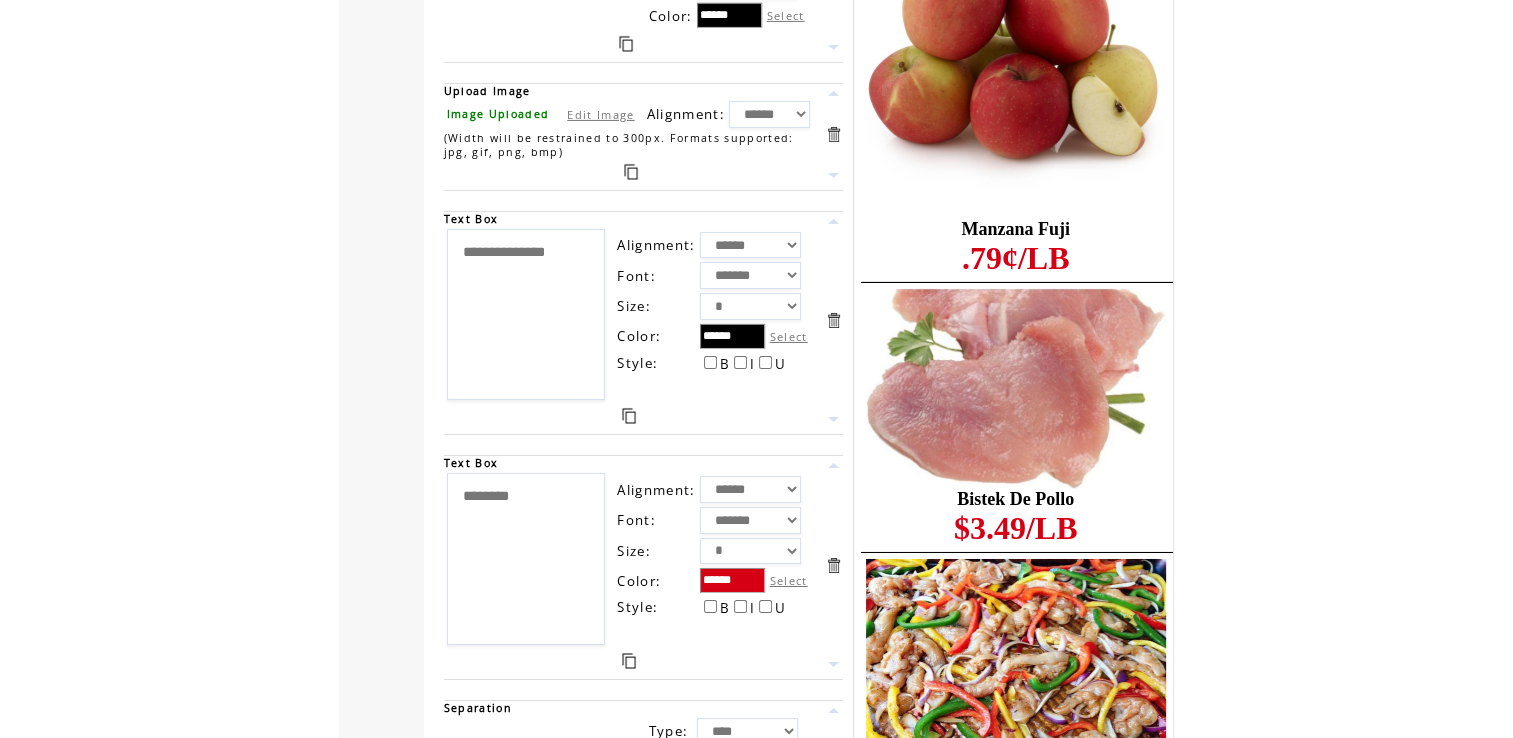 scroll, scrollTop: 6842, scrollLeft: 0, axis: vertical 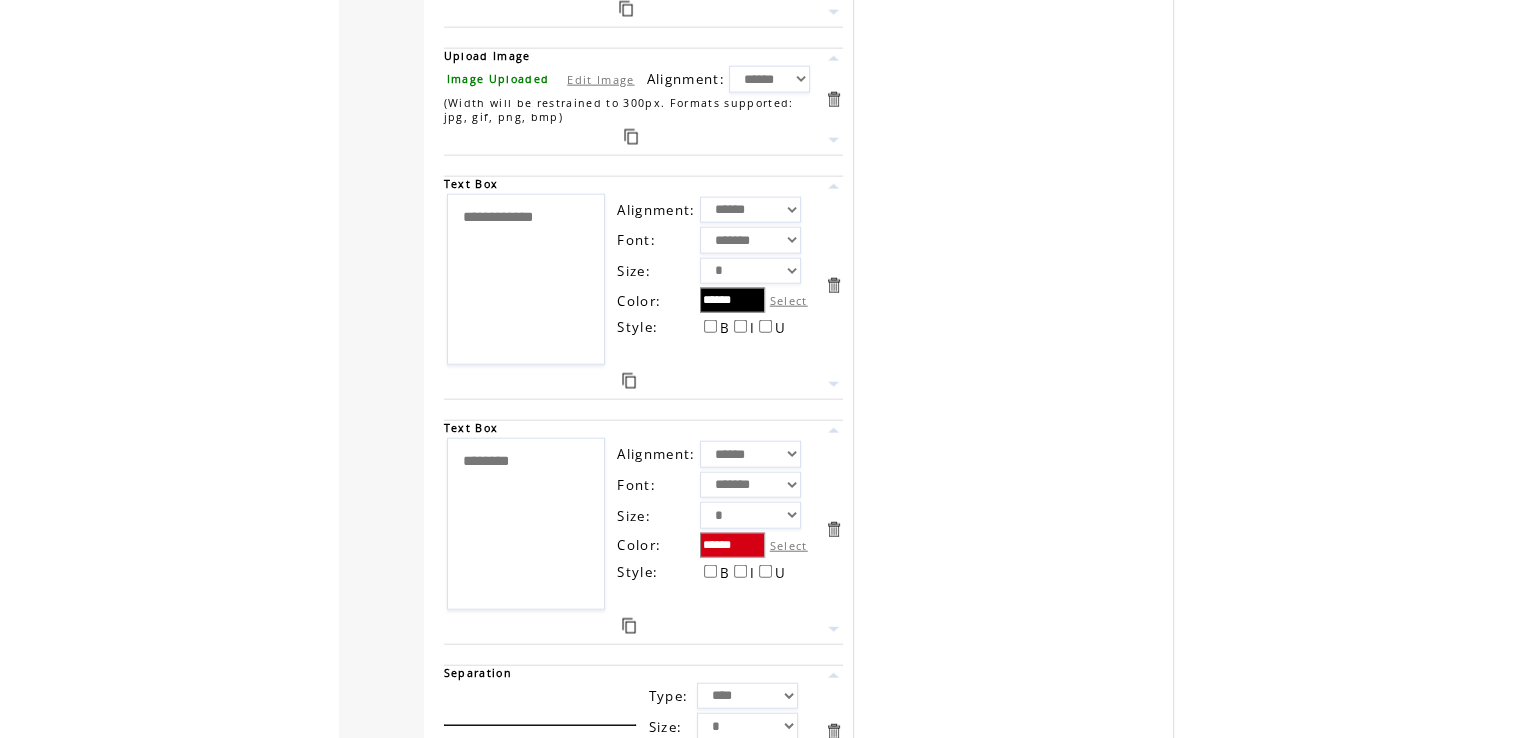 drag, startPoint x: 577, startPoint y: 176, endPoint x: 420, endPoint y: 170, distance: 157.11461 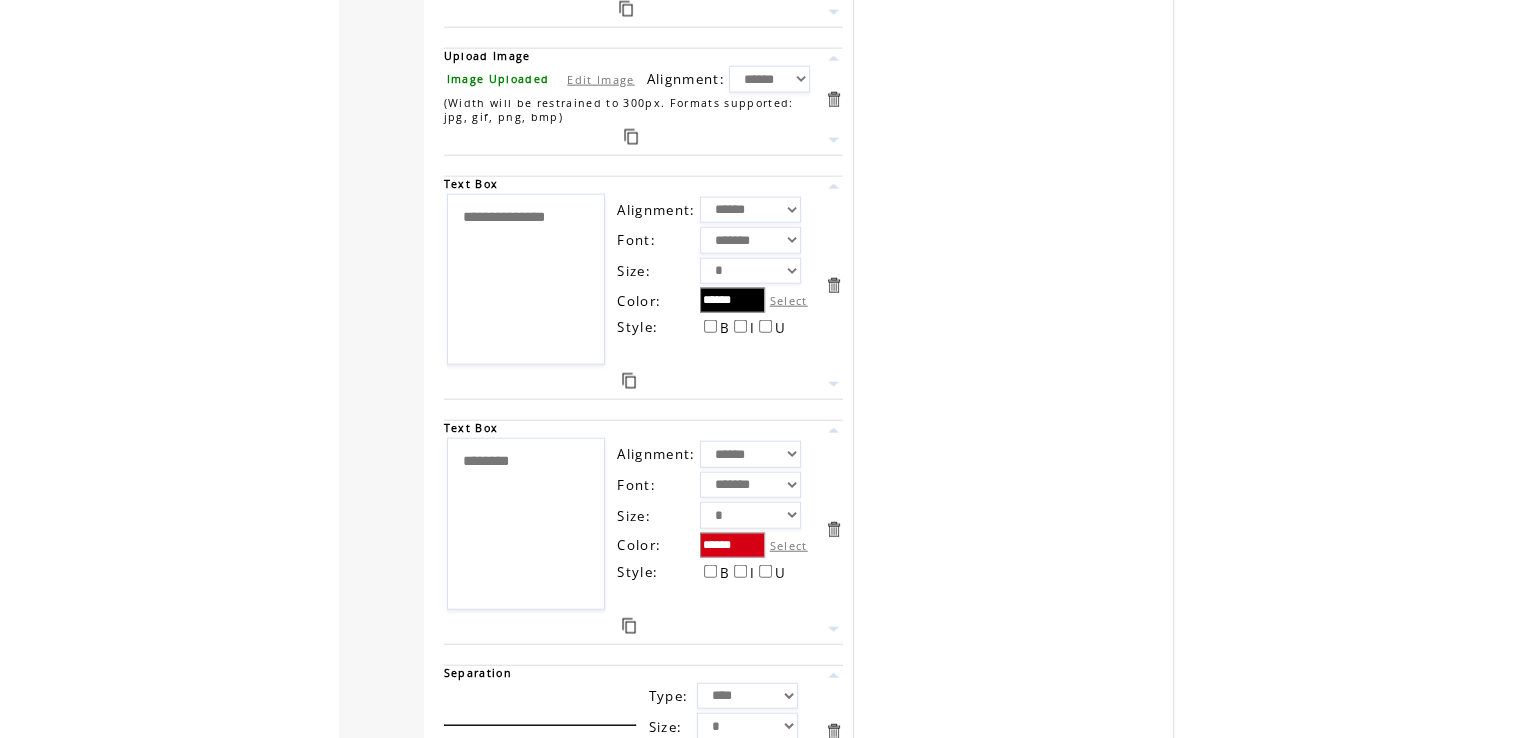 type on "**********" 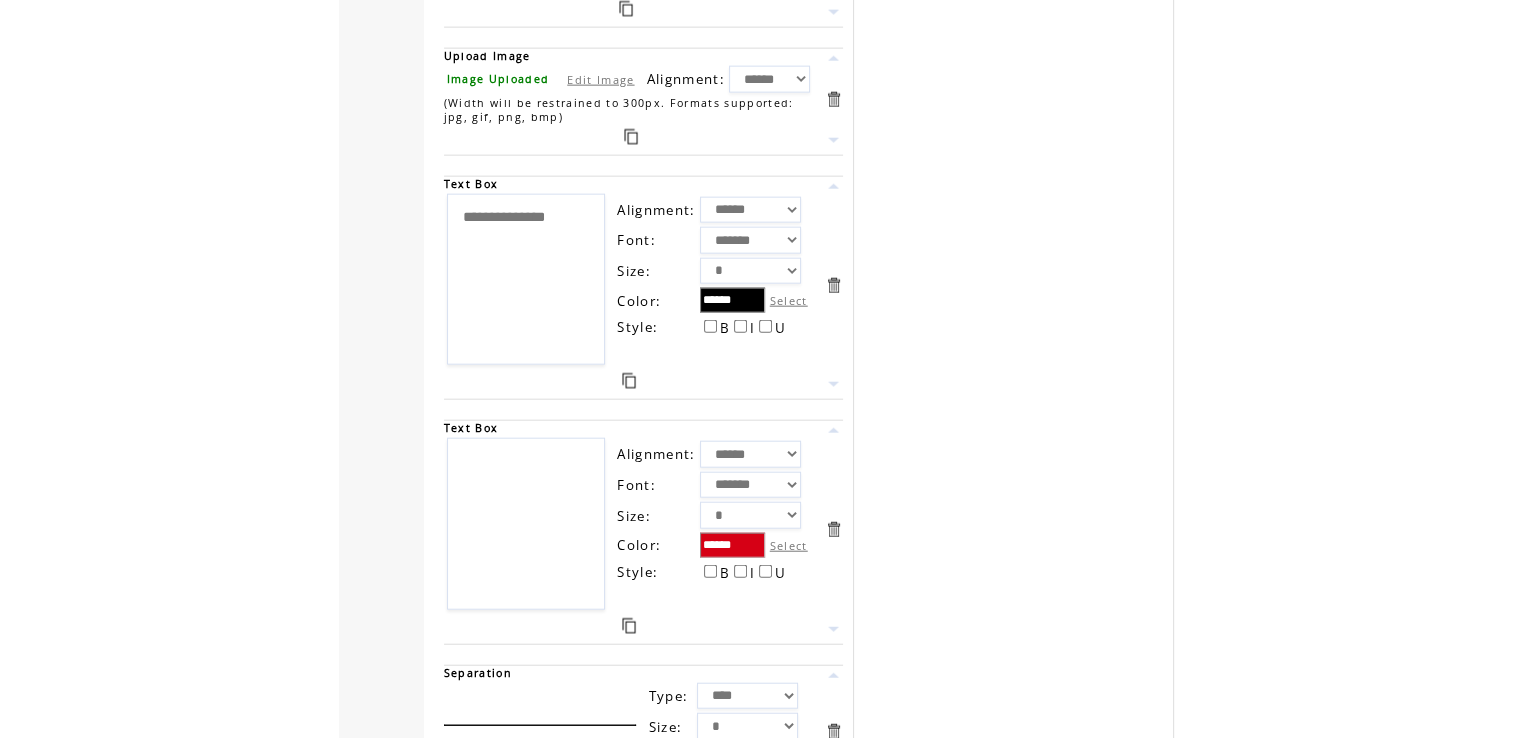 paste on "*******" 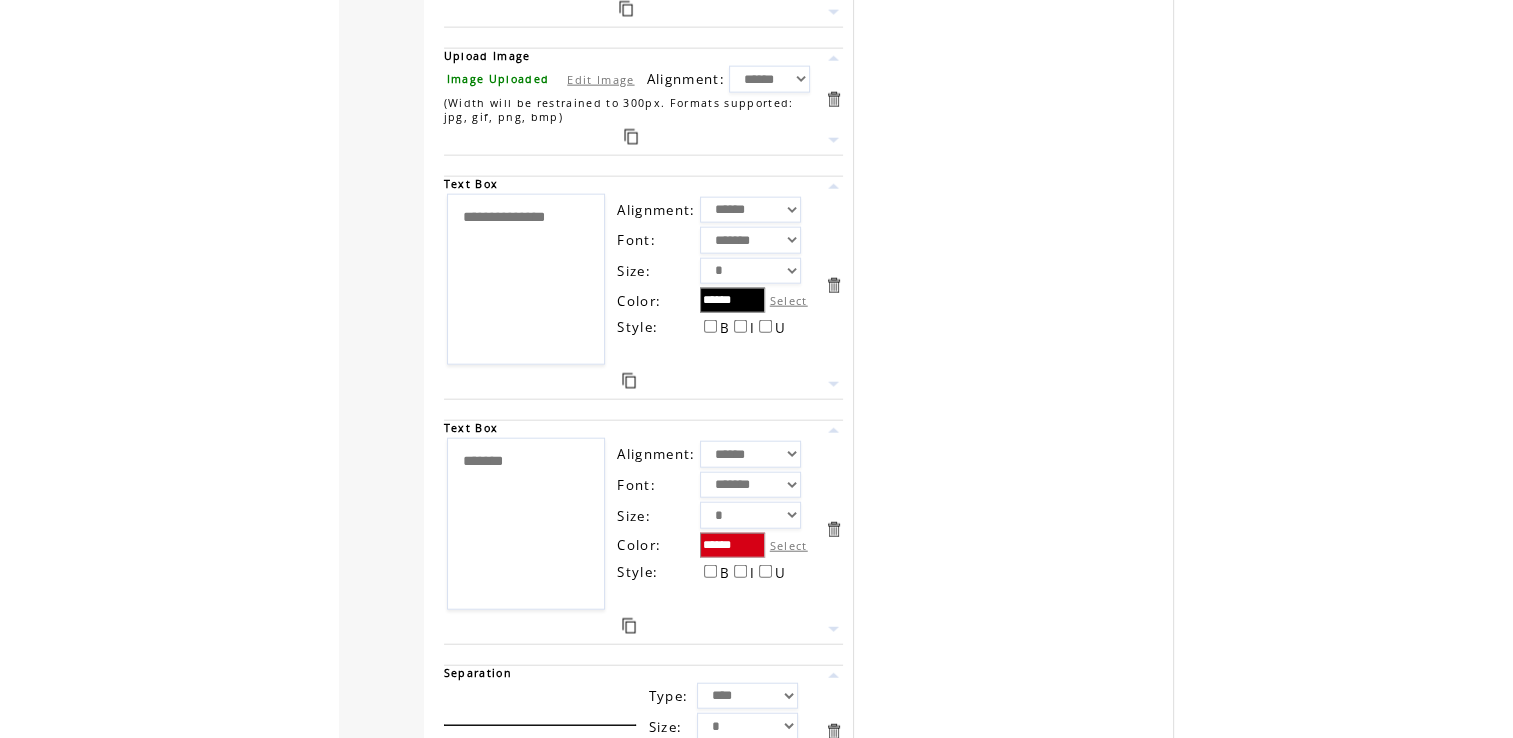 type on "*******" 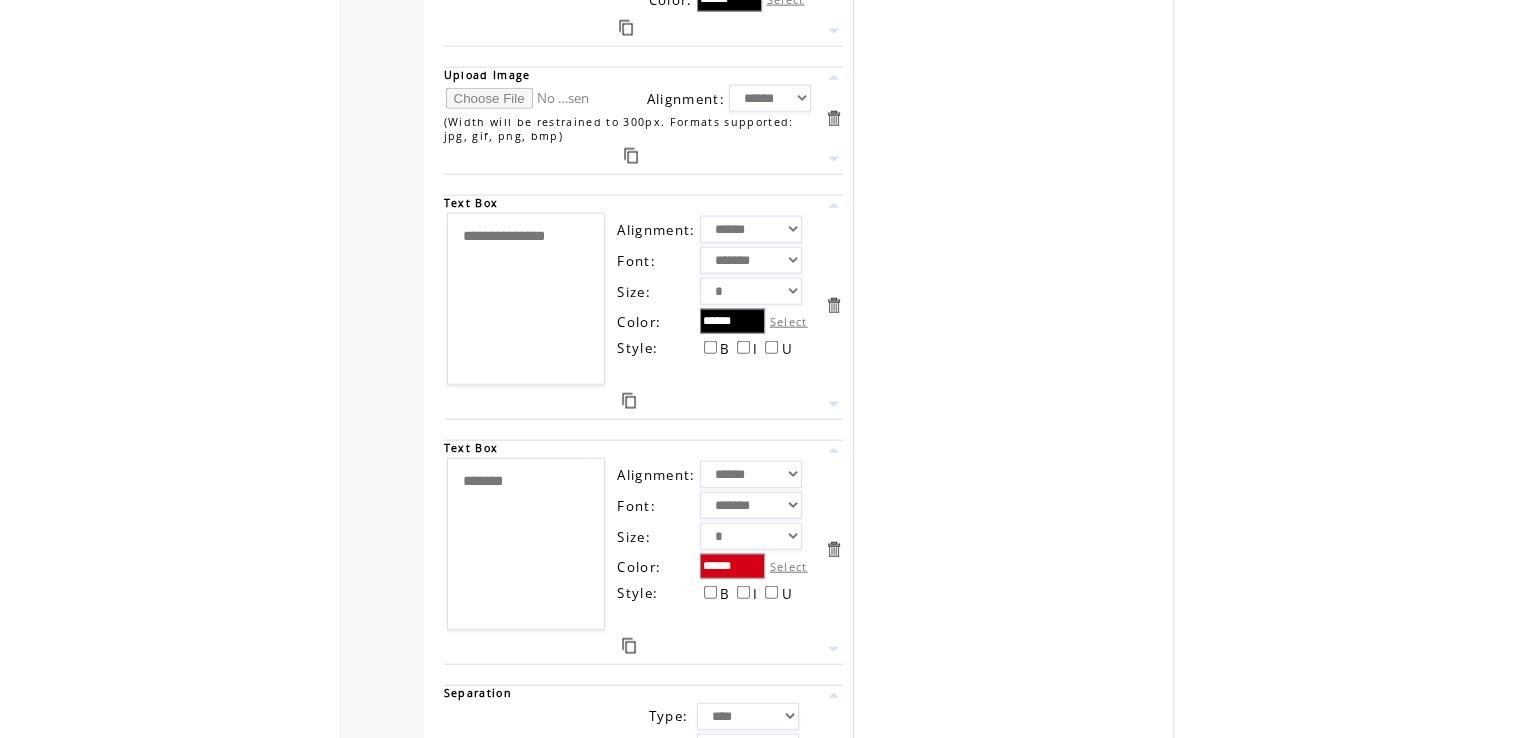 click at bounding box center [521, 98] 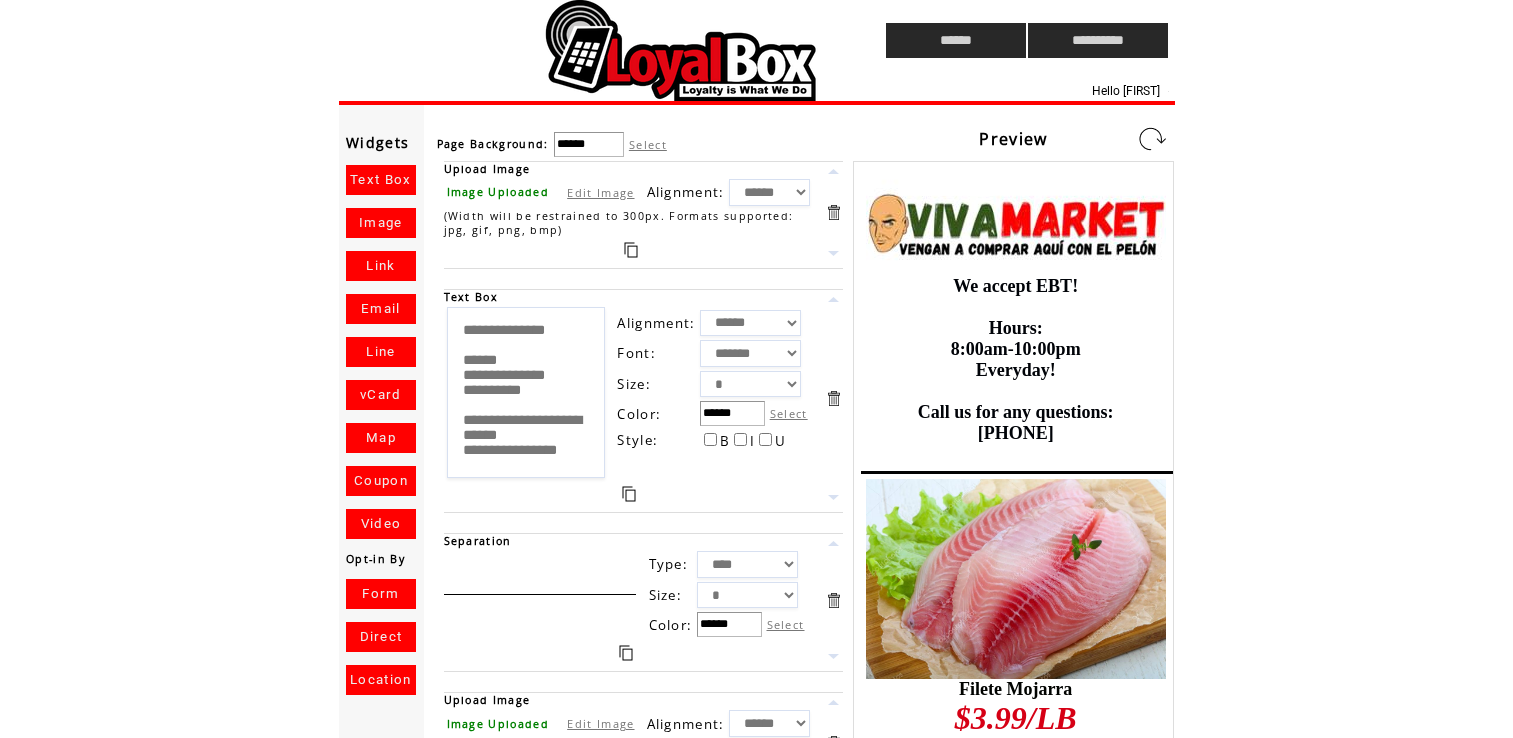 scroll, scrollTop: 0, scrollLeft: 0, axis: both 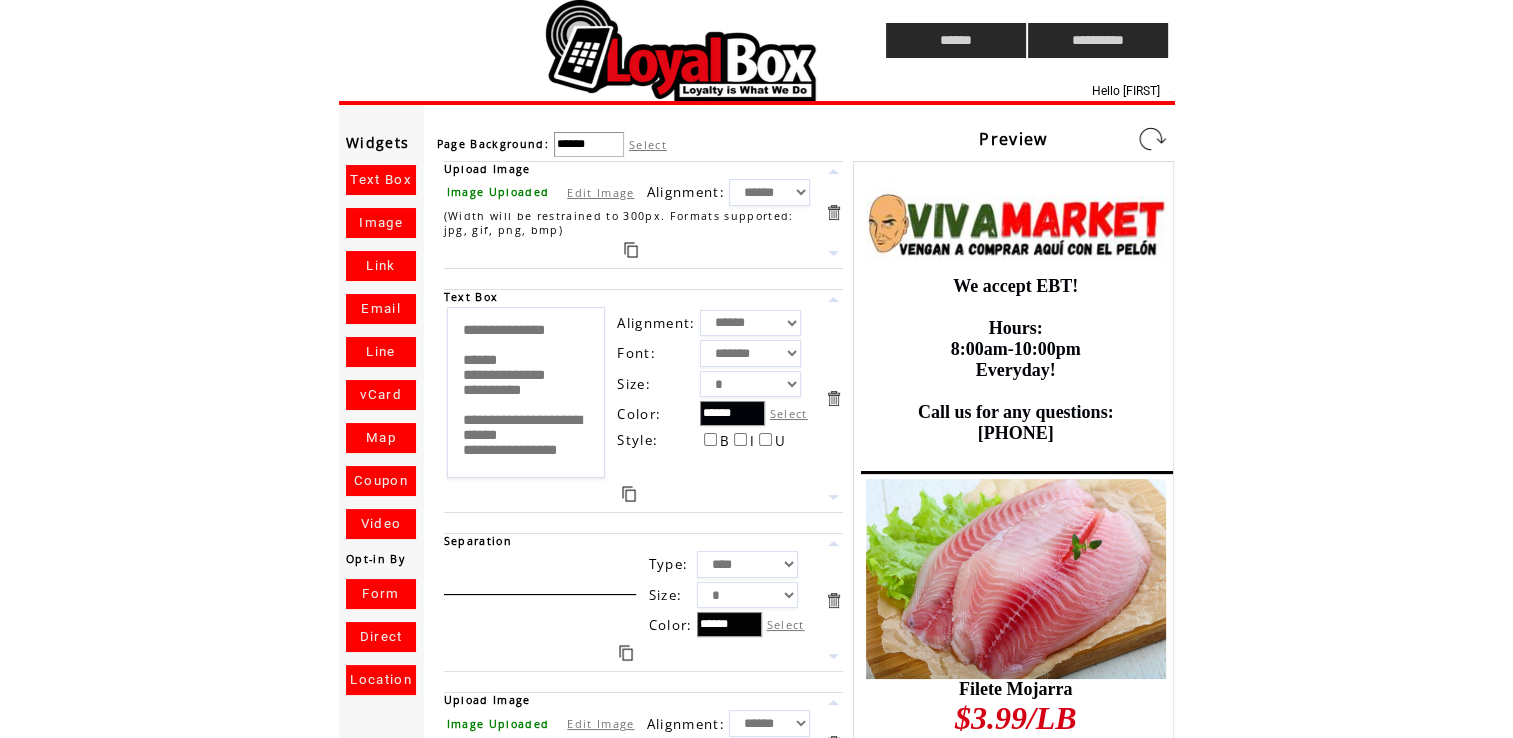 click at bounding box center (1152, 139) 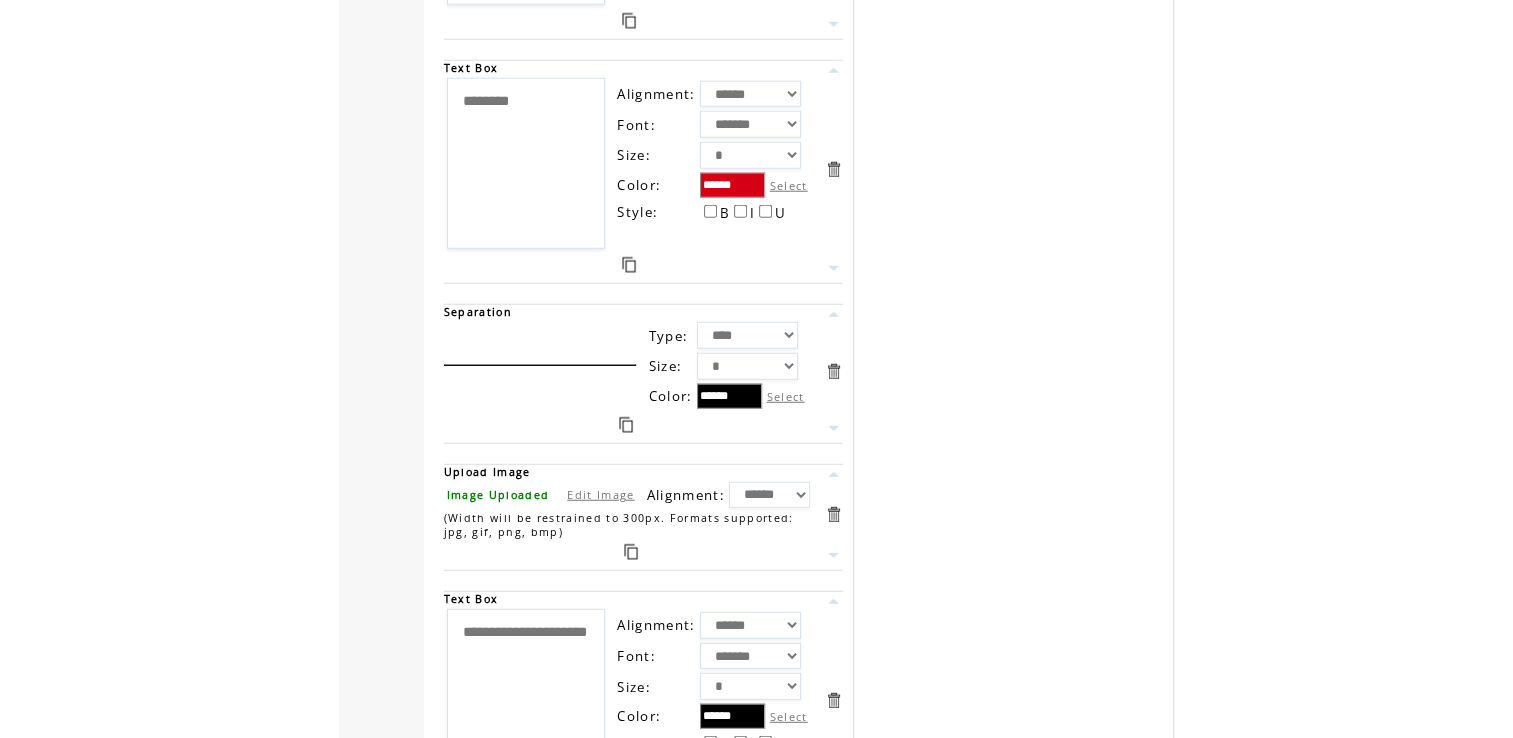 scroll, scrollTop: 20739, scrollLeft: 0, axis: vertical 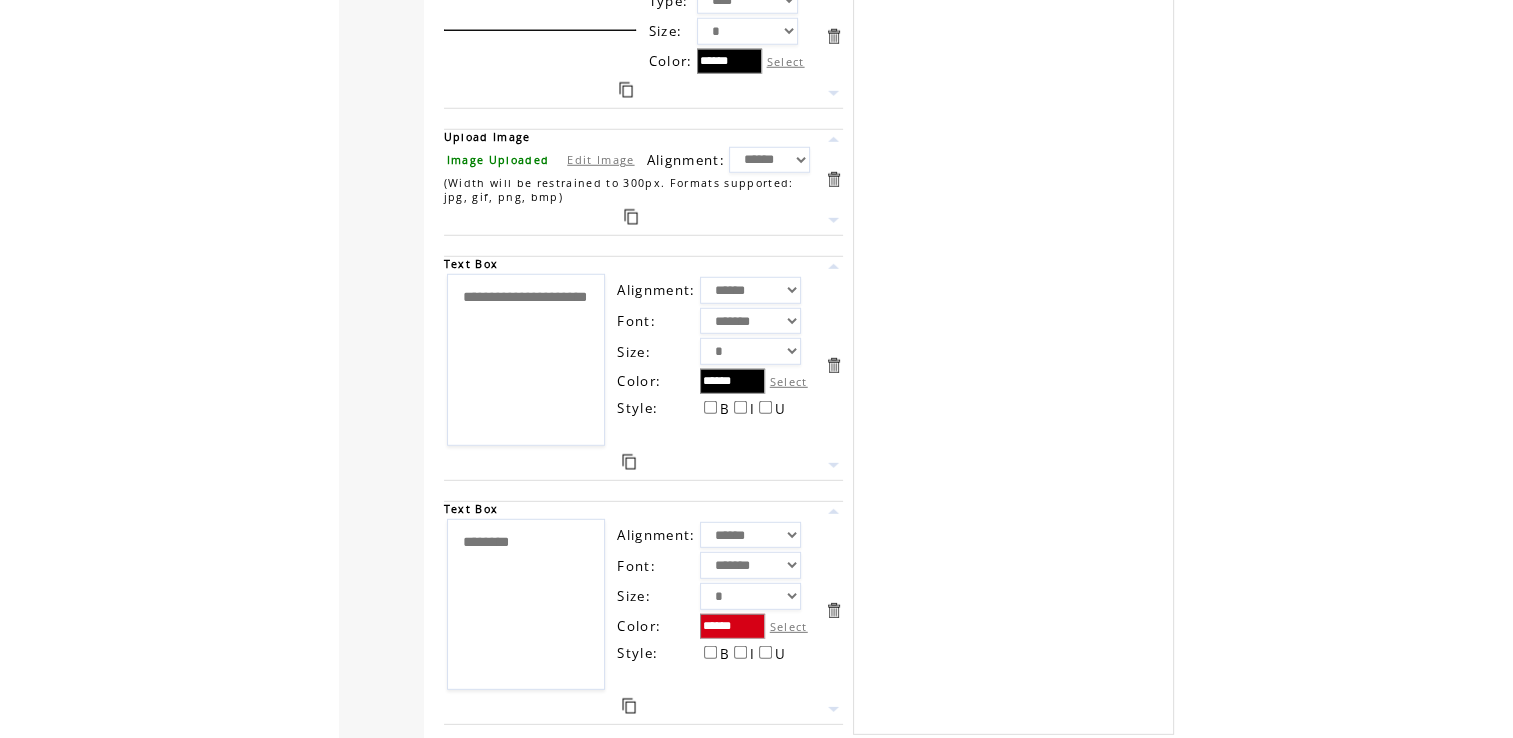 click on "Next" at bounding box center [655, 770] 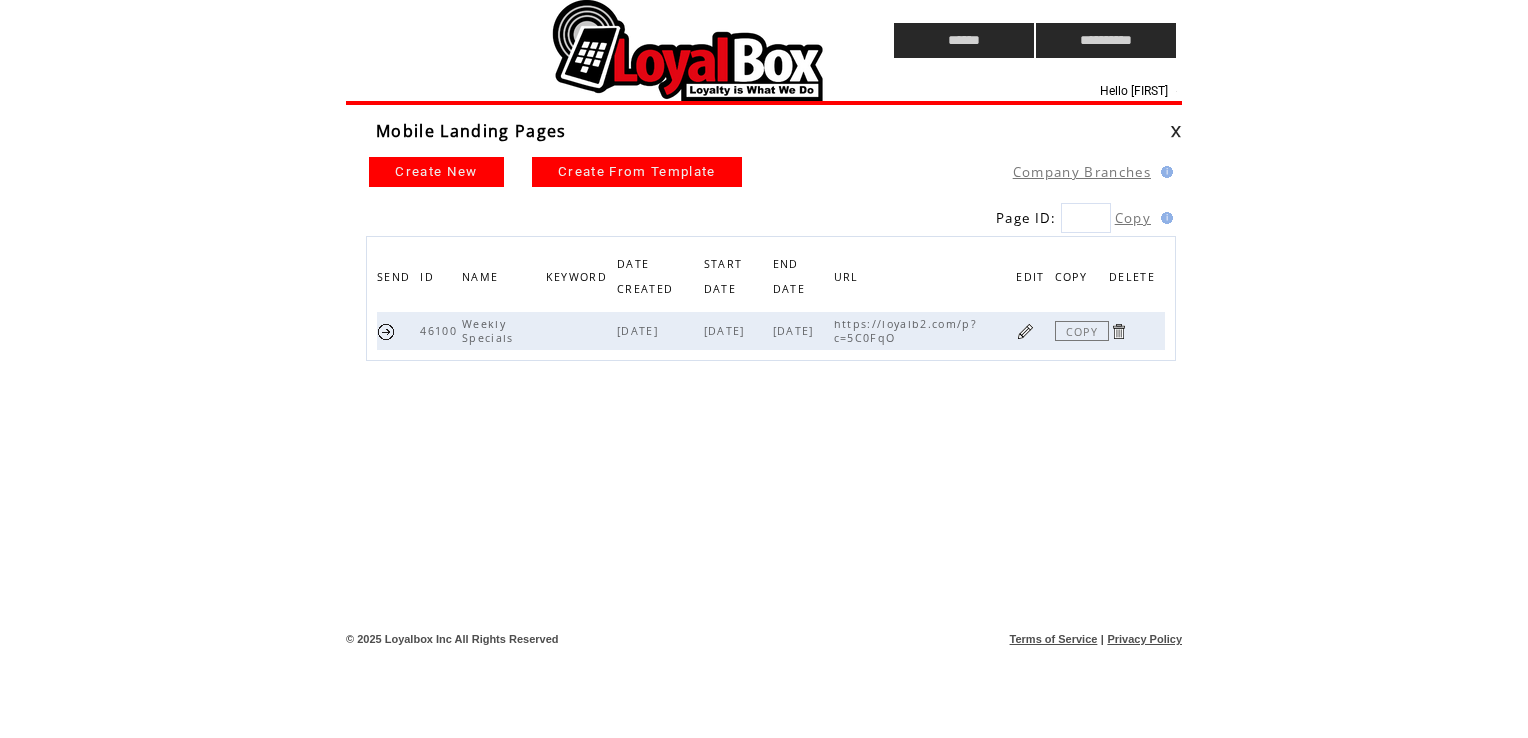 scroll, scrollTop: 0, scrollLeft: 0, axis: both 